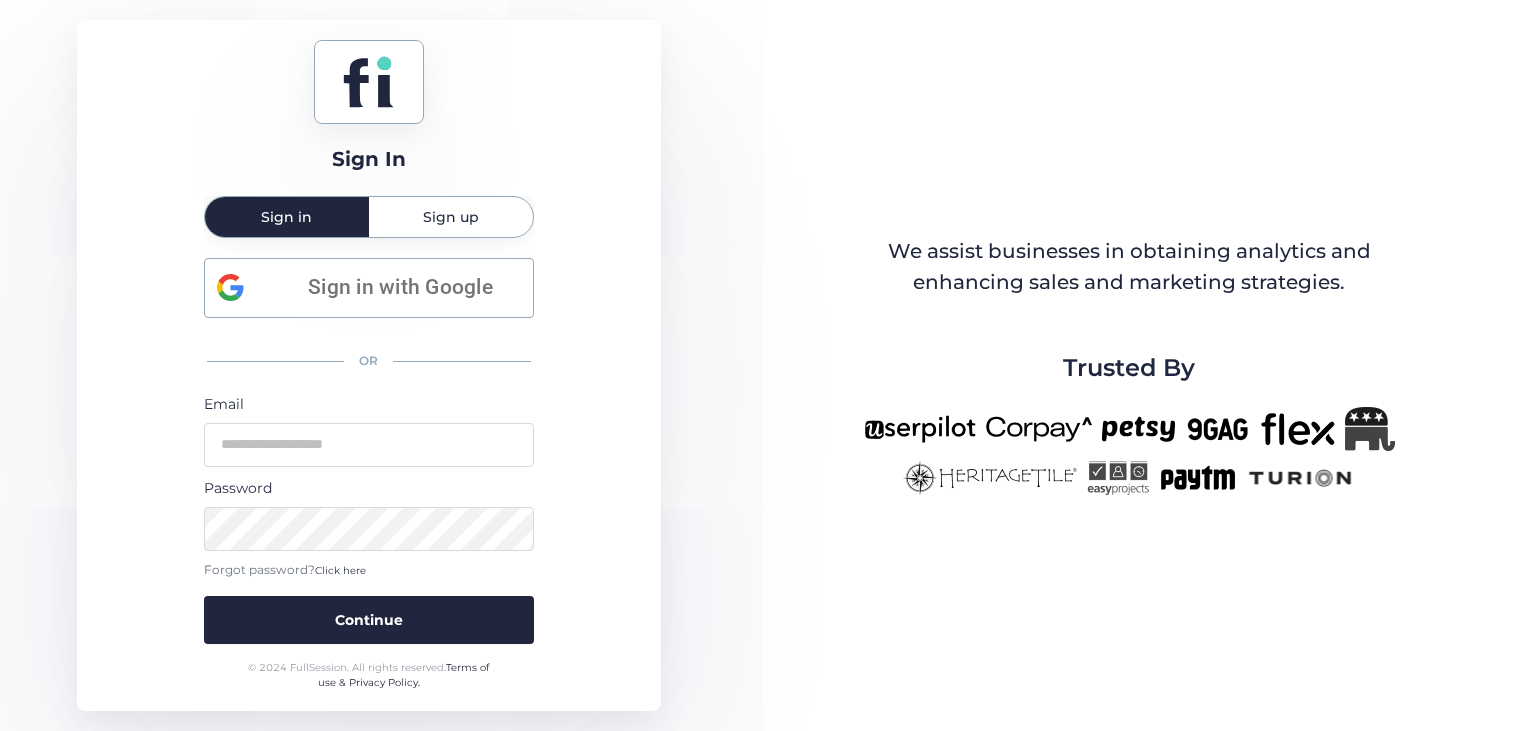 scroll, scrollTop: 0, scrollLeft: 0, axis: both 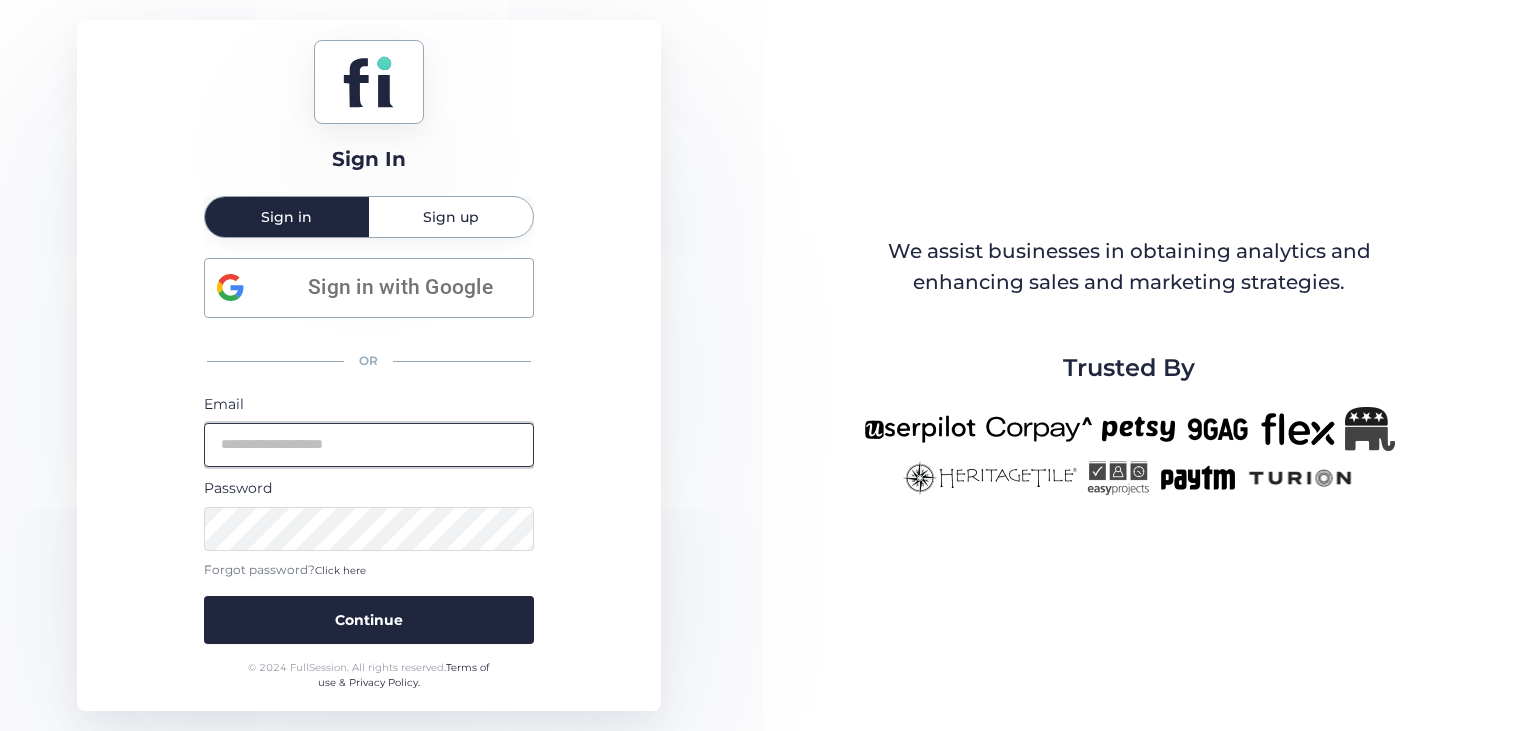 click at bounding box center [369, 445] 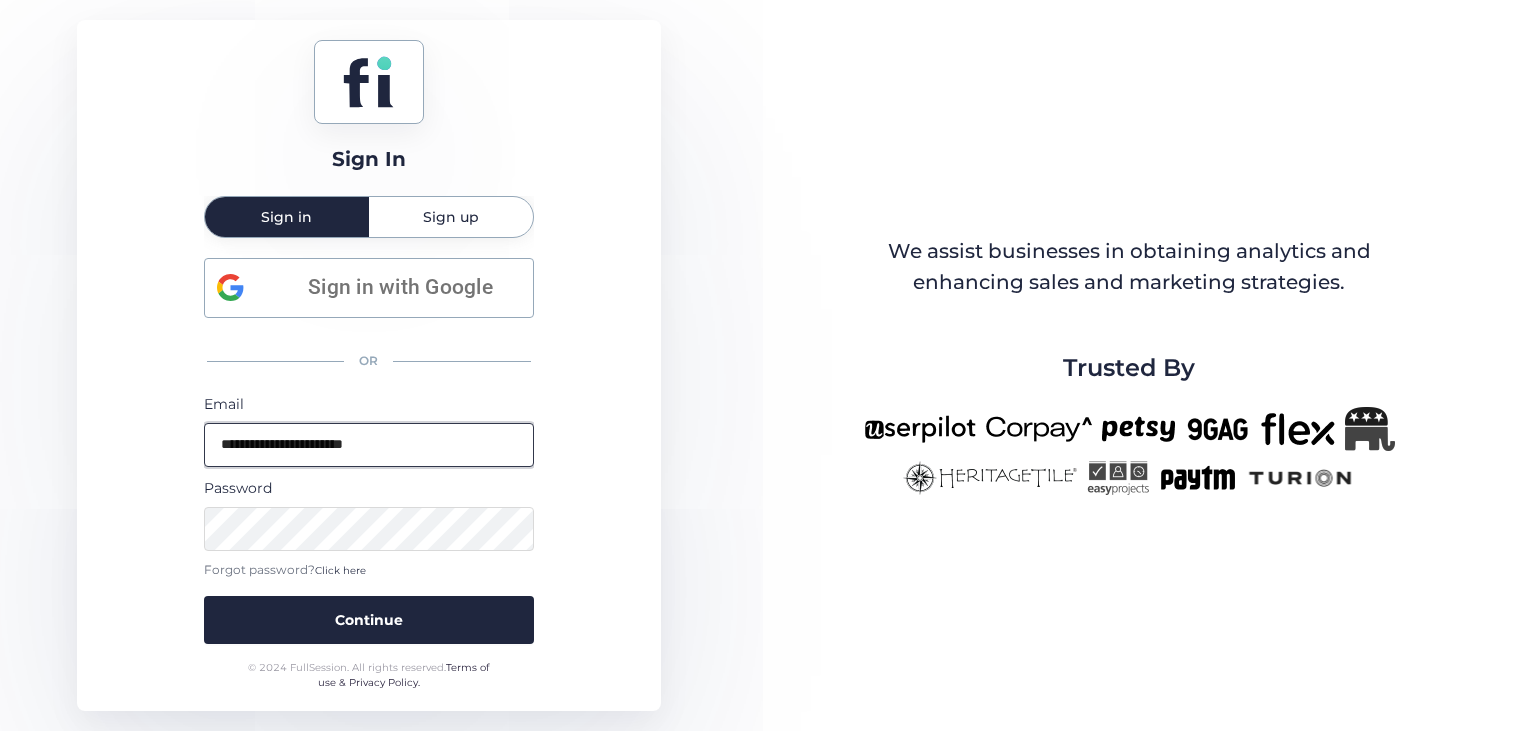 type on "**********" 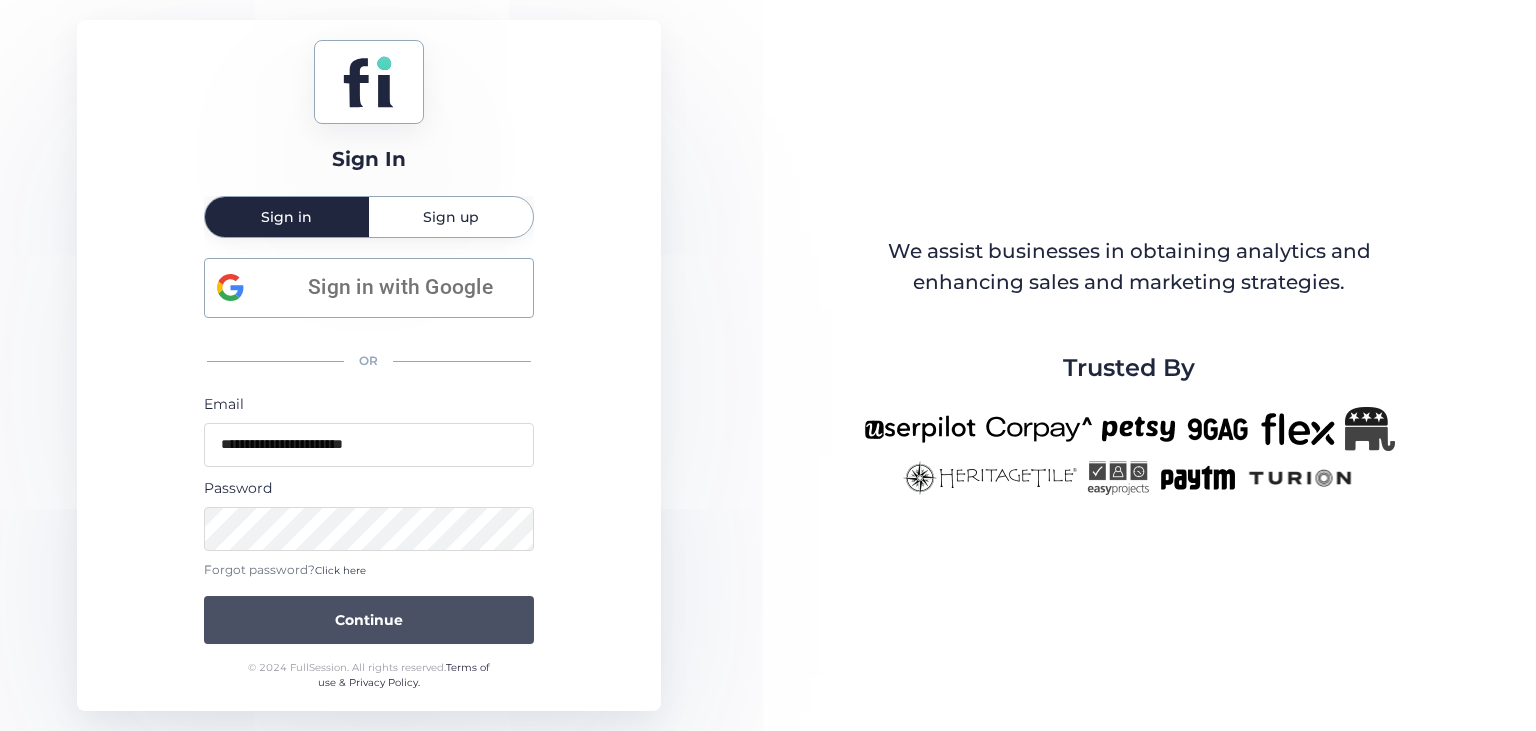 click on "Continue" at bounding box center (369, 620) 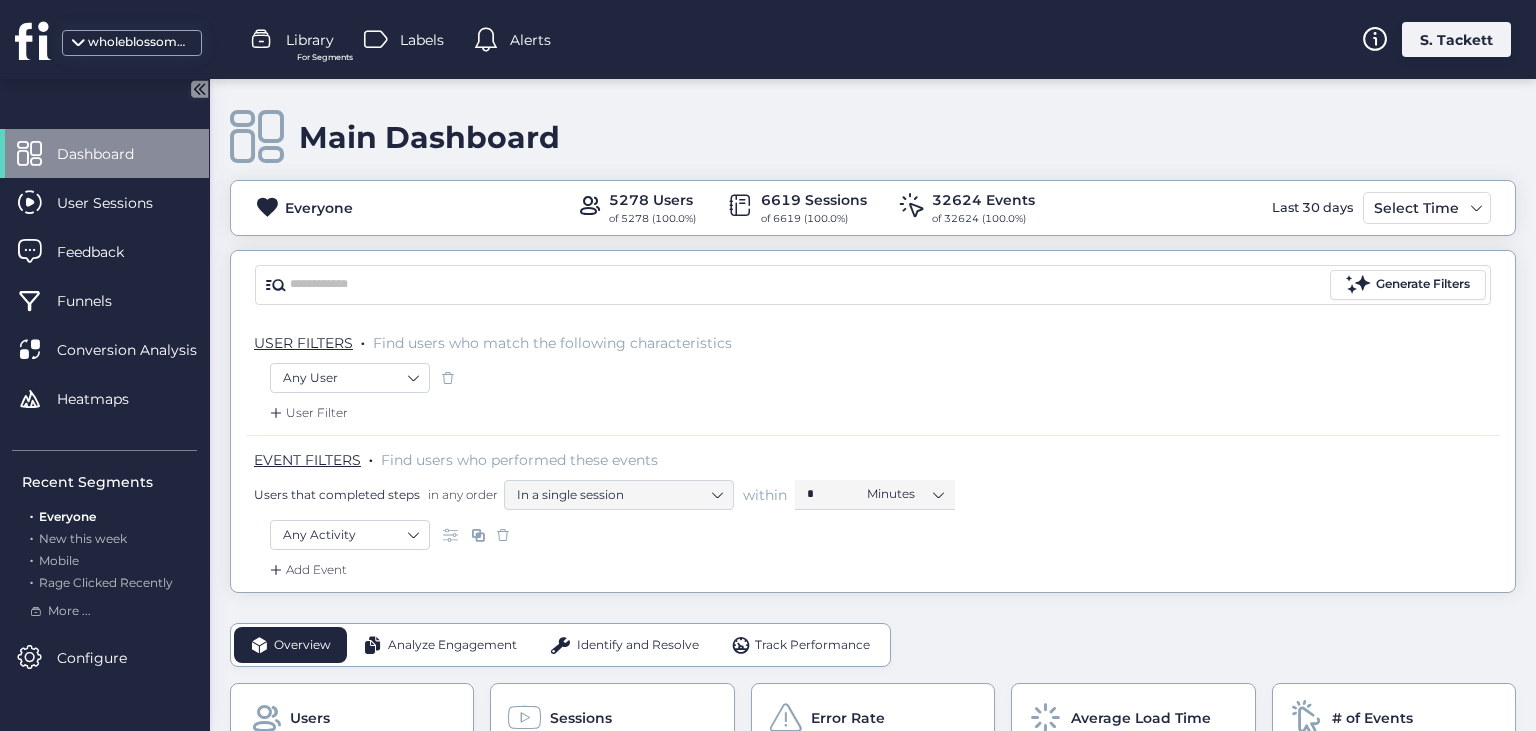 click on "Main Dashboard   Everyone  5278 Users of 5278 (100.0%) 6619 Sessions of 6619 (100.0%) 32624 Events of 32624 (100.0%) Last 30 days Select Time Generate Filters USER FILTERS  .  Find users who match the following characteristics  Any User   User Filter  EVENT FILTERS  .   Find users who performed these events  Users that completed steps  in any order  In a single session   within  *  Minutes   Any Activity   Add Event" 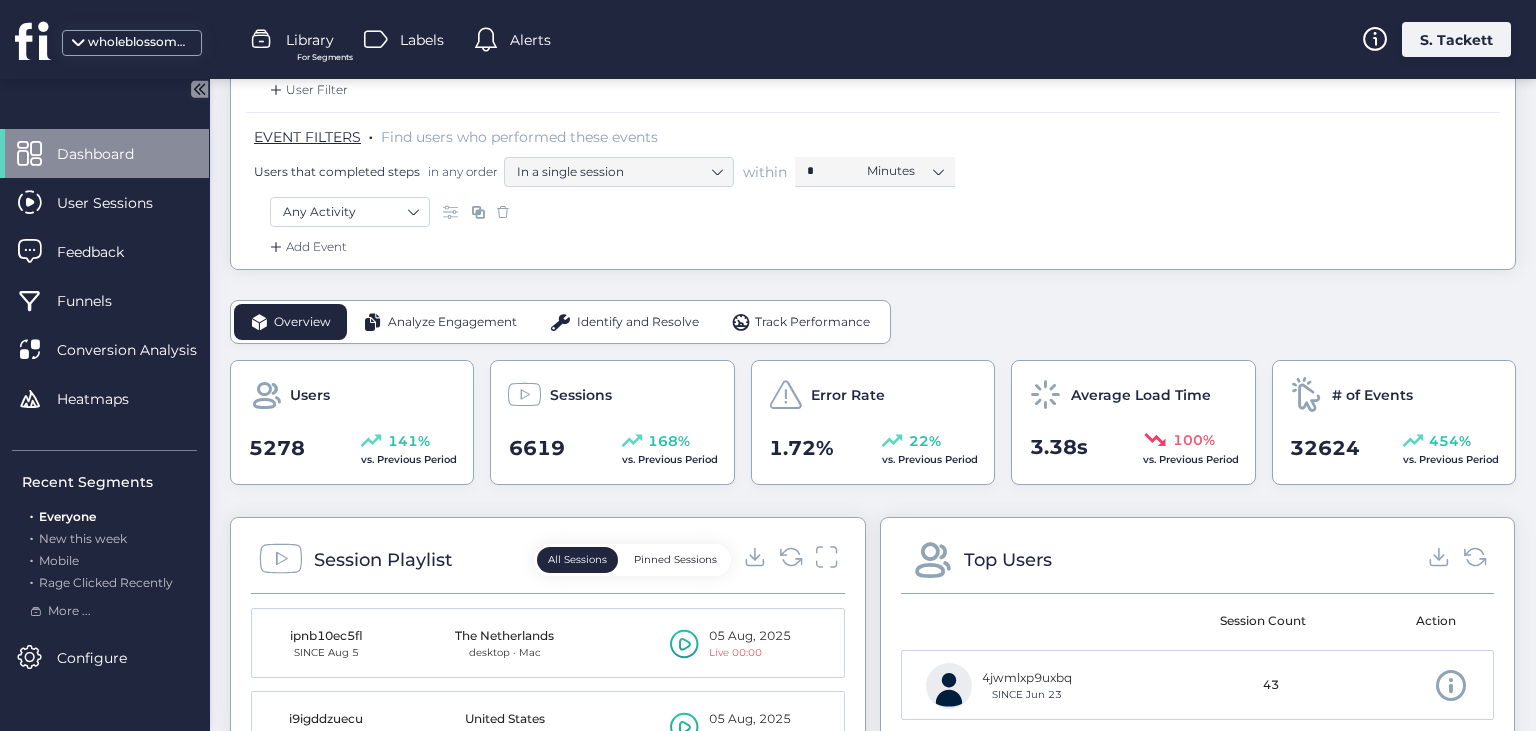 scroll, scrollTop: 0, scrollLeft: 0, axis: both 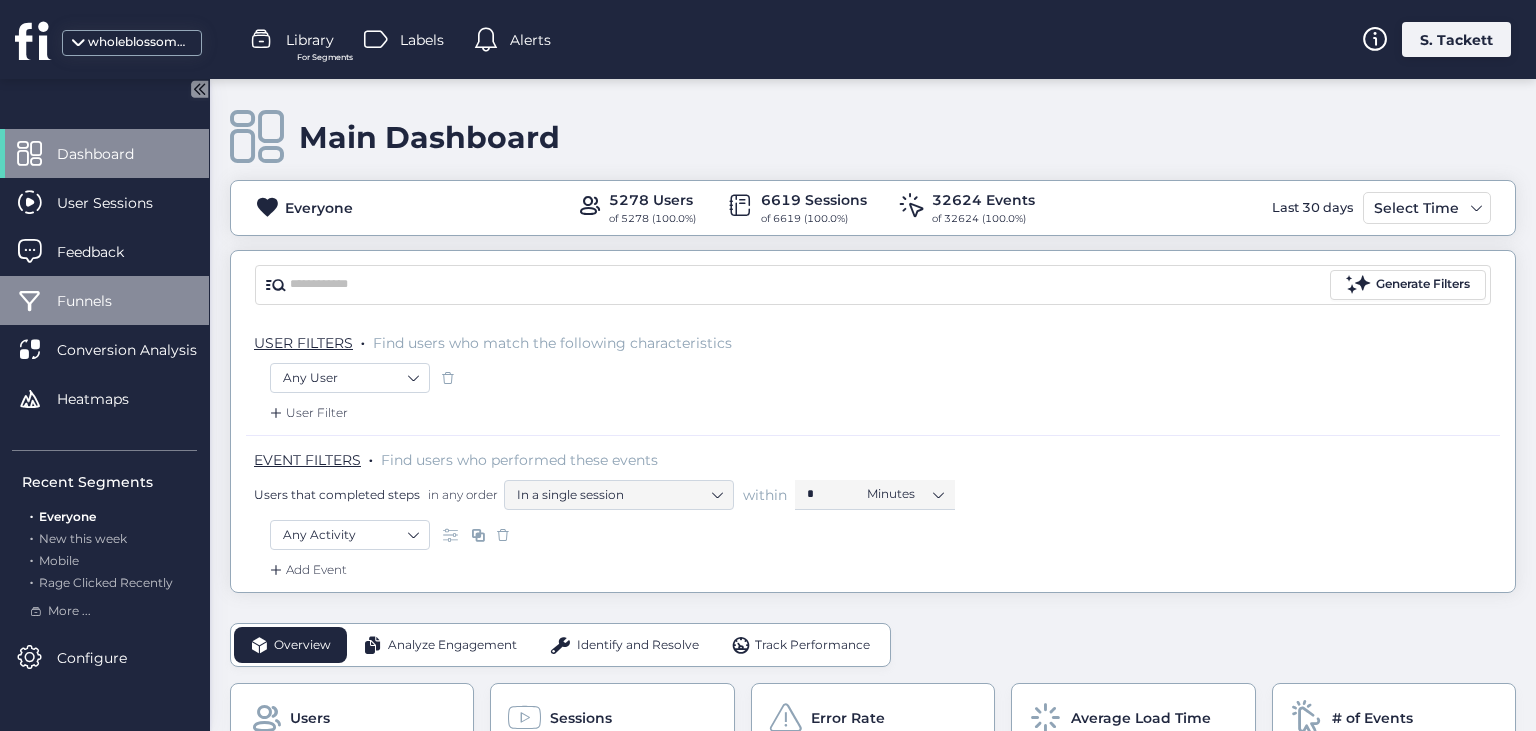 click on "Funnels" 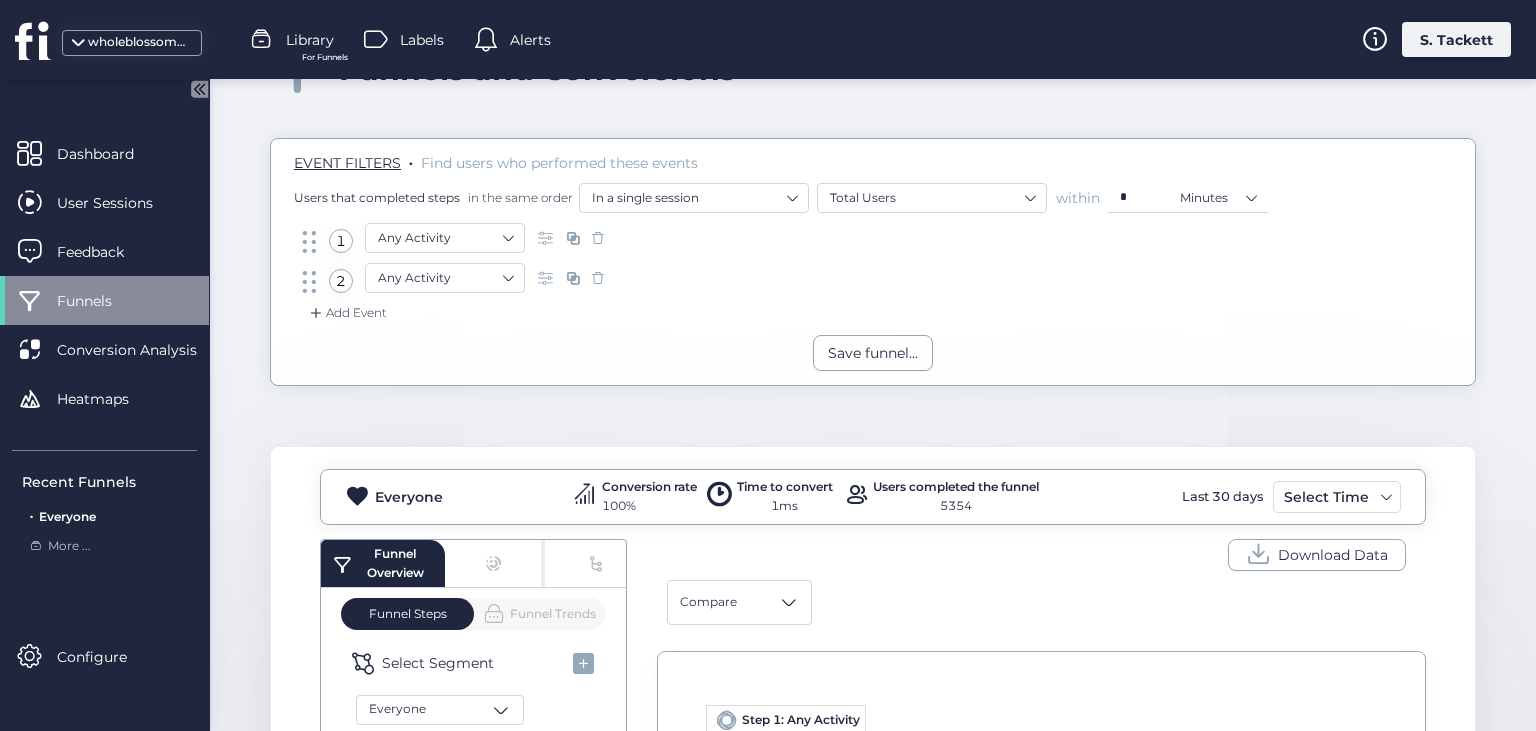scroll, scrollTop: 64, scrollLeft: 0, axis: vertical 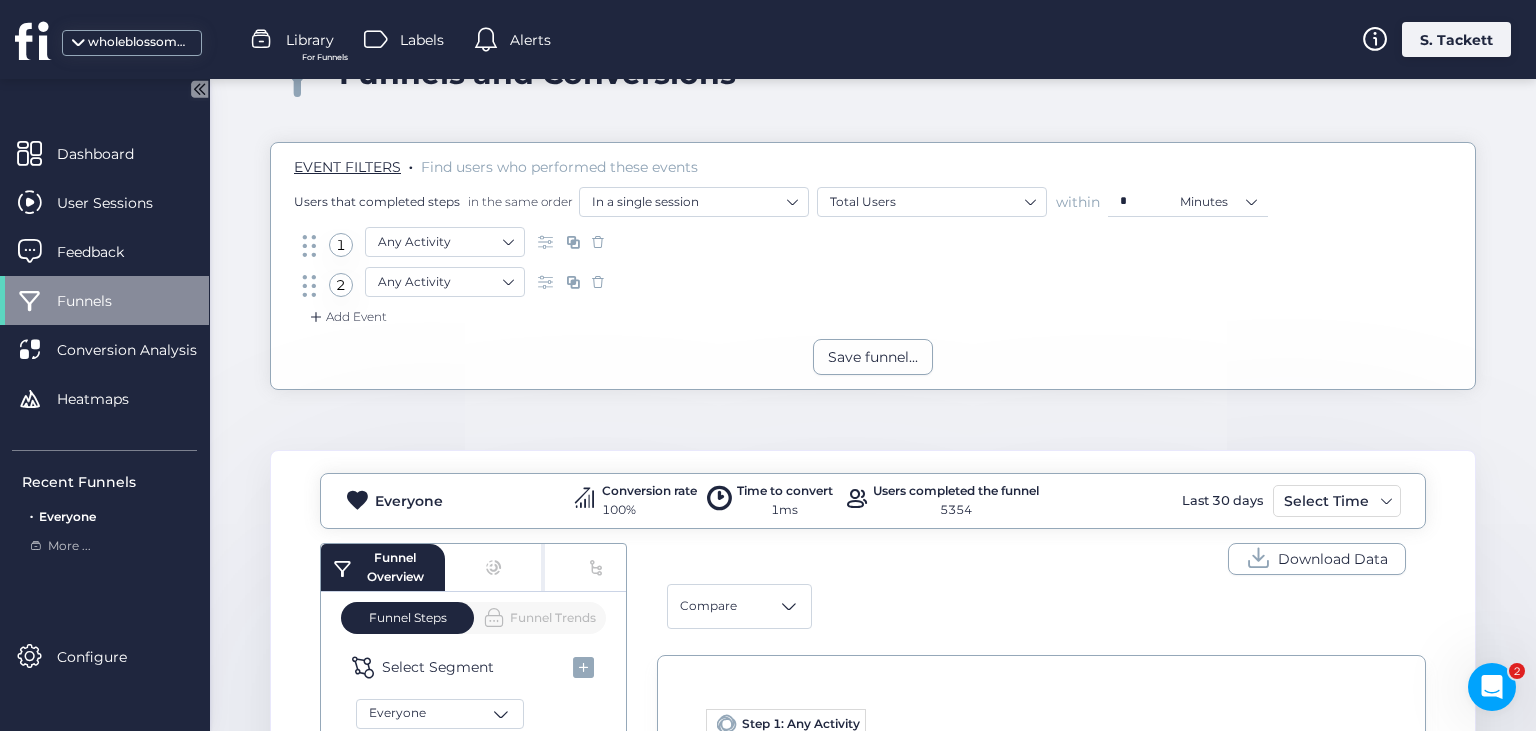 click 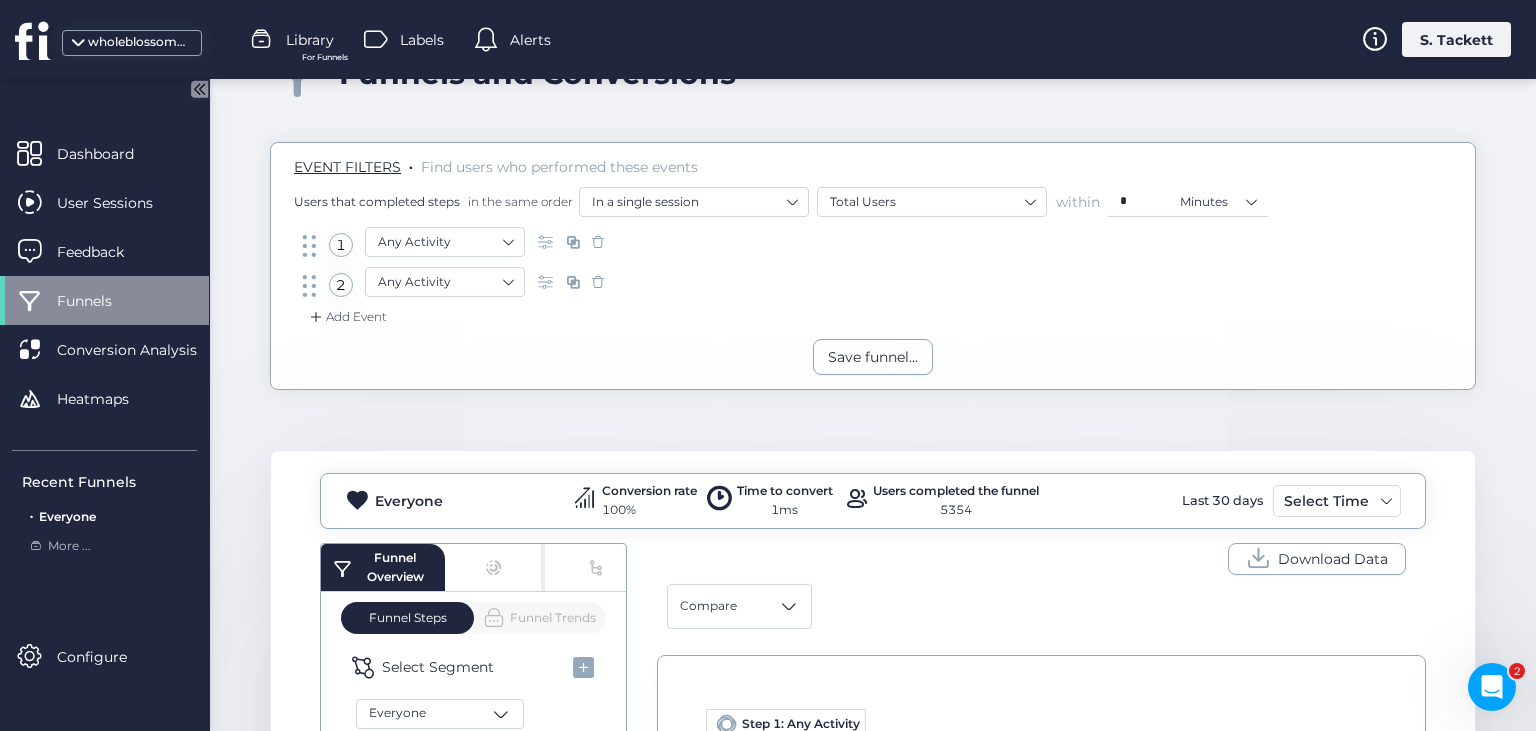 click 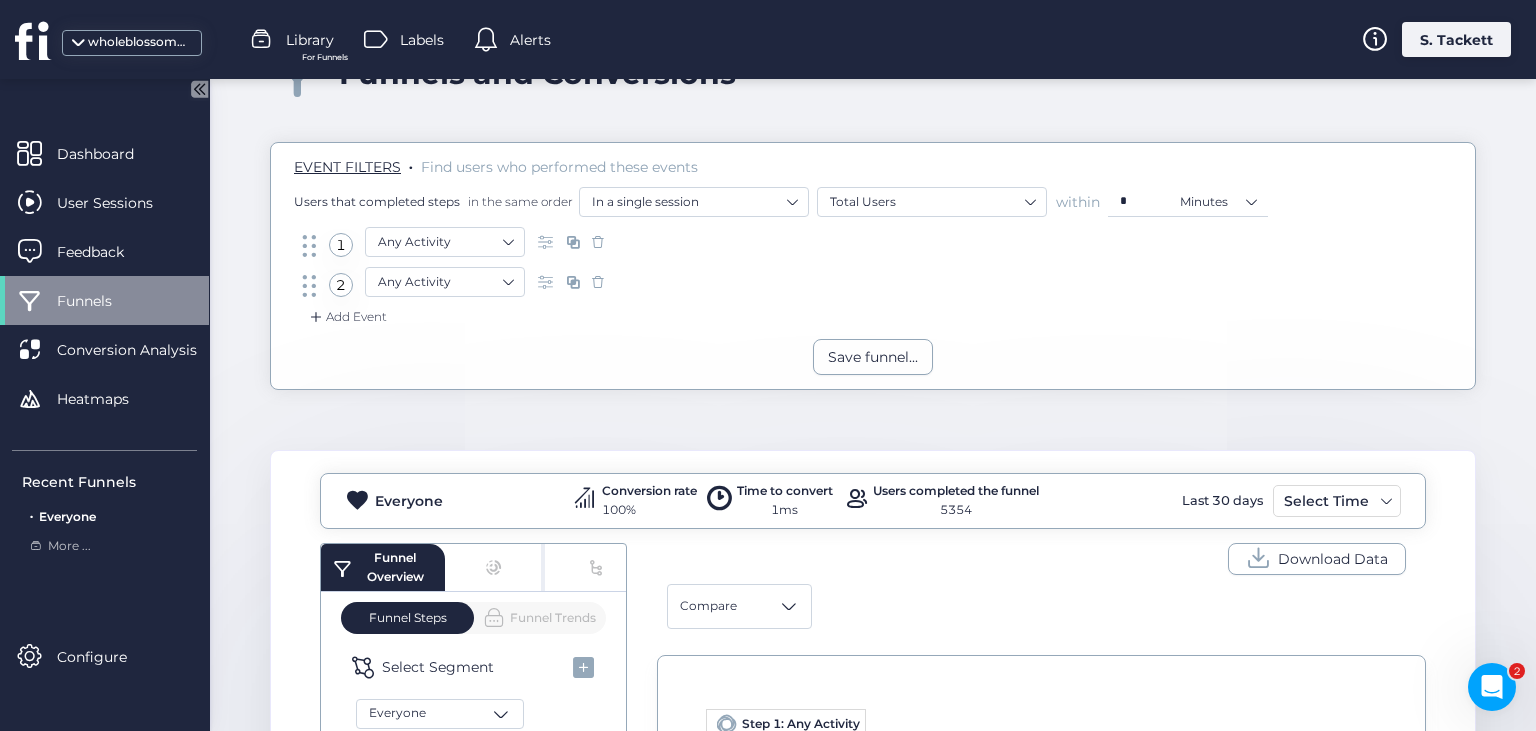 scroll, scrollTop: 0, scrollLeft: 0, axis: both 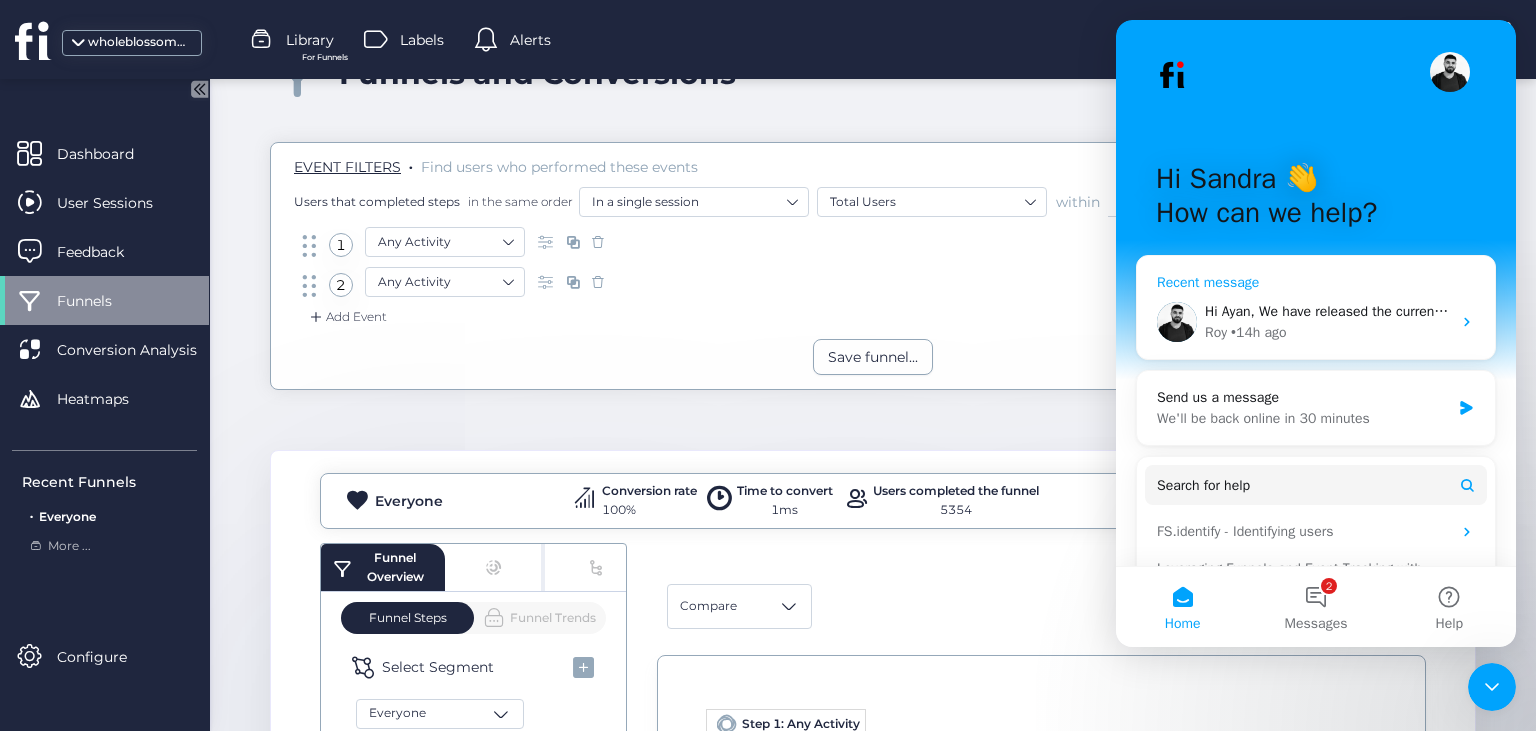 click on "Hi Ayan,   We have released the current sprint, and it includes the query you requested. You'll be able to use it from the refined filter in the funnel and the dashboard.    Please let us know if you encounter any issues.    Best, FullSession Team" at bounding box center [1930, 311] 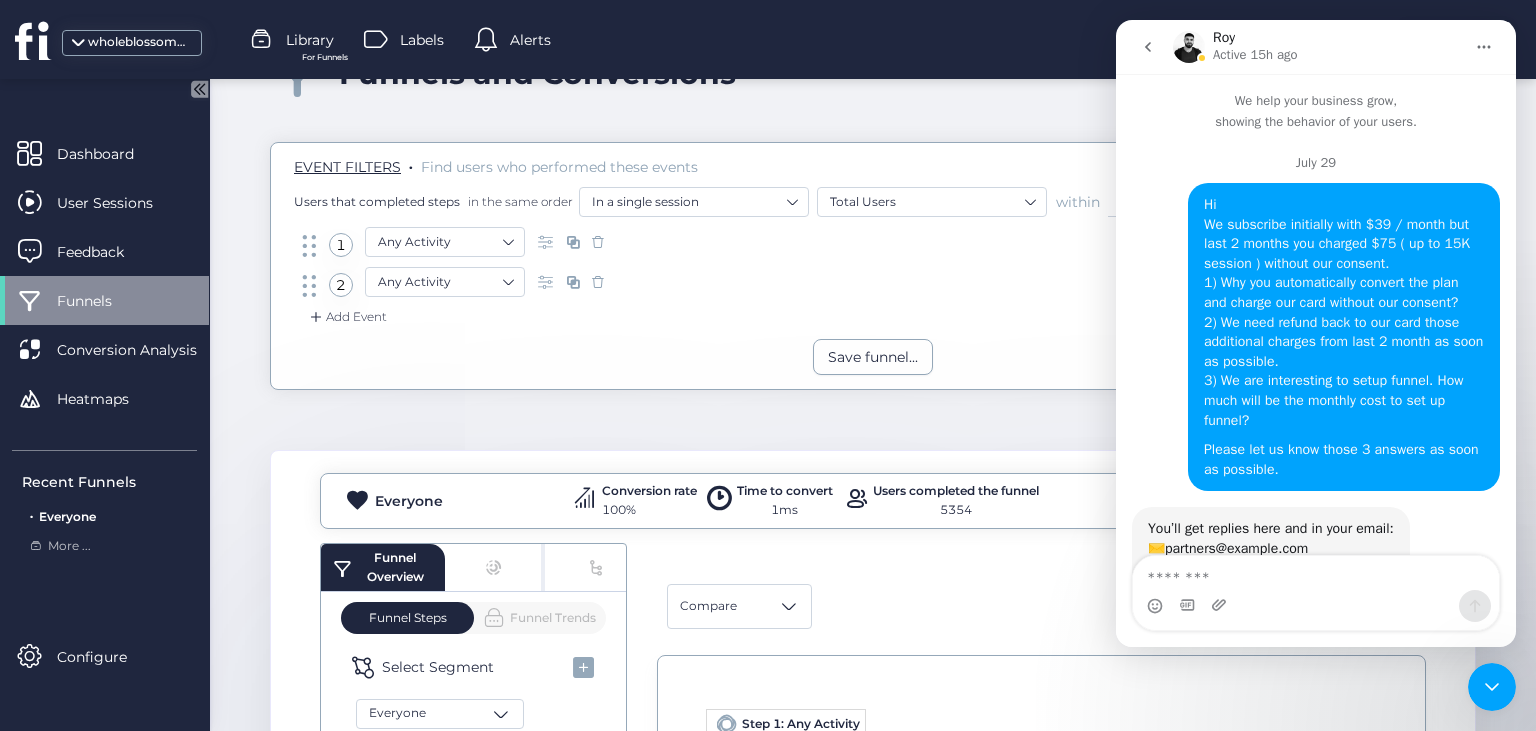 scroll, scrollTop: 7329, scrollLeft: 0, axis: vertical 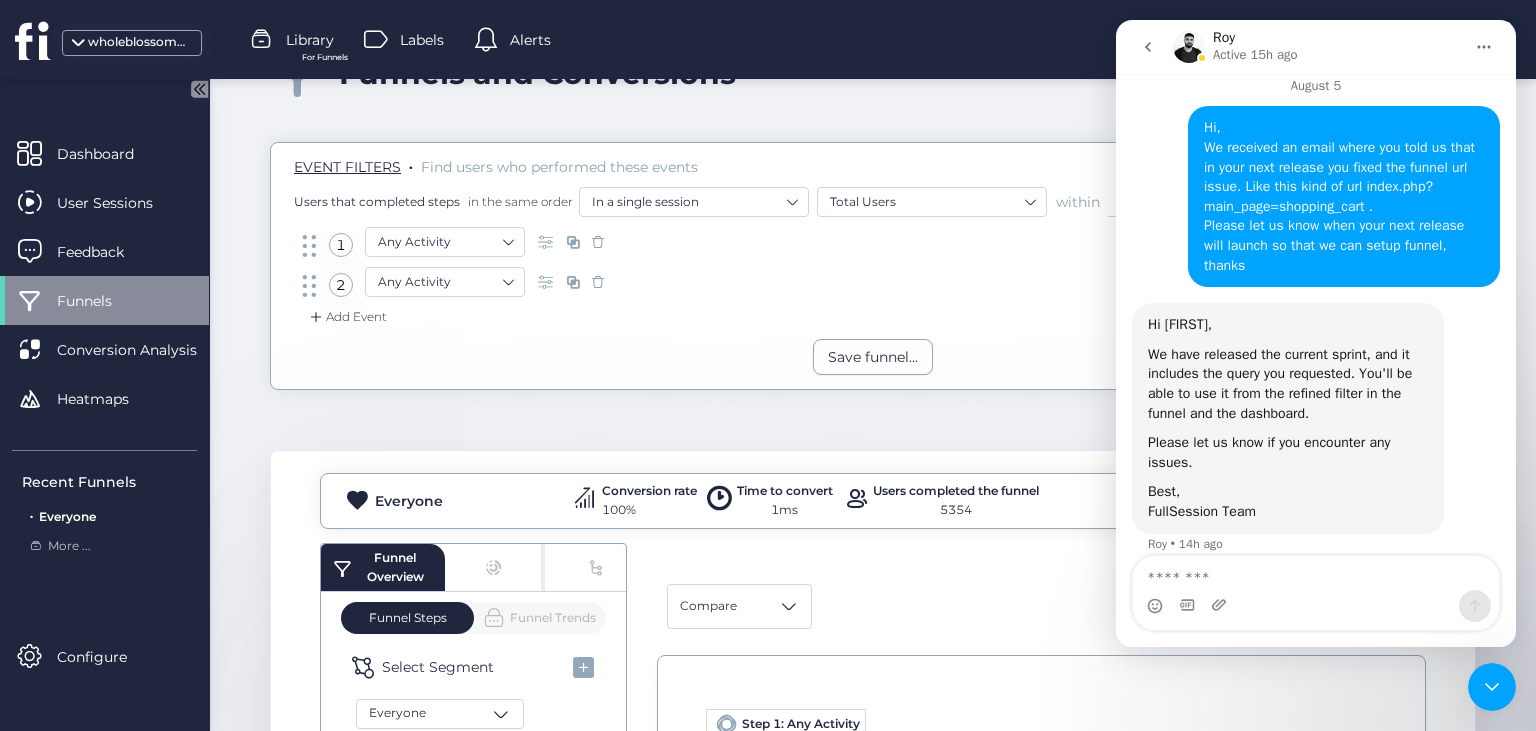 click on "1  Any Activity" at bounding box center (873, 247) 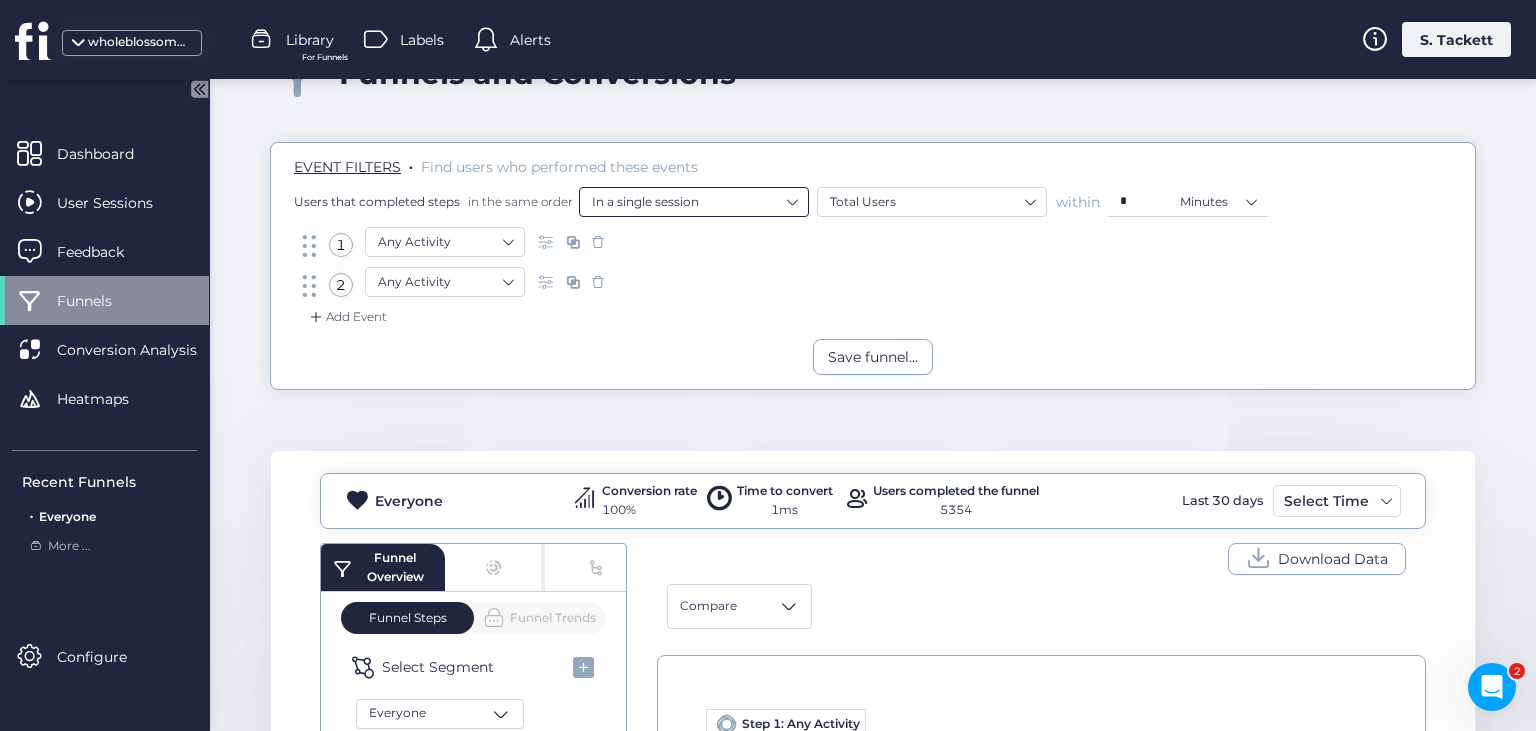 click on "In a single session" 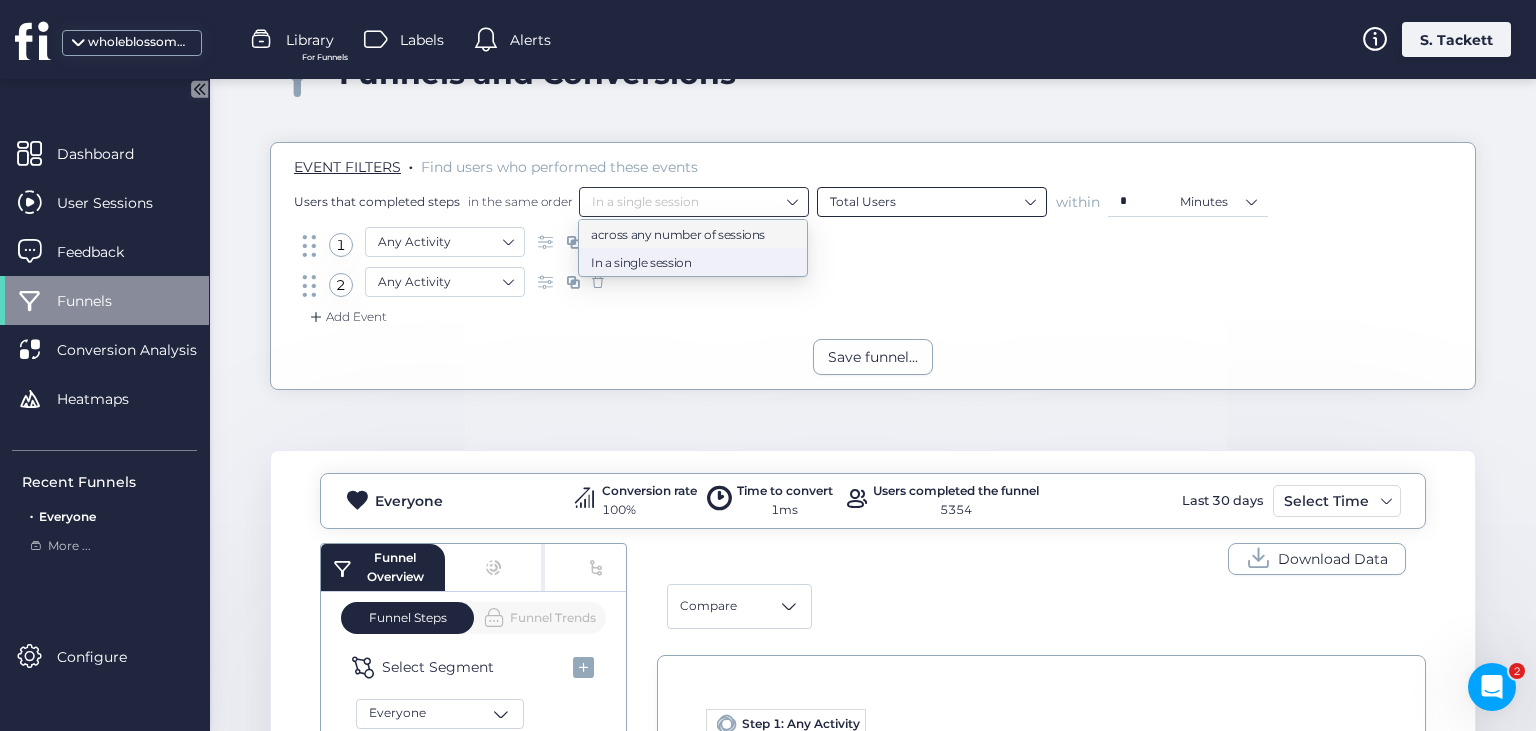 click on "Total Users" 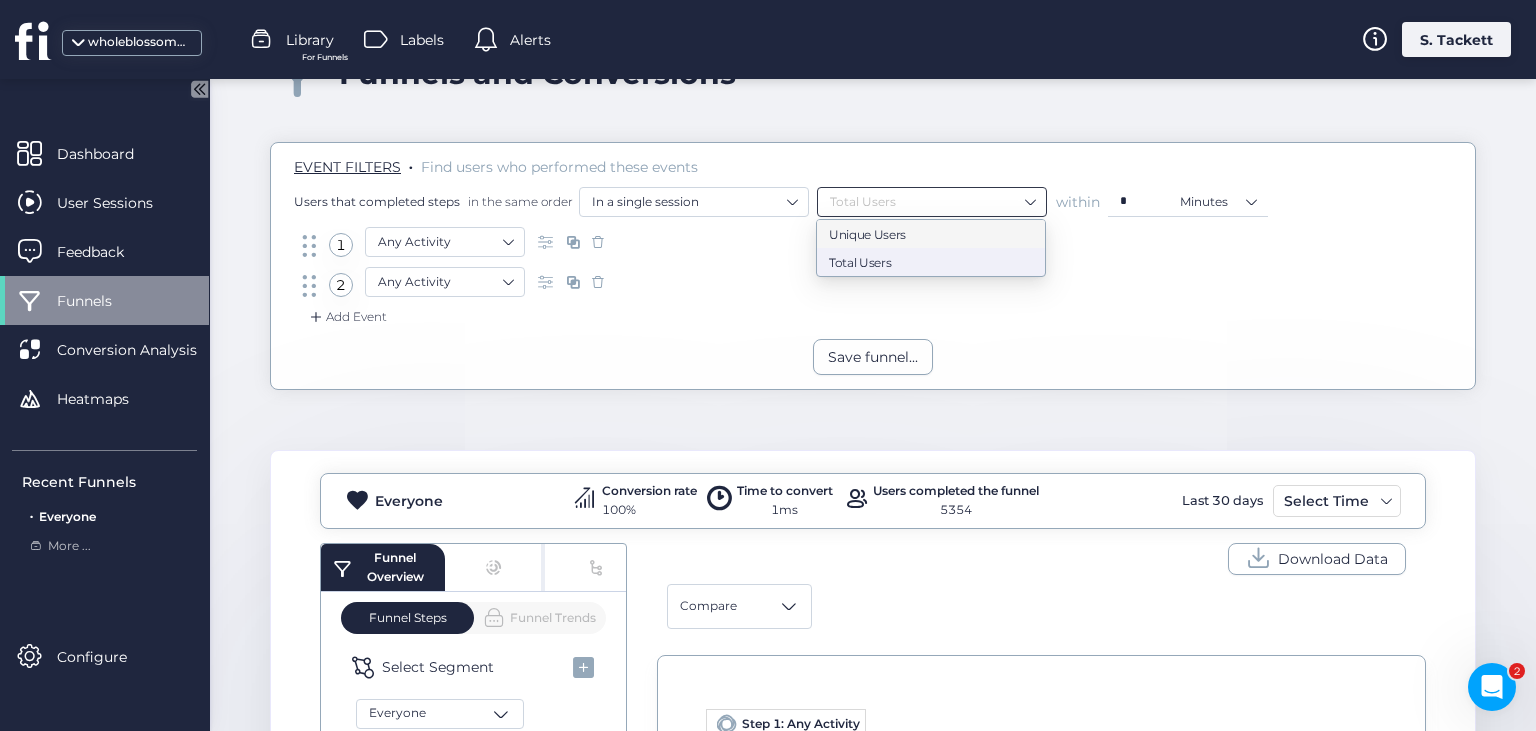 click on "1  Any Activity" at bounding box center [873, 247] 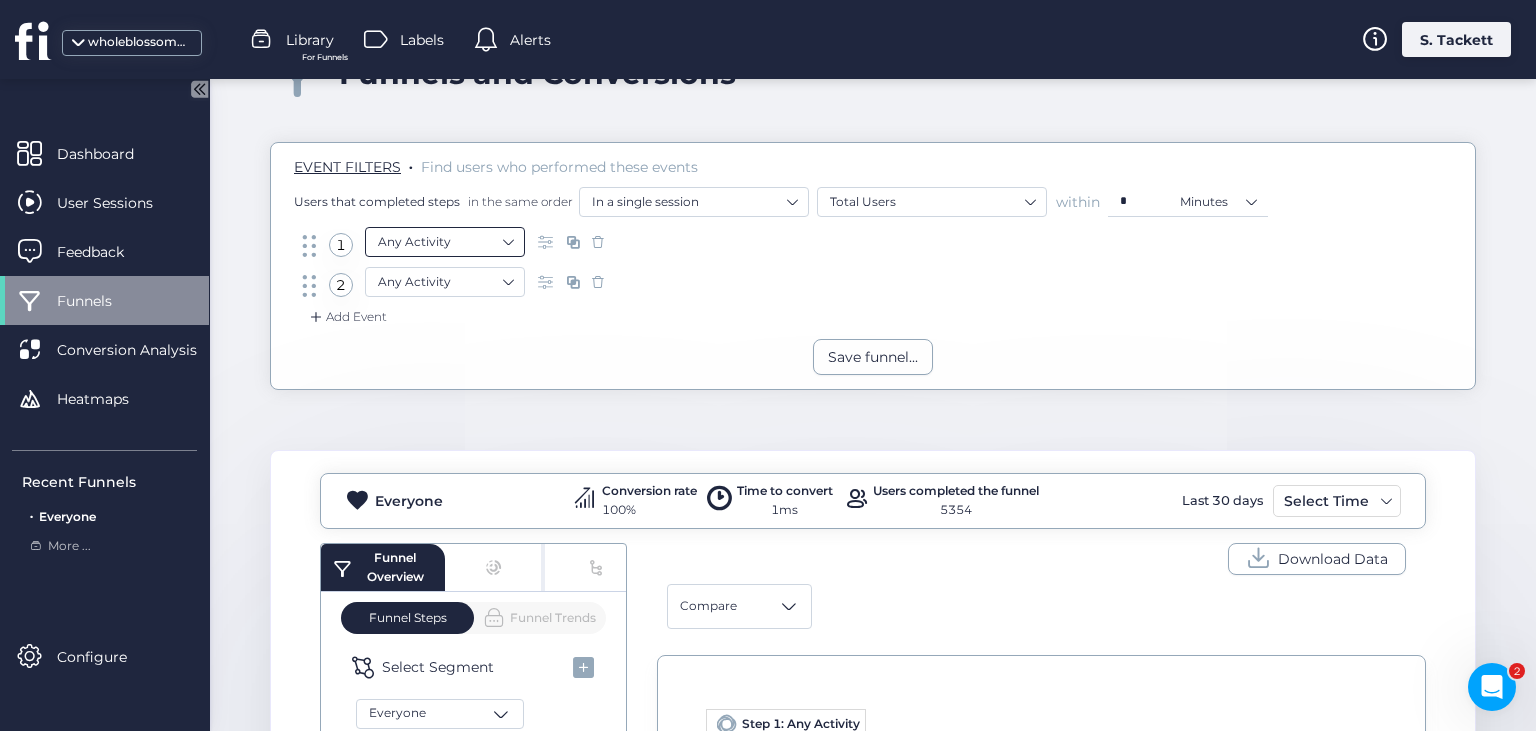 click on "Any Activity" 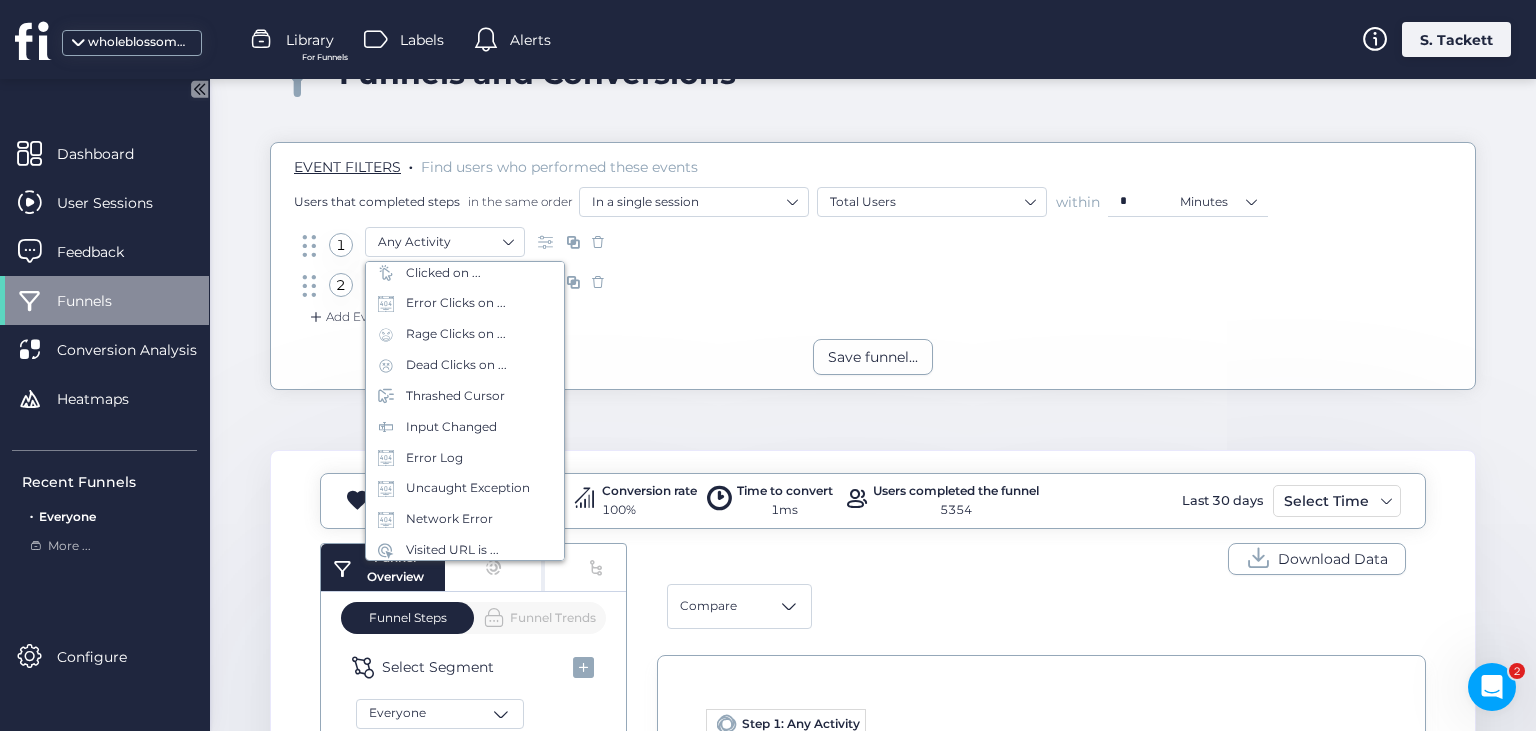 scroll, scrollTop: 88, scrollLeft: 0, axis: vertical 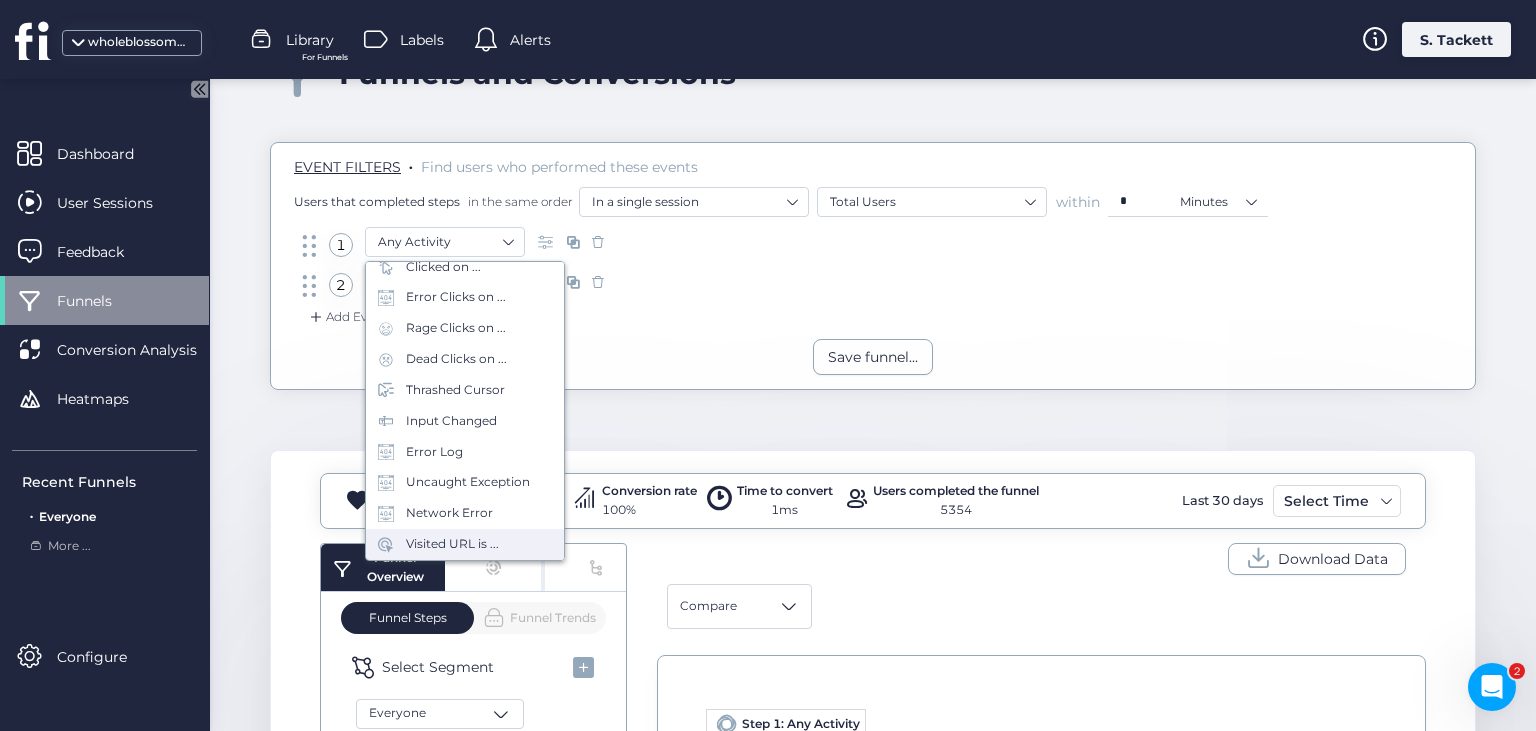 click on "Visited URL is ..." at bounding box center (452, 544) 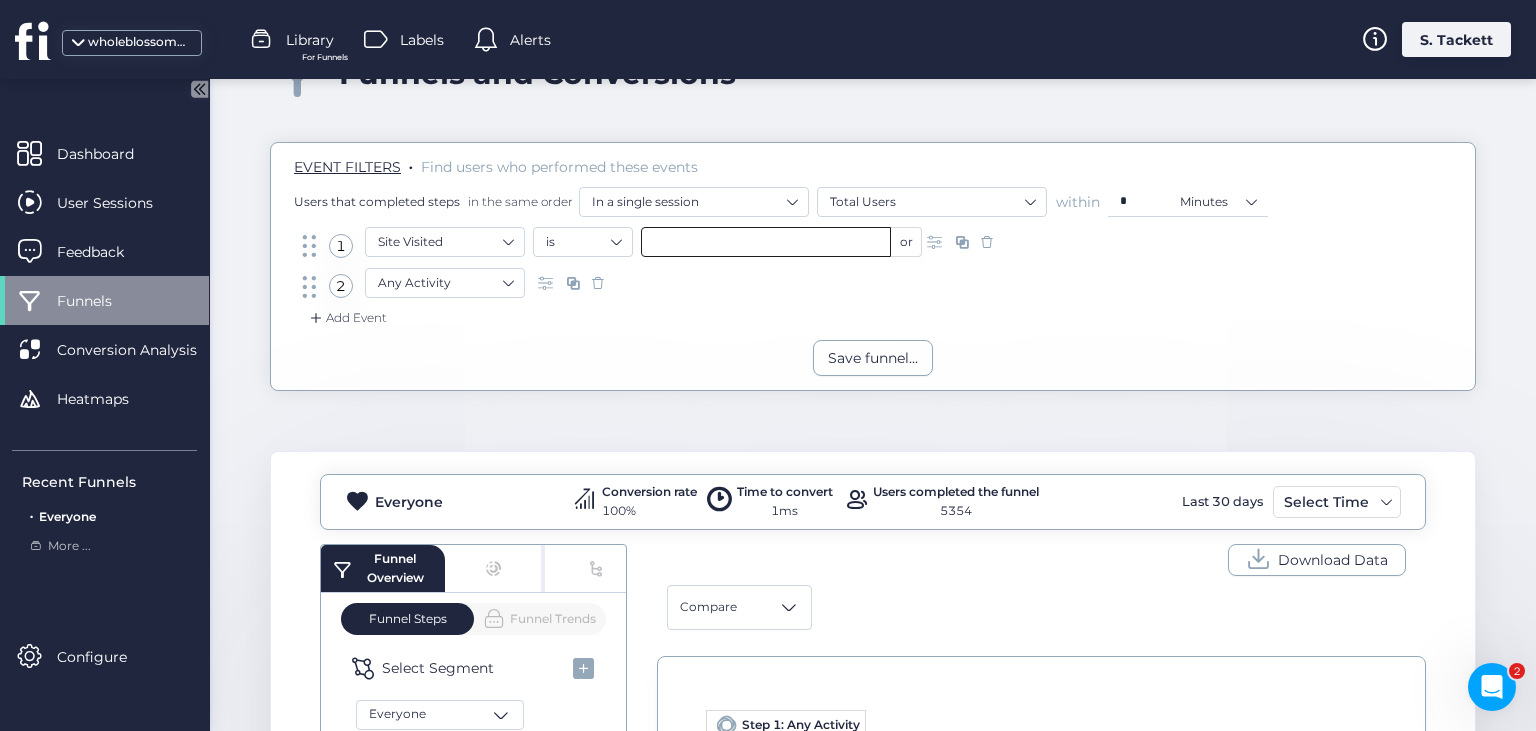 click 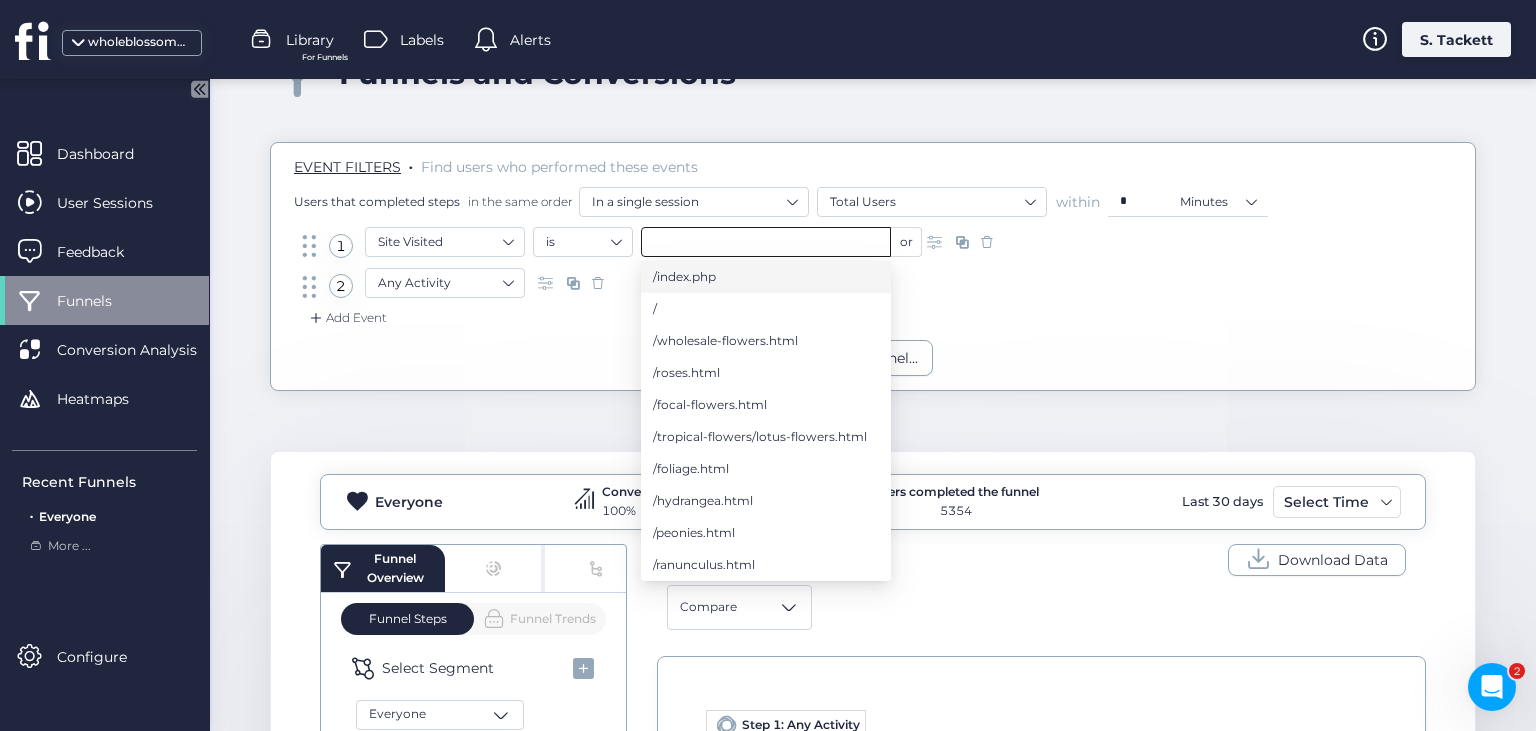 click on "/index.php" at bounding box center (766, 277) 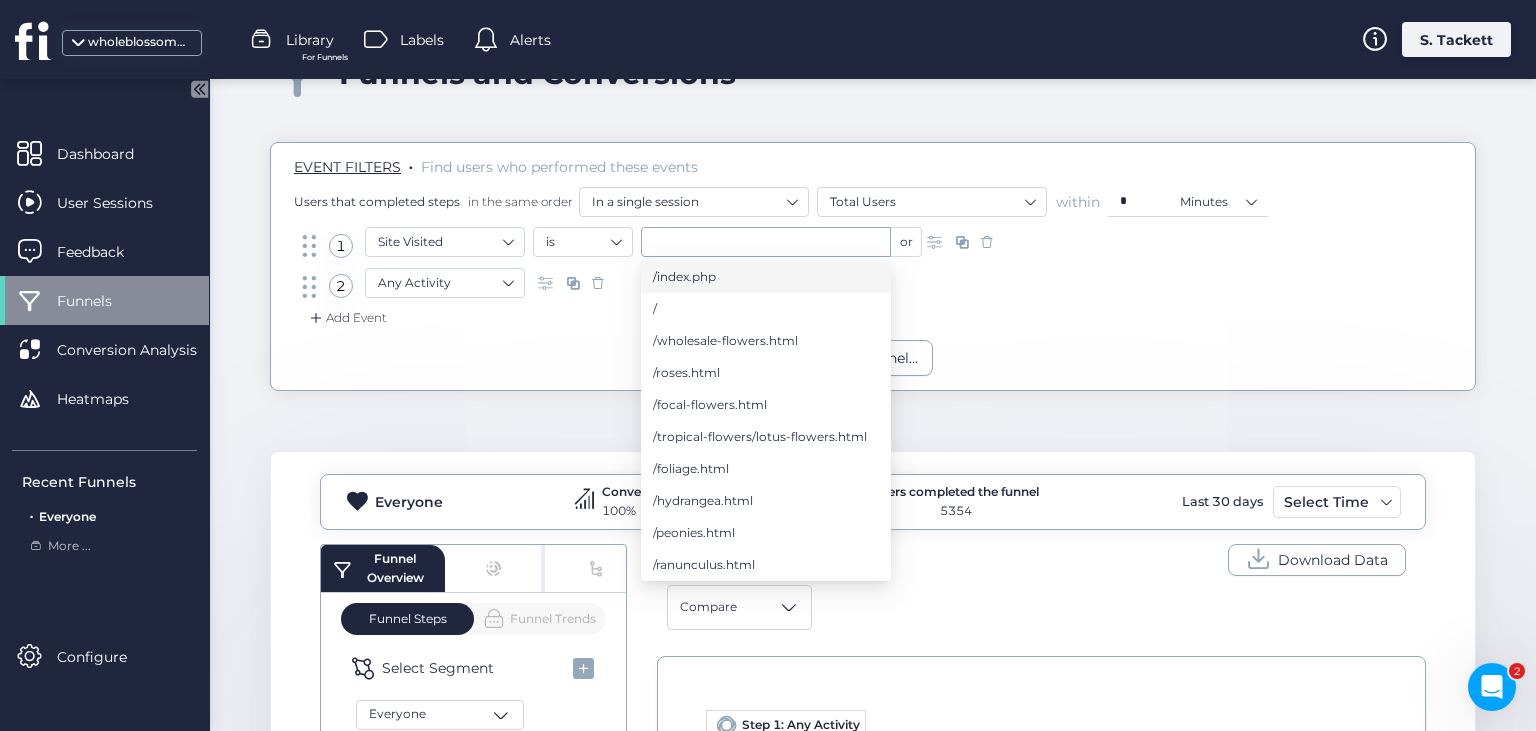 type on "**********" 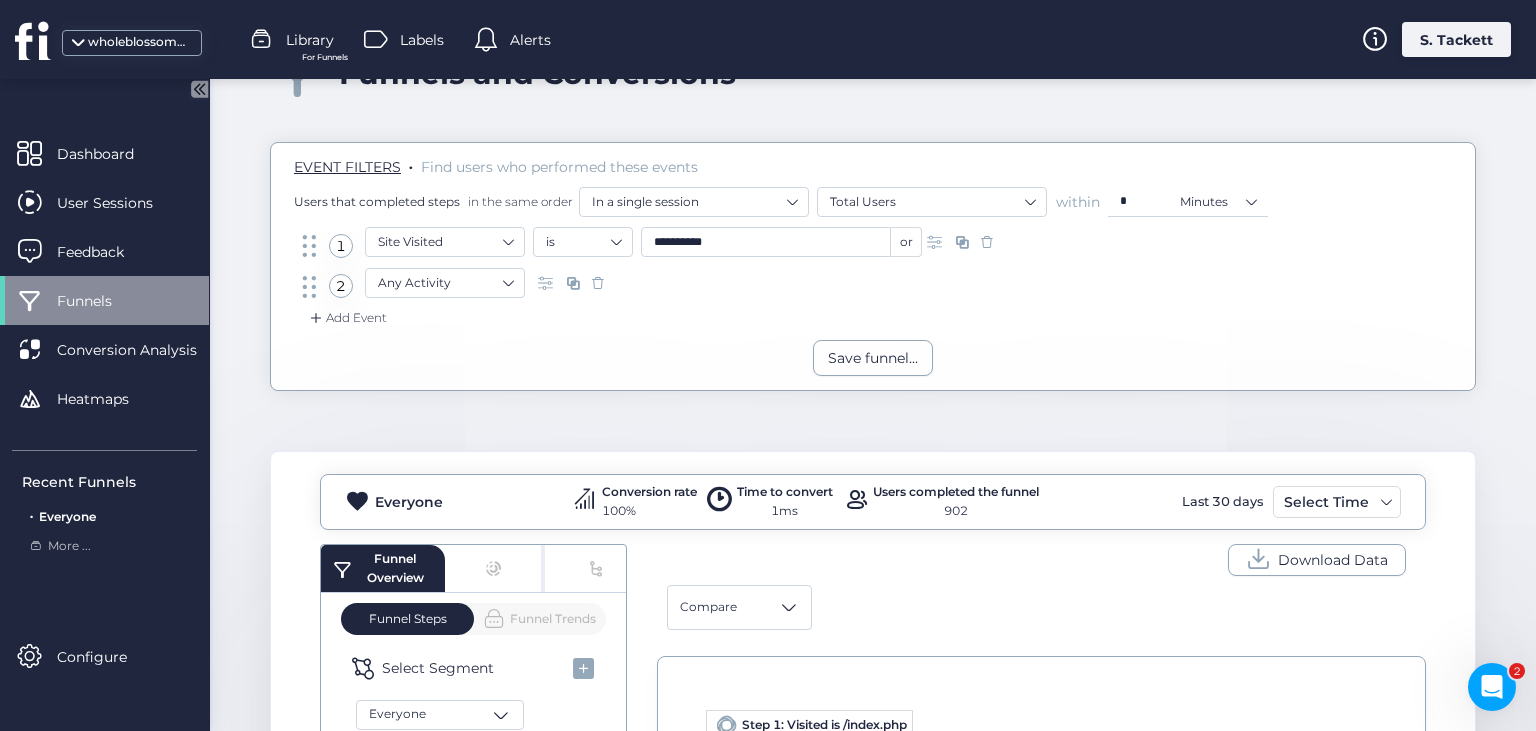 click on "**********" 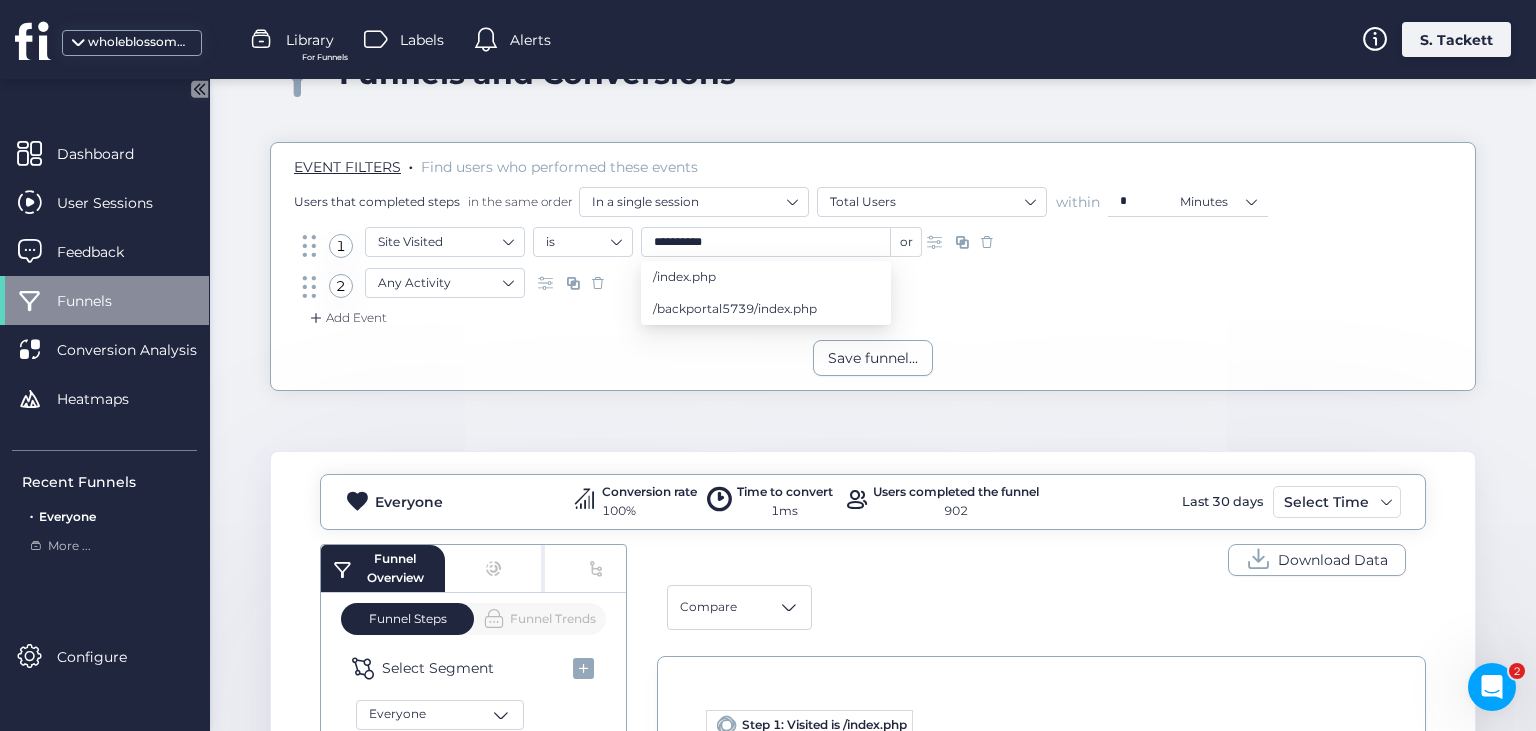 click on "2  Any Activity" at bounding box center (873, 288) 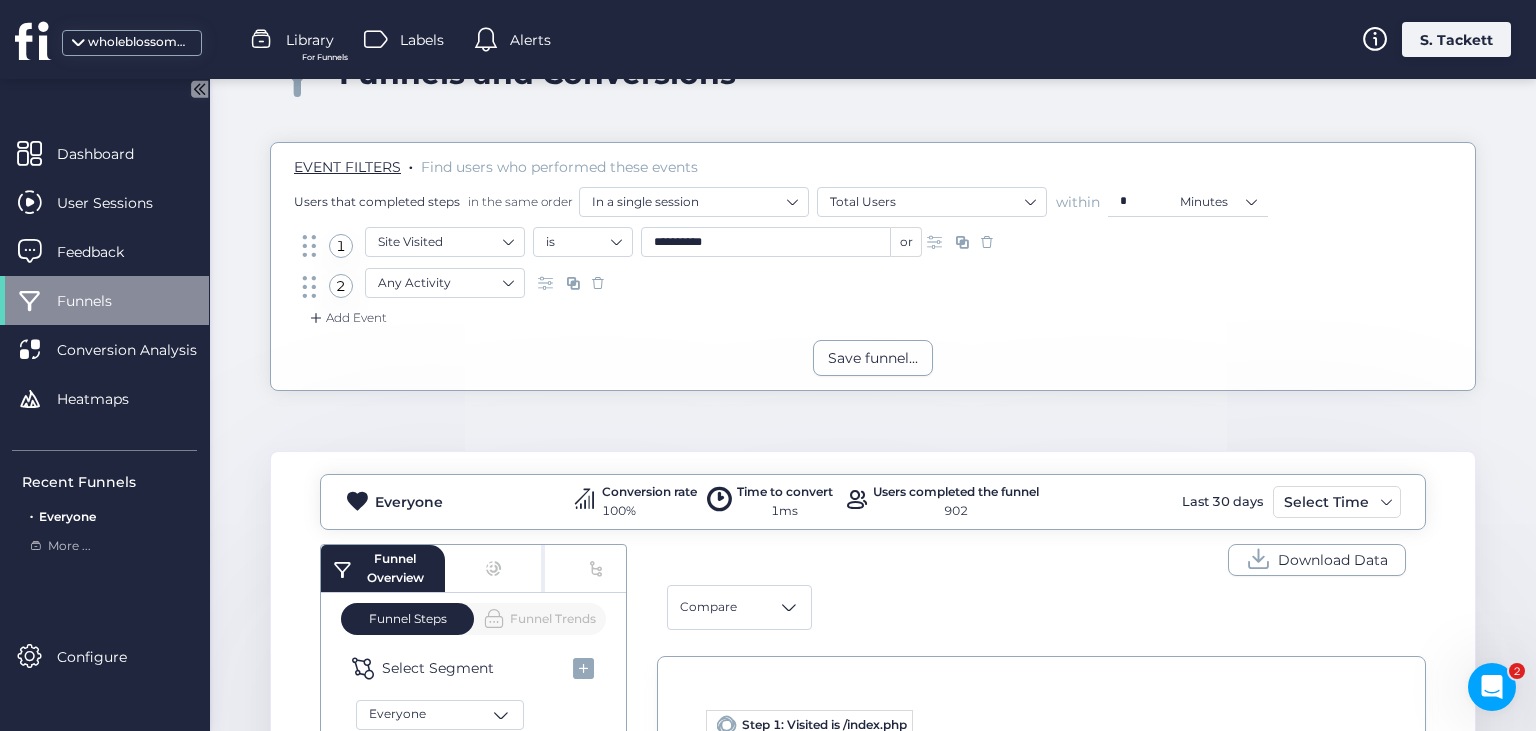 click at bounding box center [962, 242] 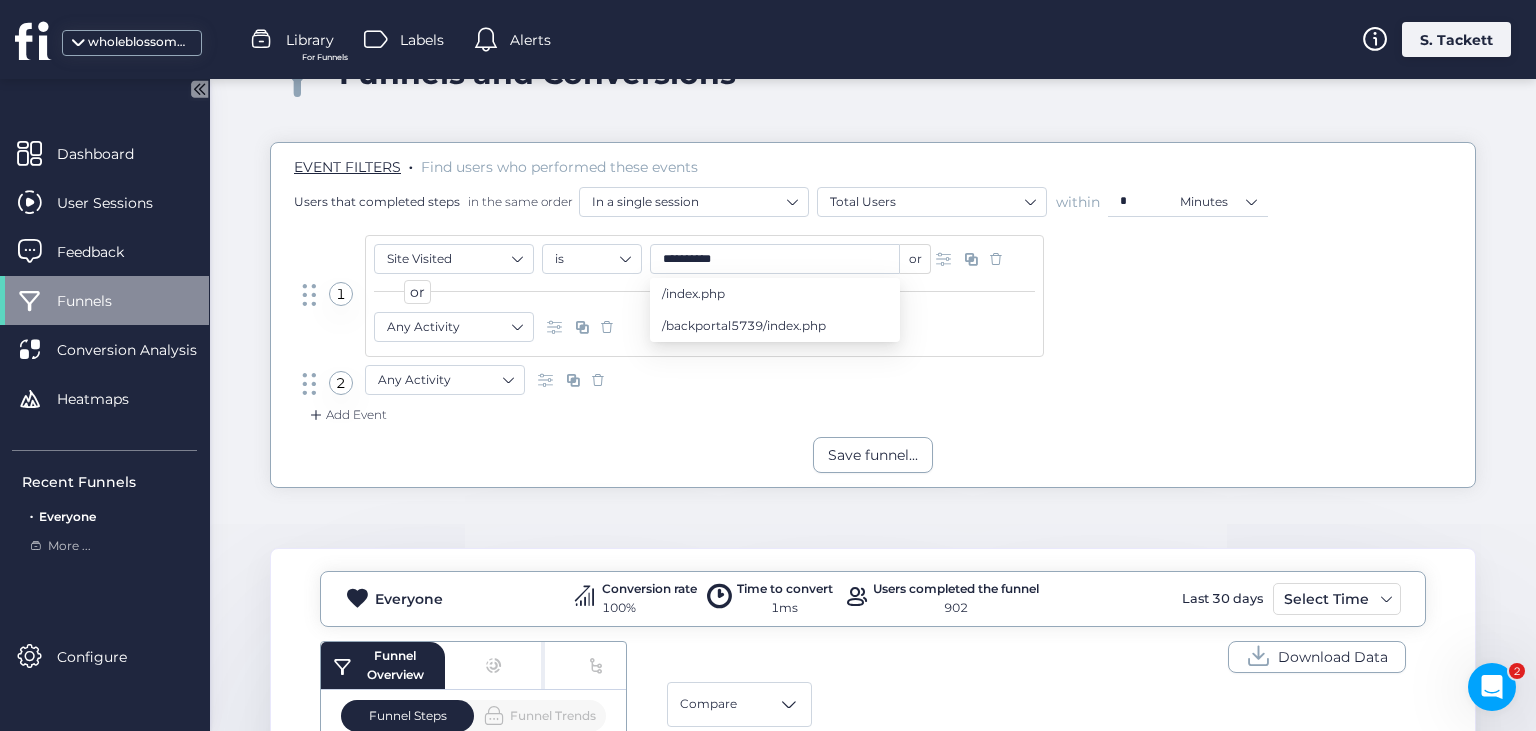 click on "**********" at bounding box center (873, 296) 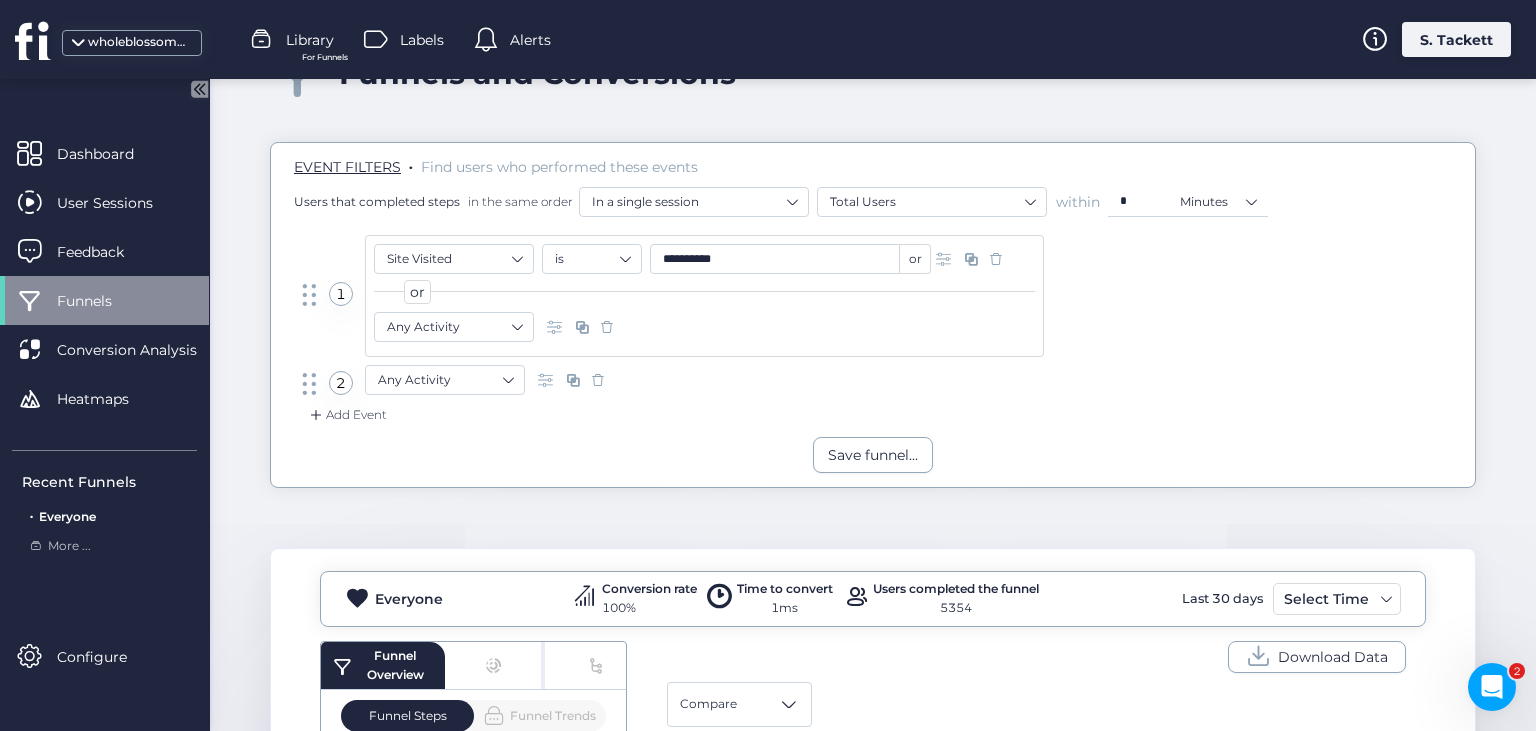 click at bounding box center [946, 259] 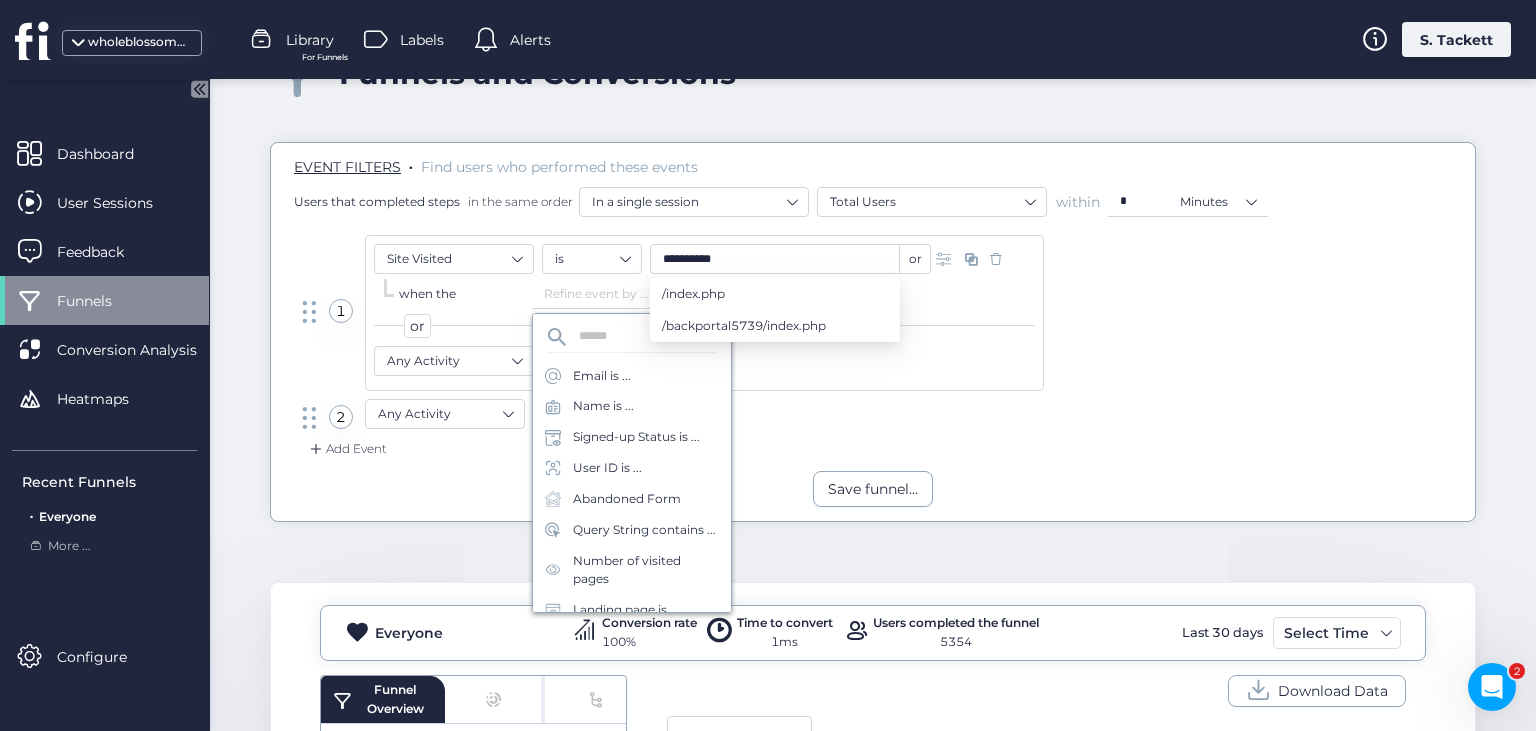 click on "**********" at bounding box center [873, 313] 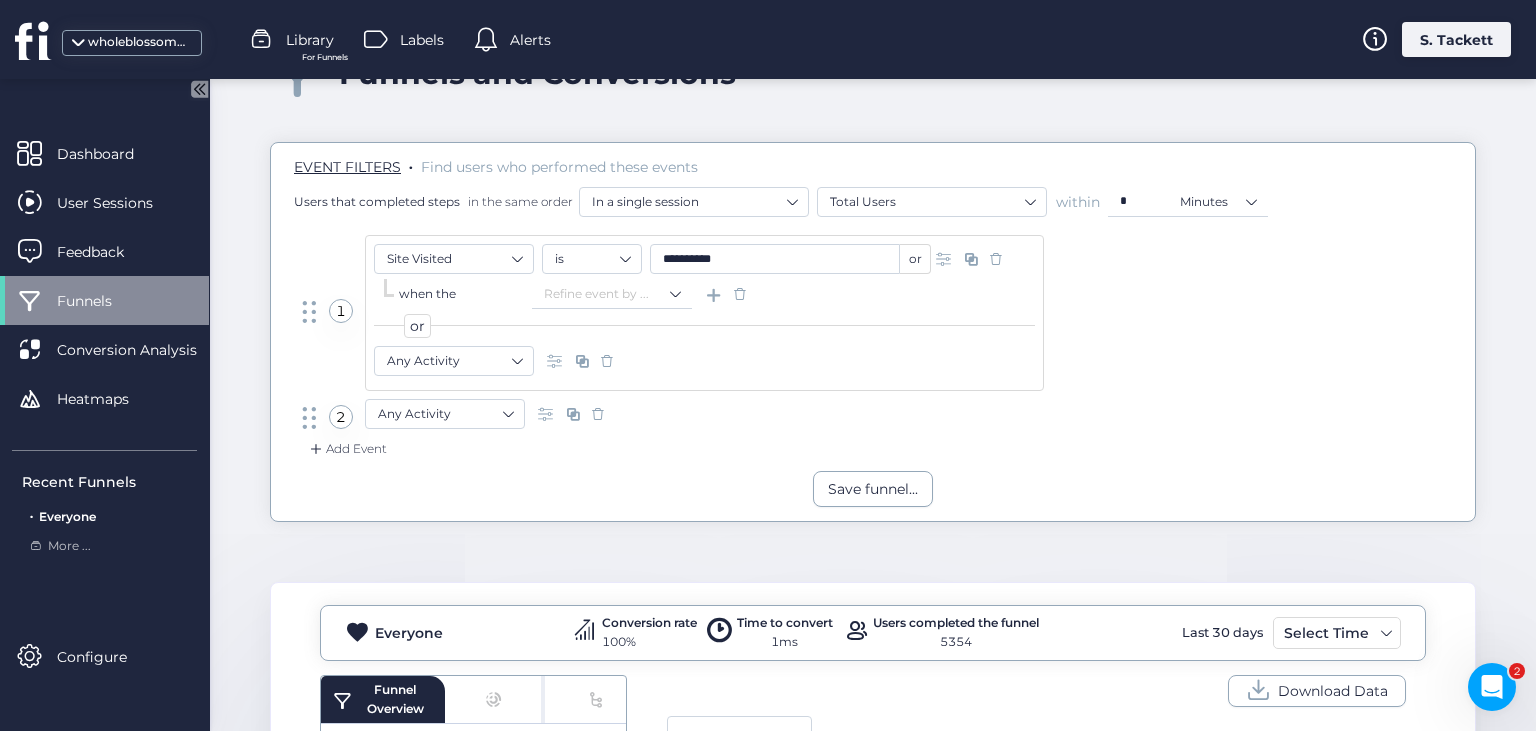 click at bounding box center (607, 361) 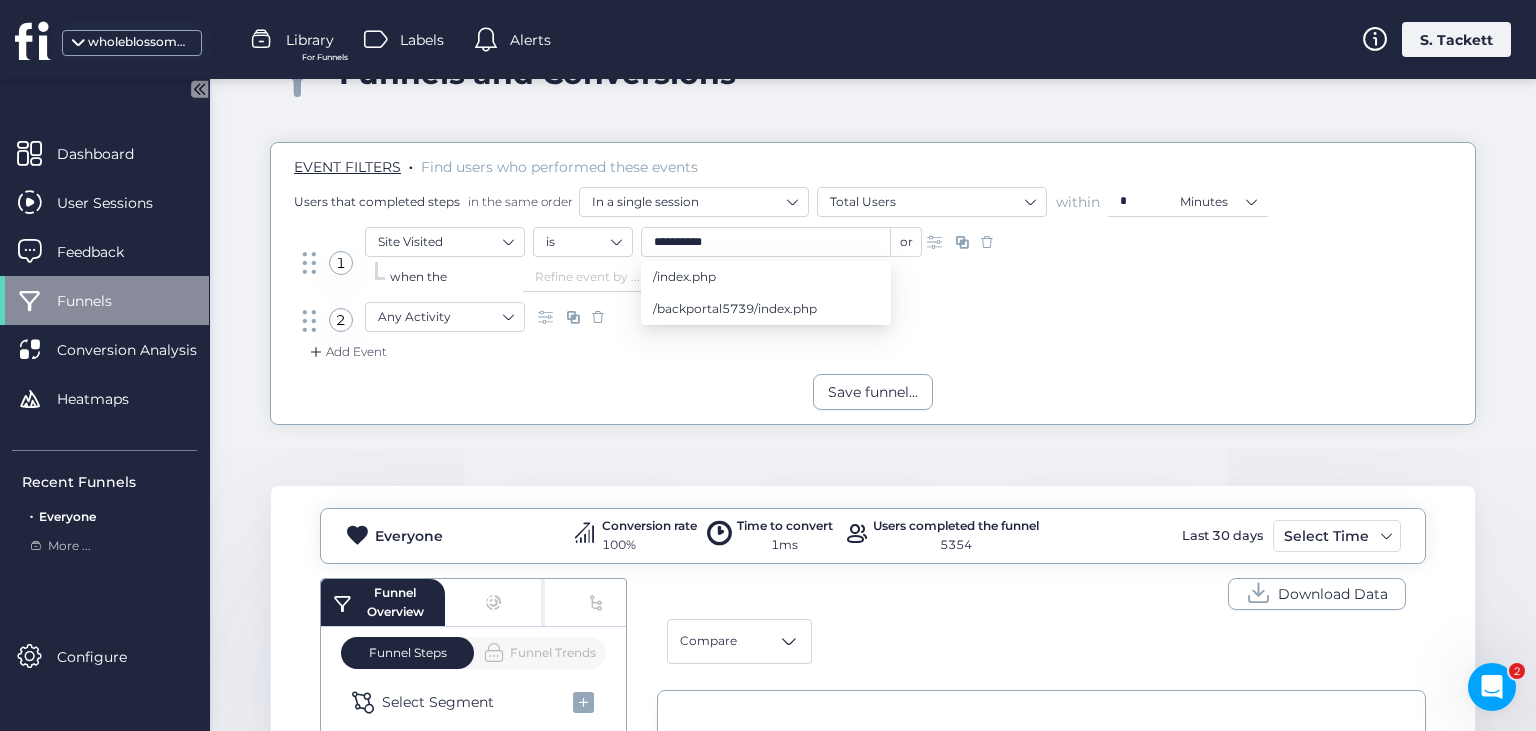 click on "2  Any Activity" at bounding box center [873, 322] 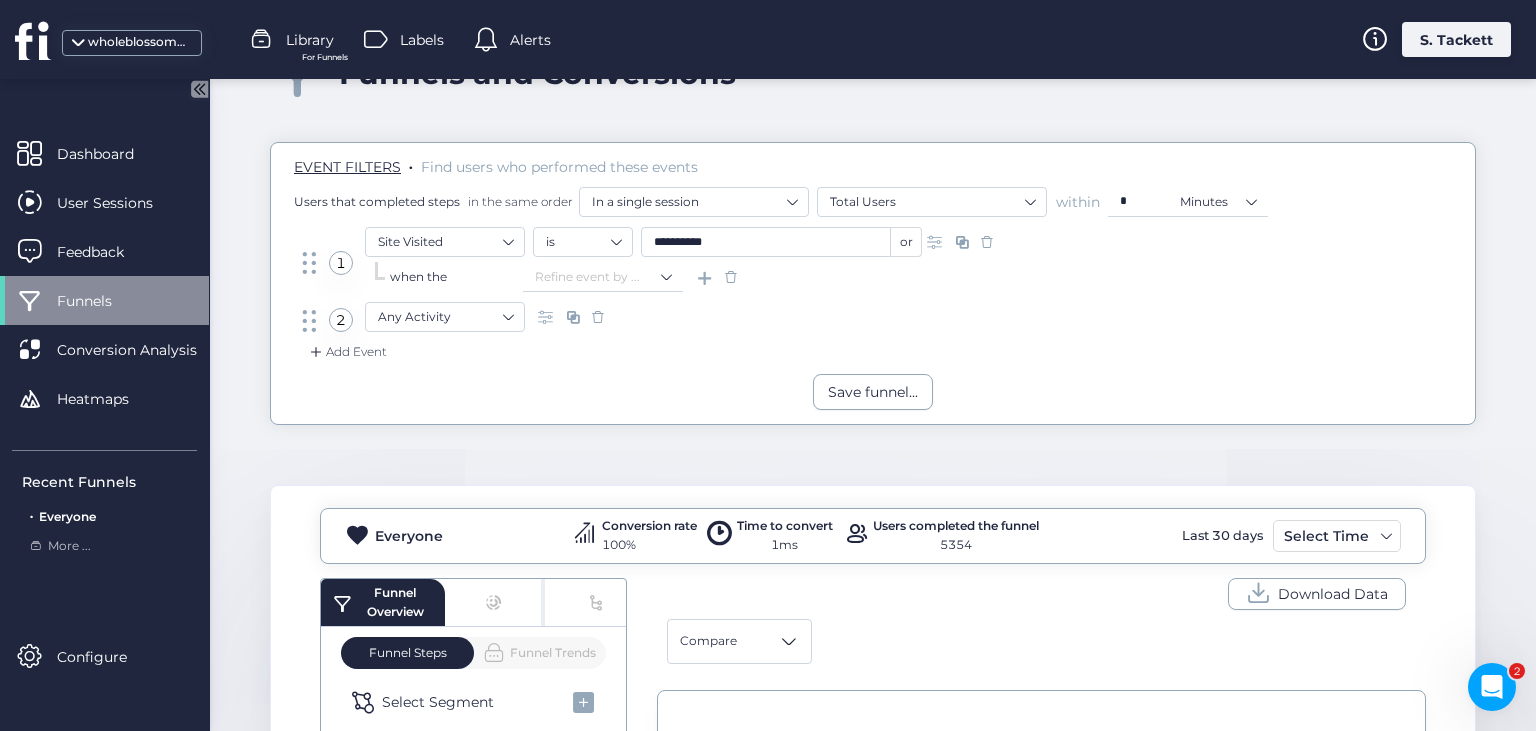 click at bounding box center (937, 242) 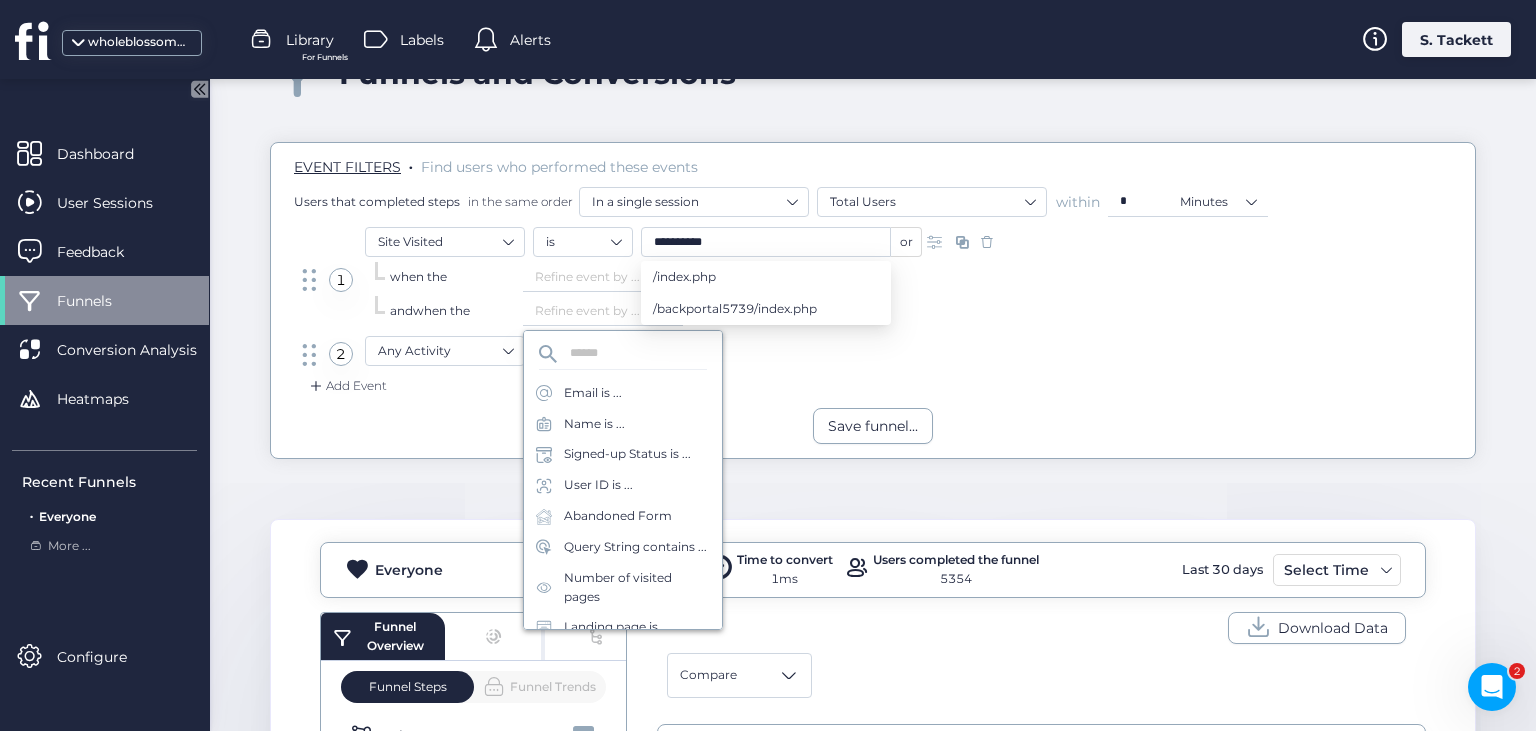 click on "**********" at bounding box center (683, 281) 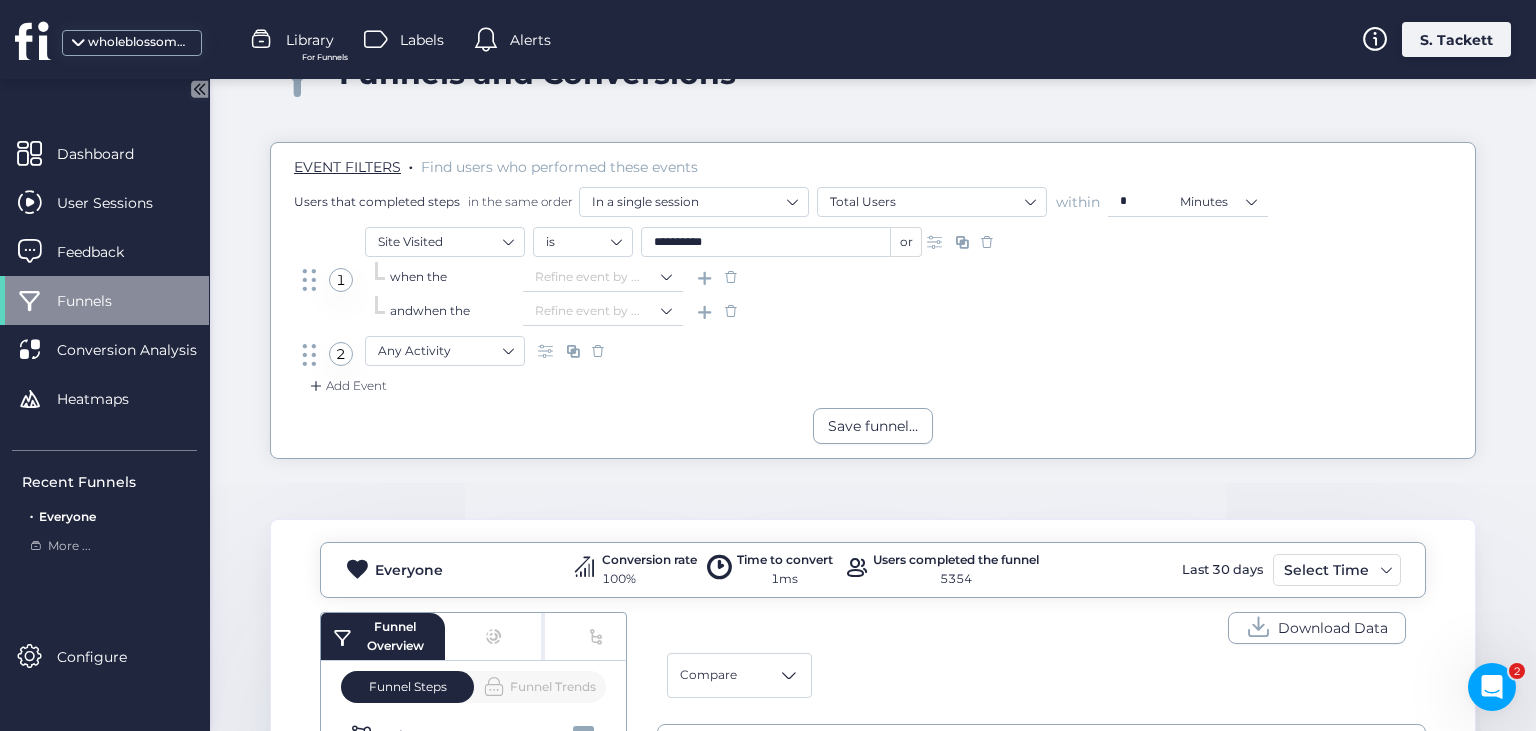 click at bounding box center (731, 311) 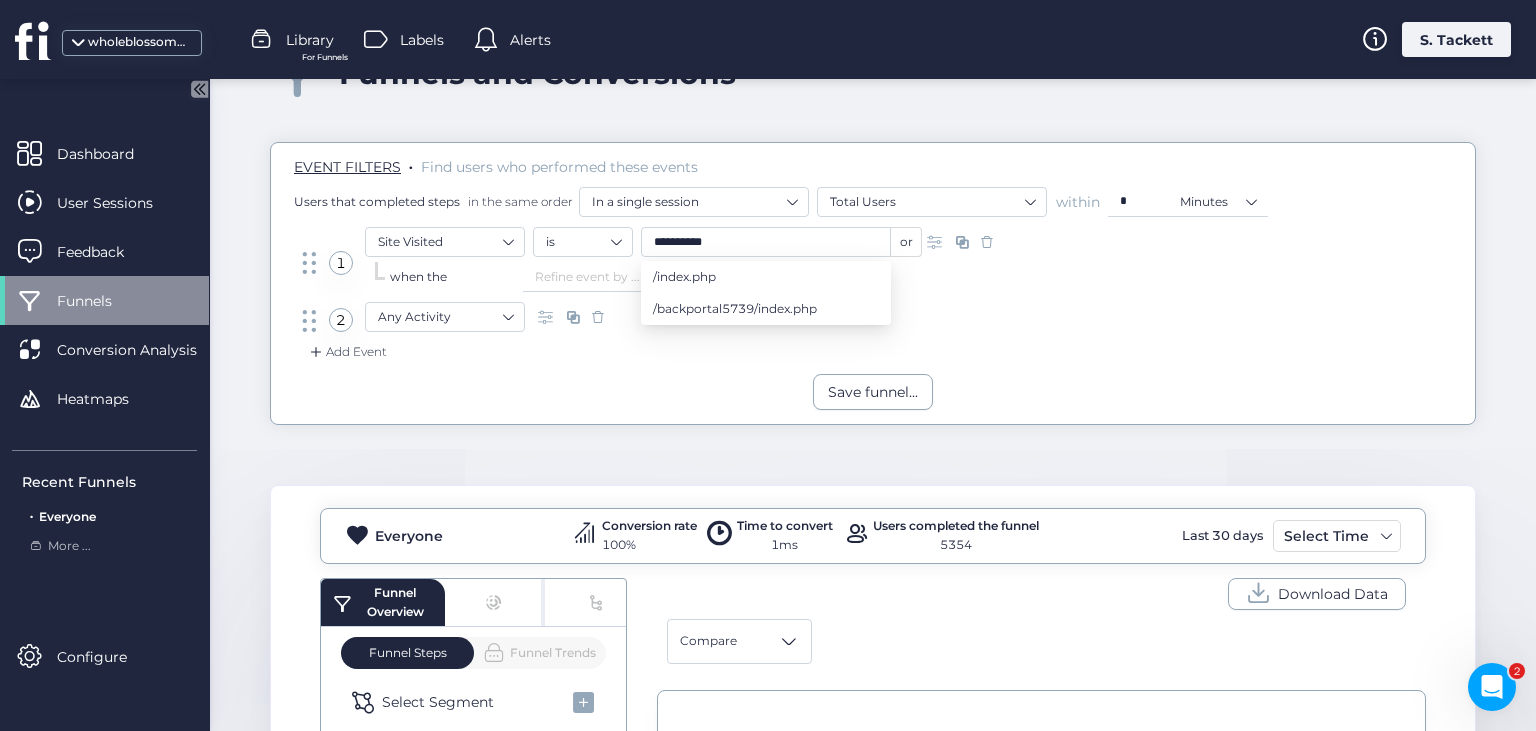 click on "**********" at bounding box center [873, 264] 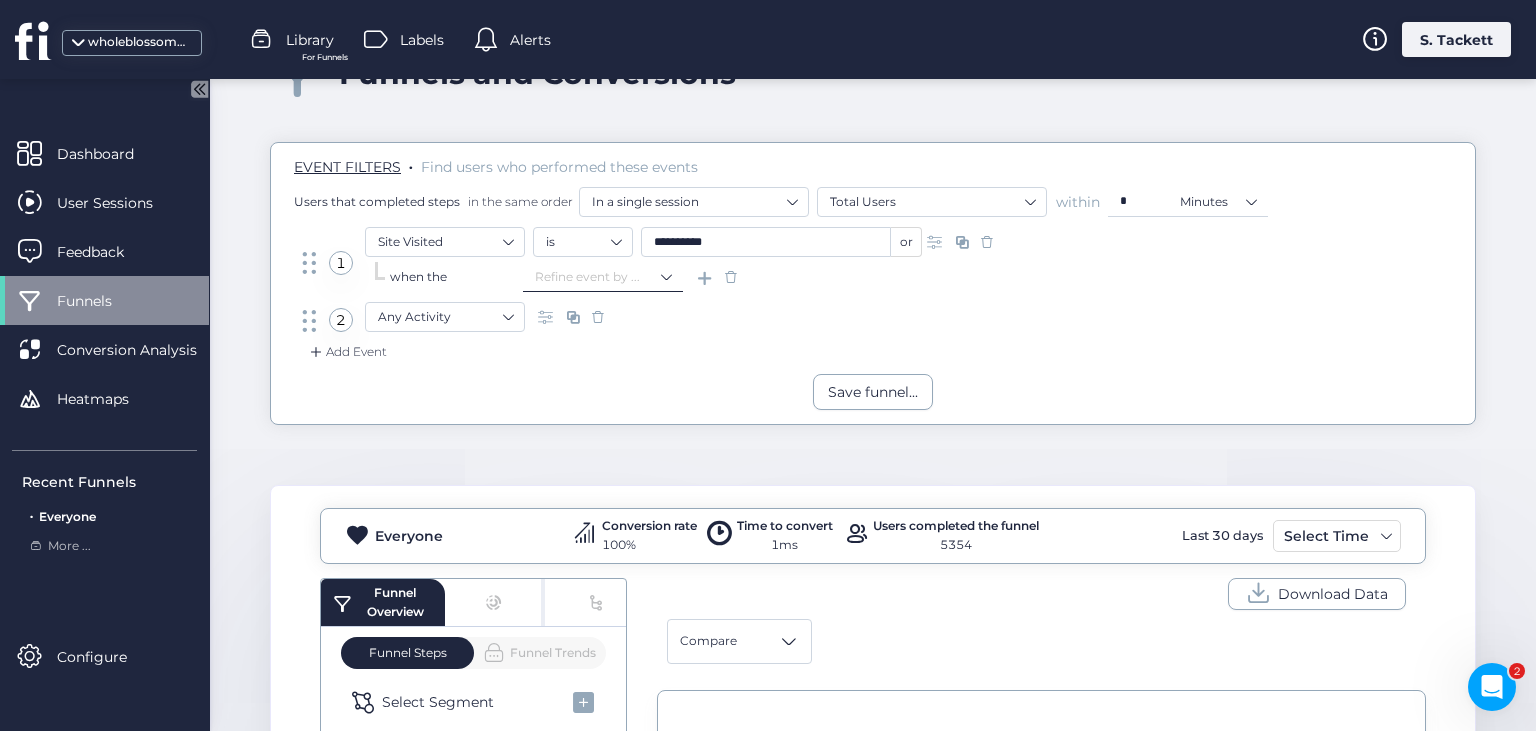 click at bounding box center [596, 277] 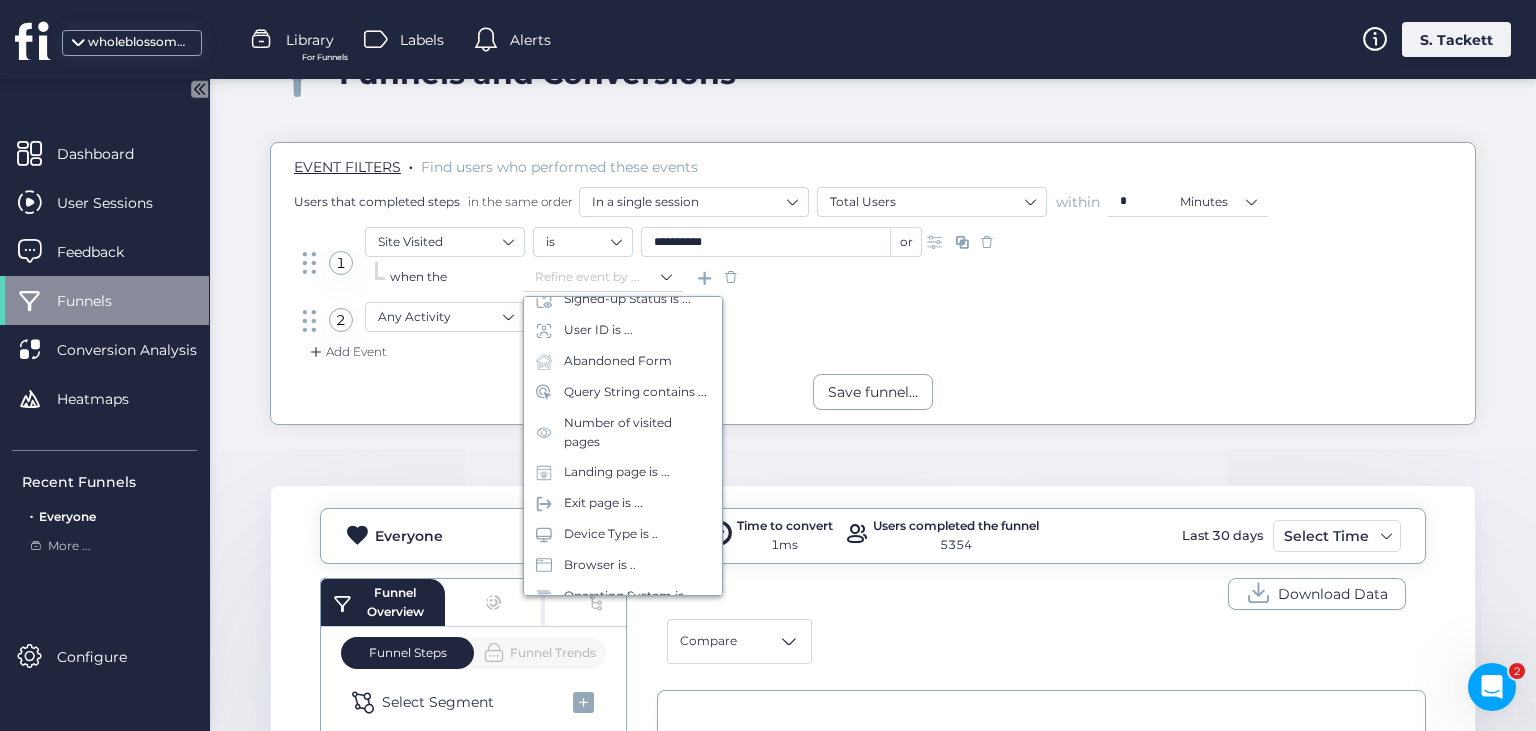scroll, scrollTop: 123, scrollLeft: 0, axis: vertical 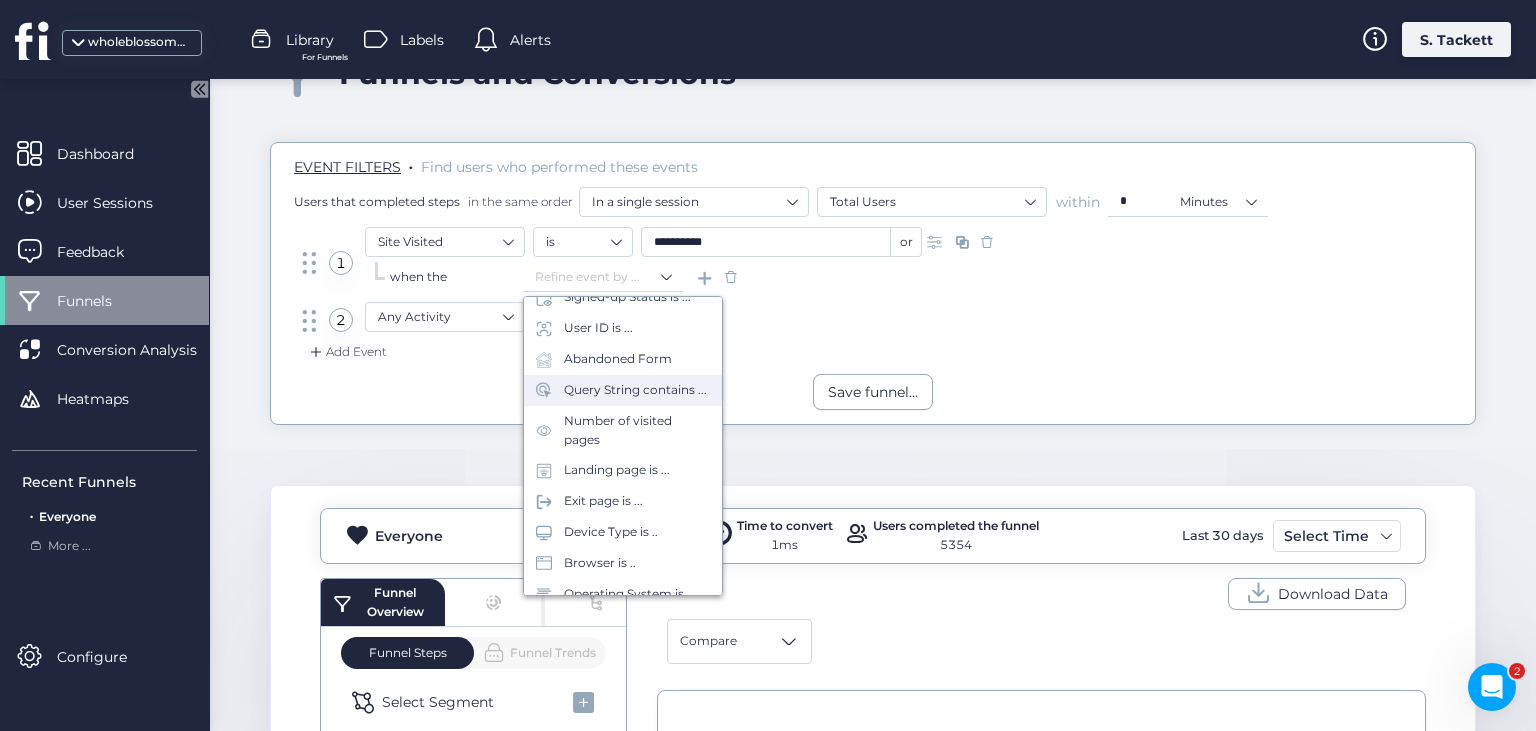 click on "Query String contains ..." at bounding box center (635, 390) 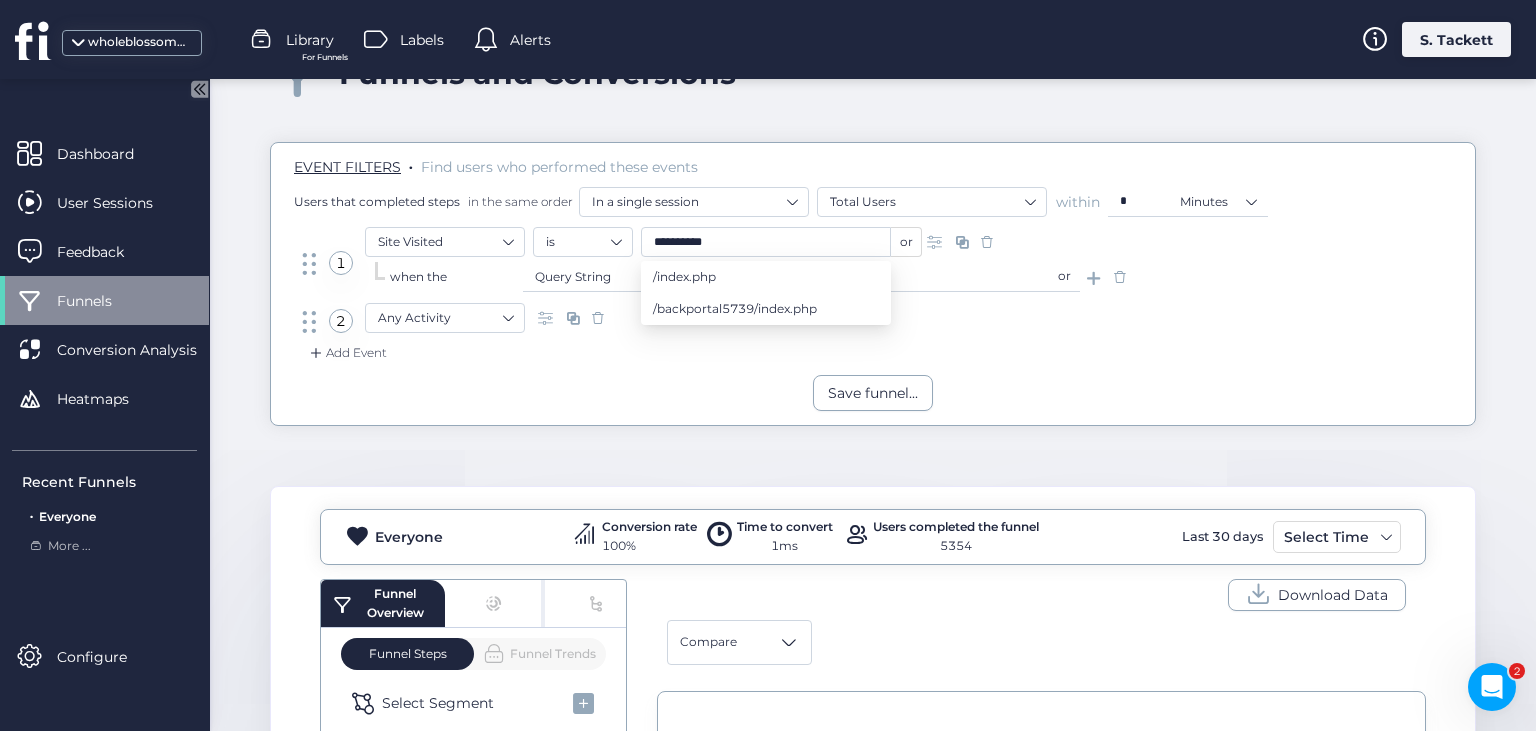 click on "2  Any Activity" at bounding box center [873, 323] 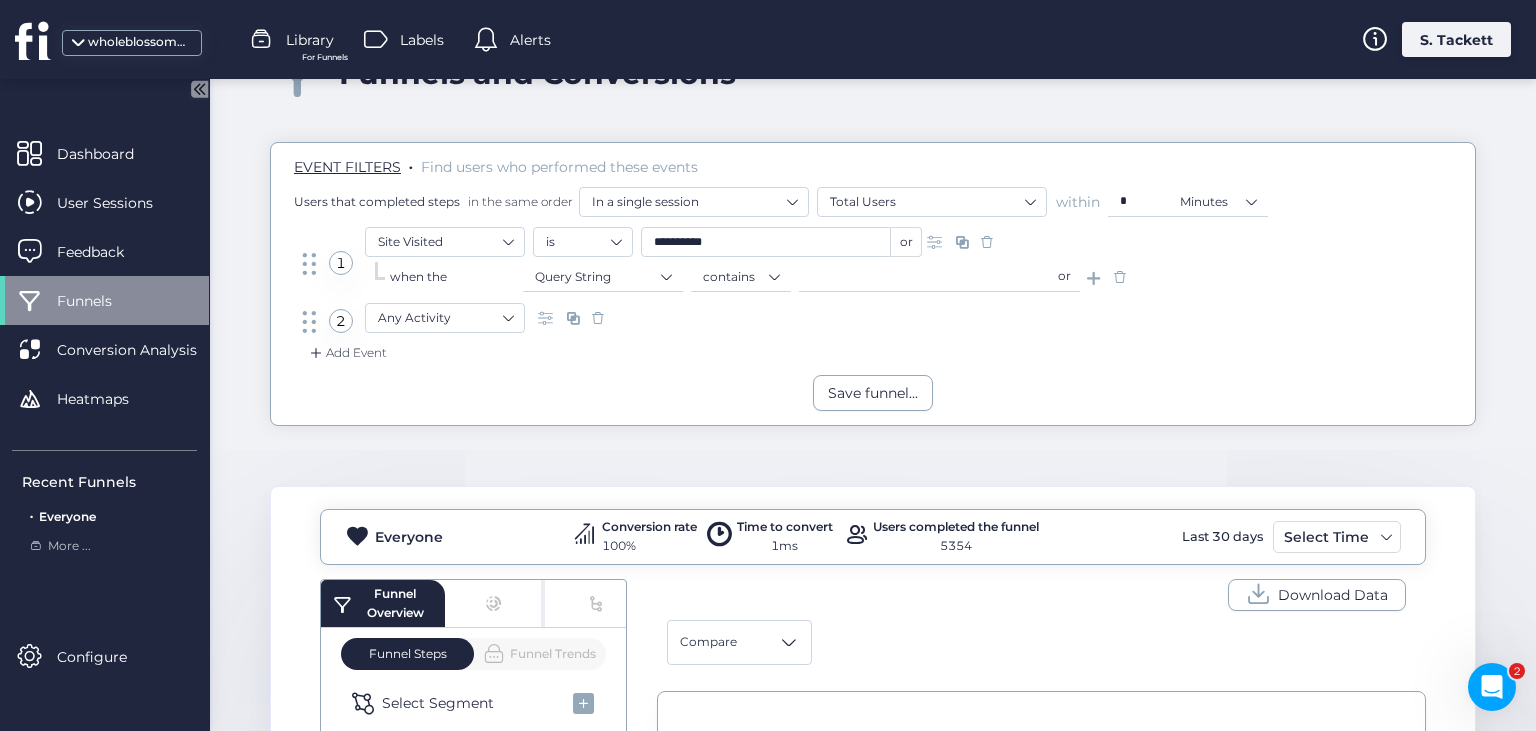 click 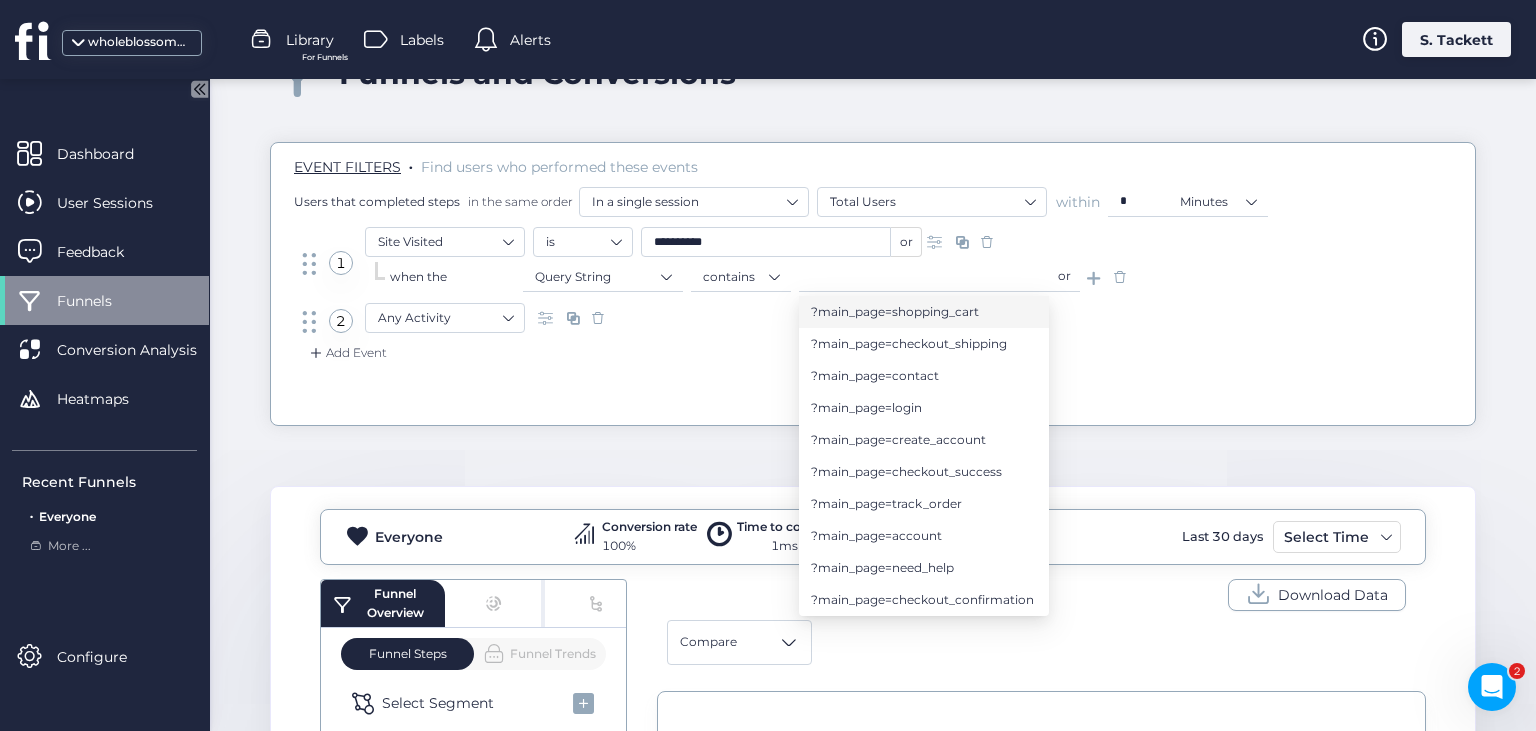 click on "?main_page=shopping_cart" at bounding box center (895, 312) 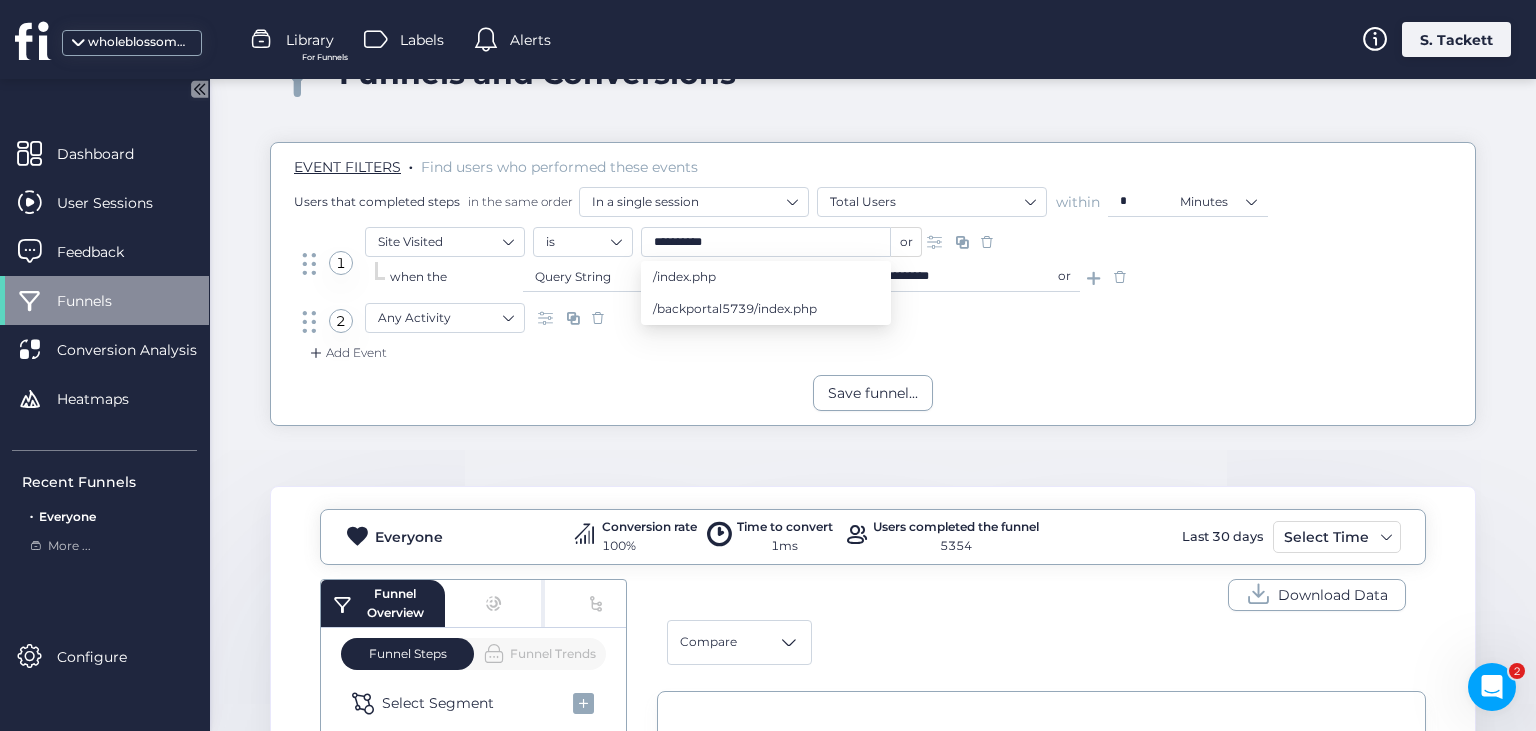 click on "2  Any Activity" at bounding box center [873, 323] 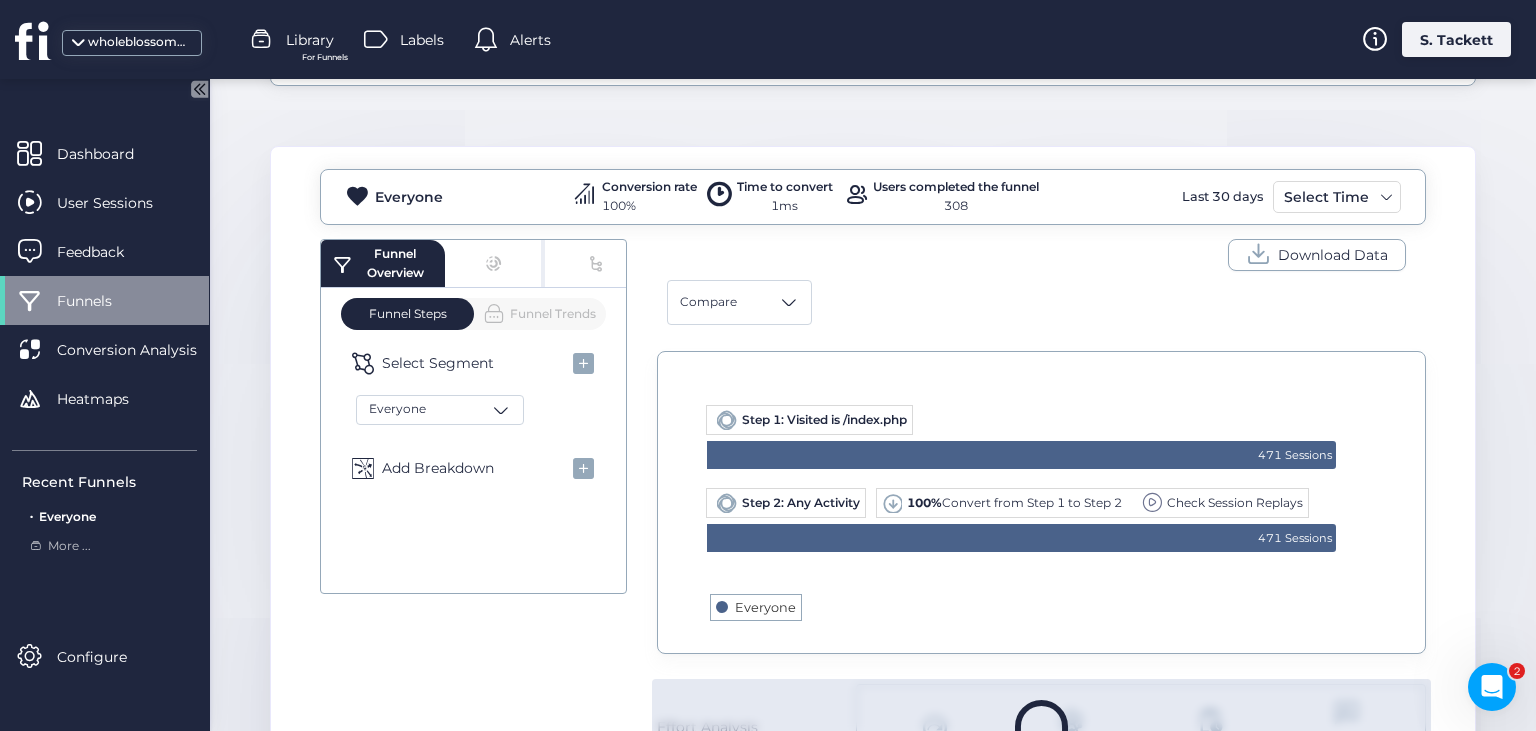 scroll, scrollTop: 408, scrollLeft: 0, axis: vertical 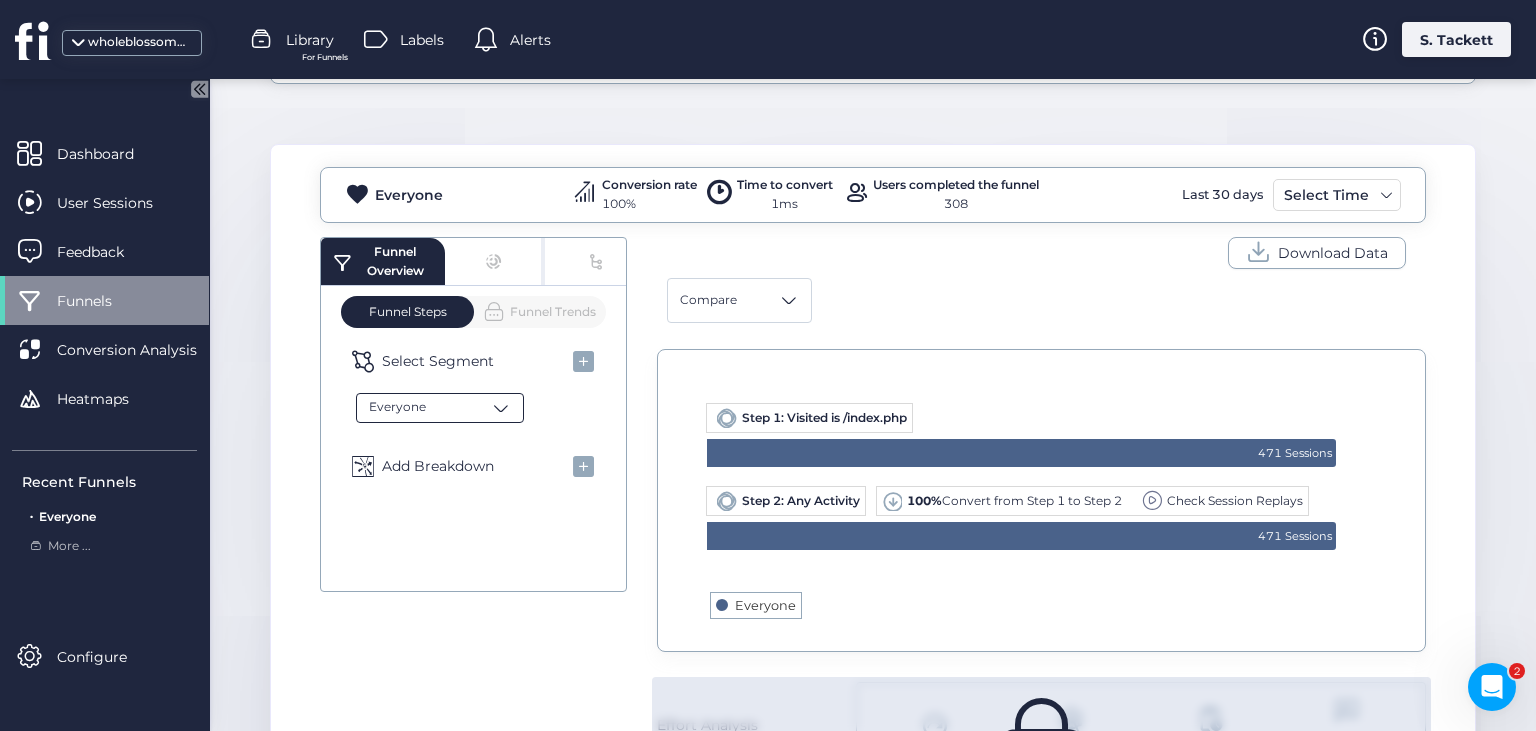 click on "Everyone" 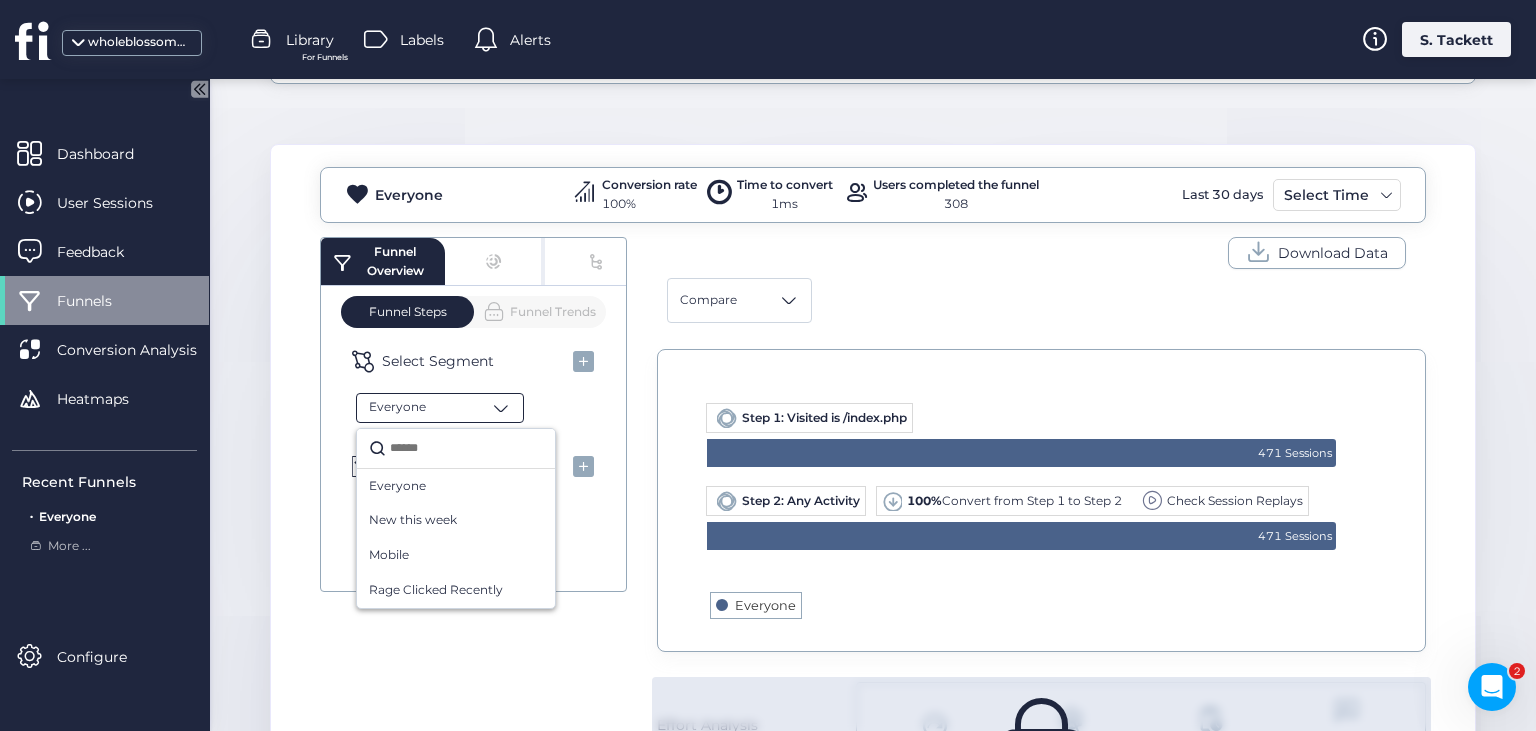 click on "Everyone" 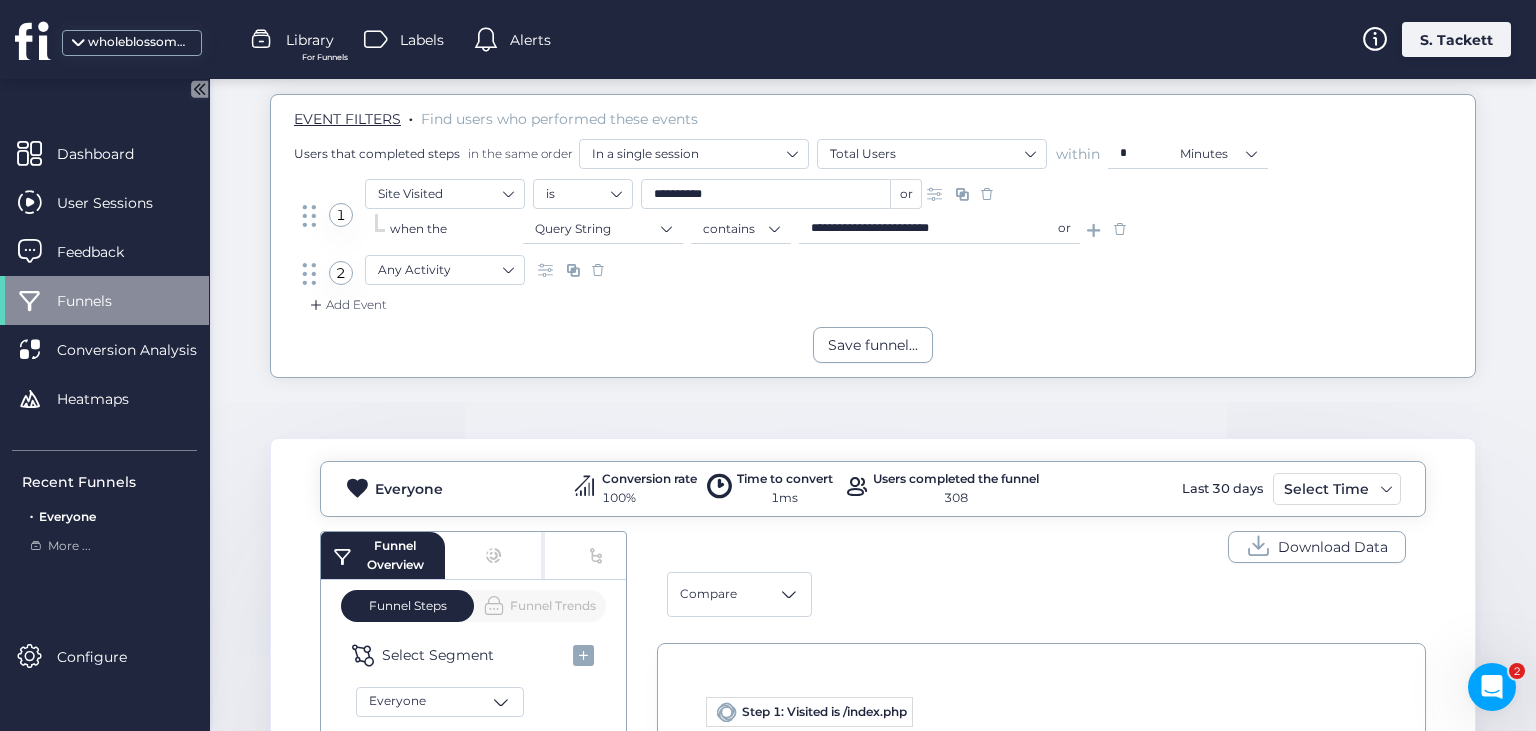 scroll, scrollTop: 114, scrollLeft: 0, axis: vertical 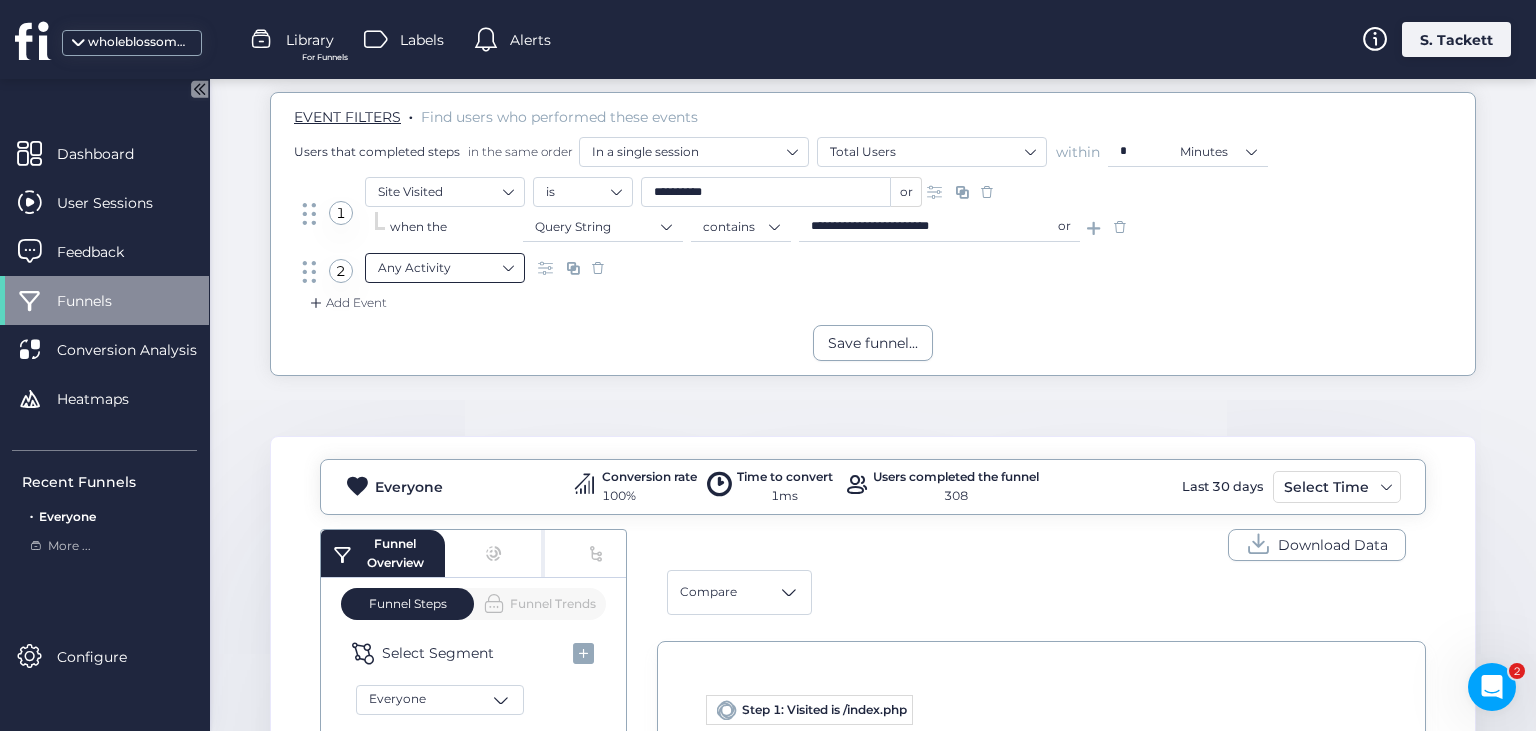 click on "Any Activity" 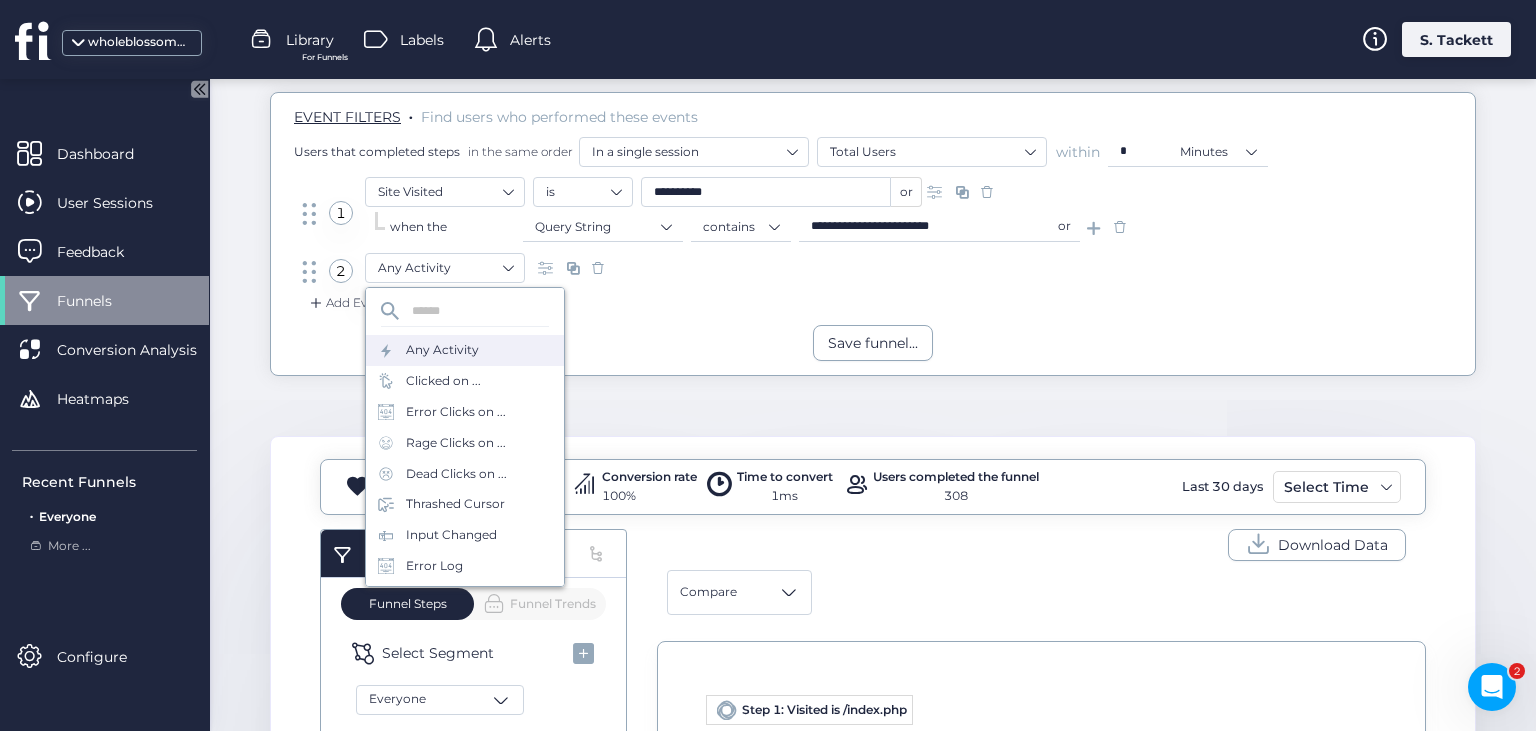 click on "Add Event" 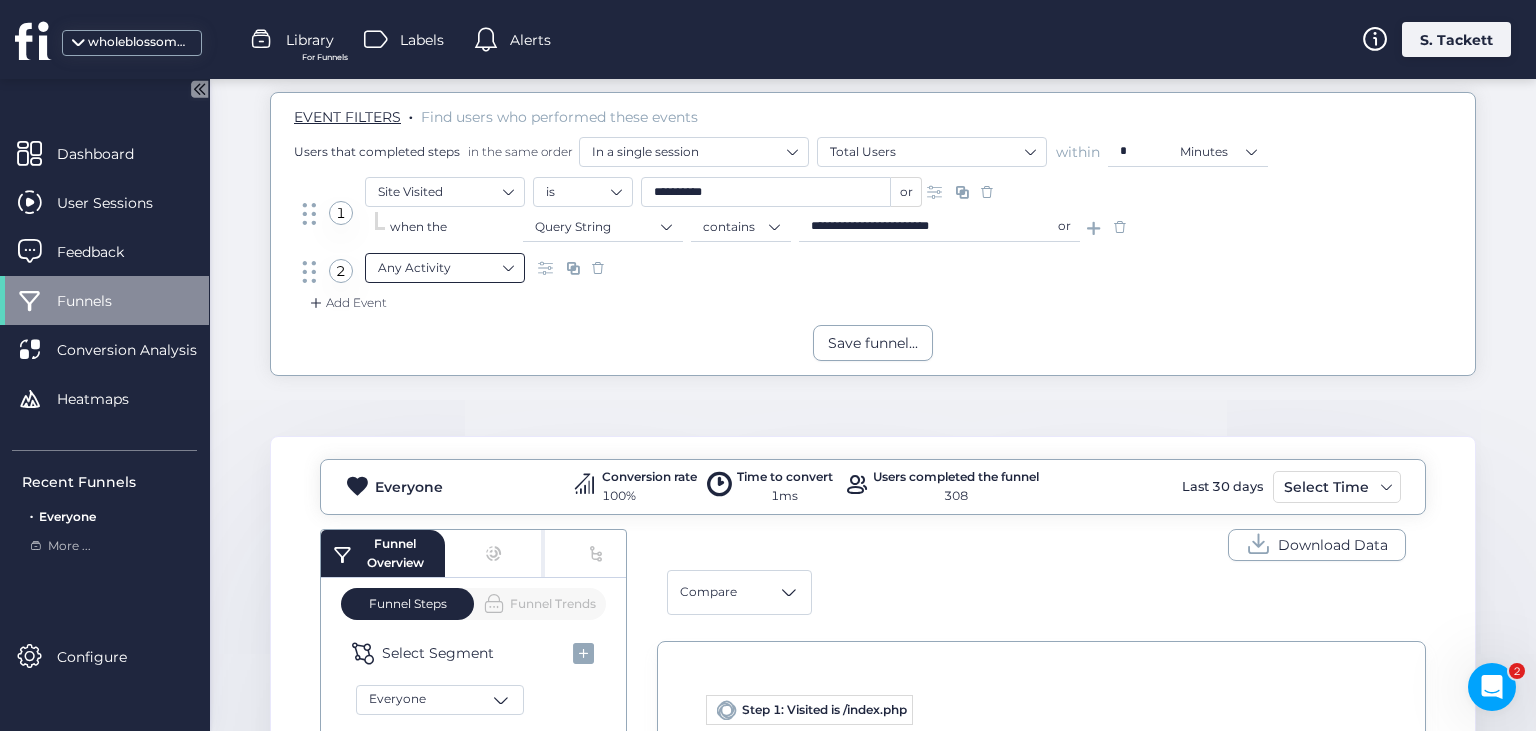 click on "Any Activity" 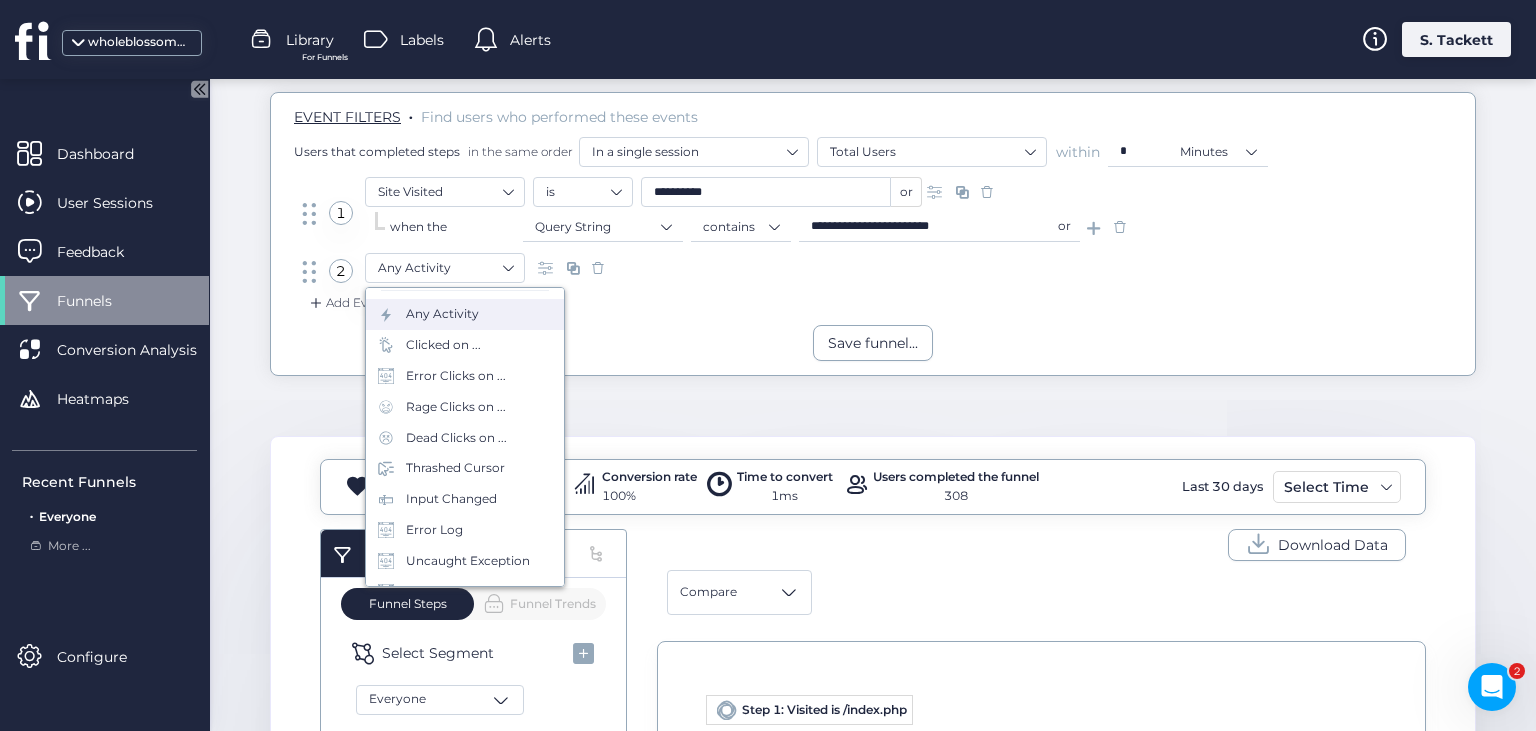 scroll, scrollTop: 88, scrollLeft: 0, axis: vertical 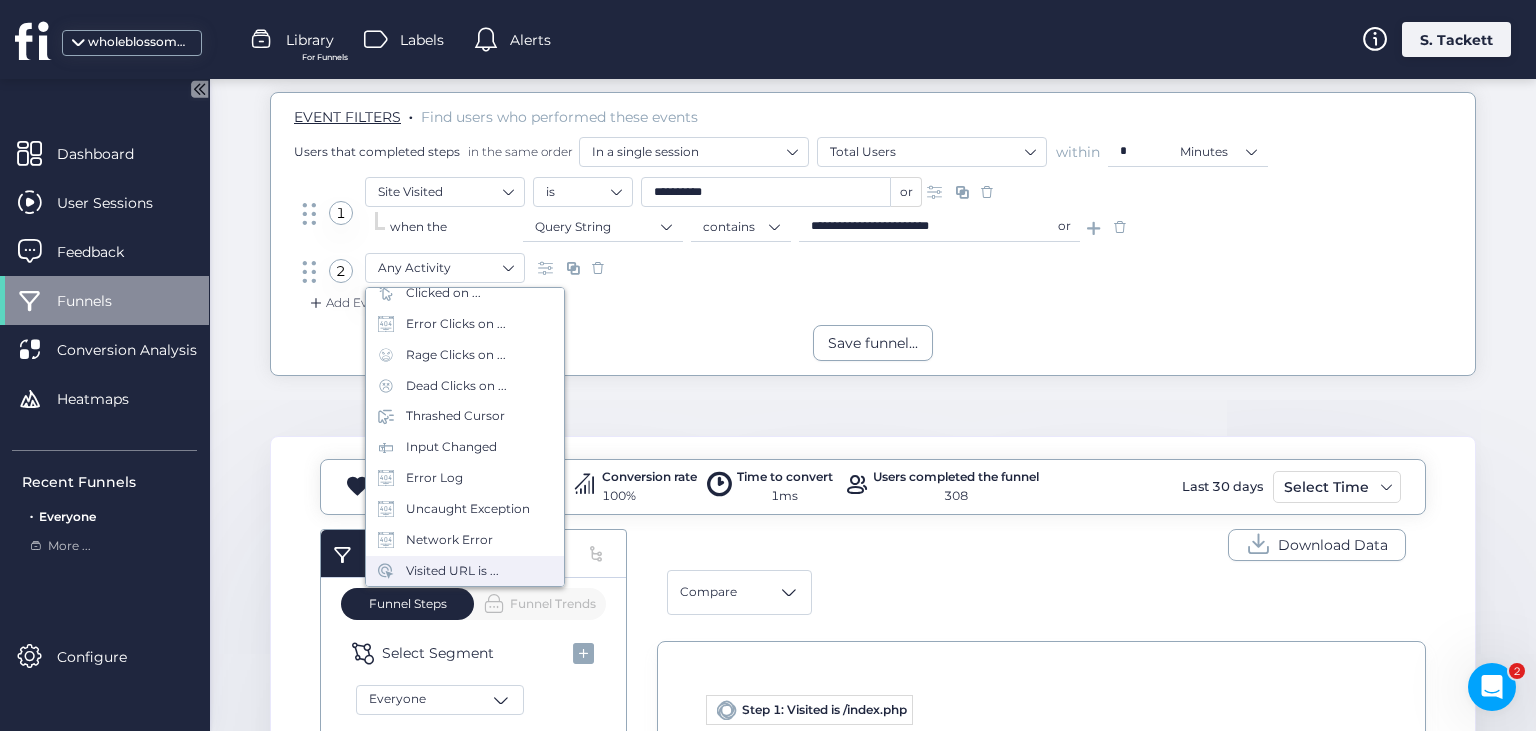 click on "Visited URL is ..." at bounding box center [452, 571] 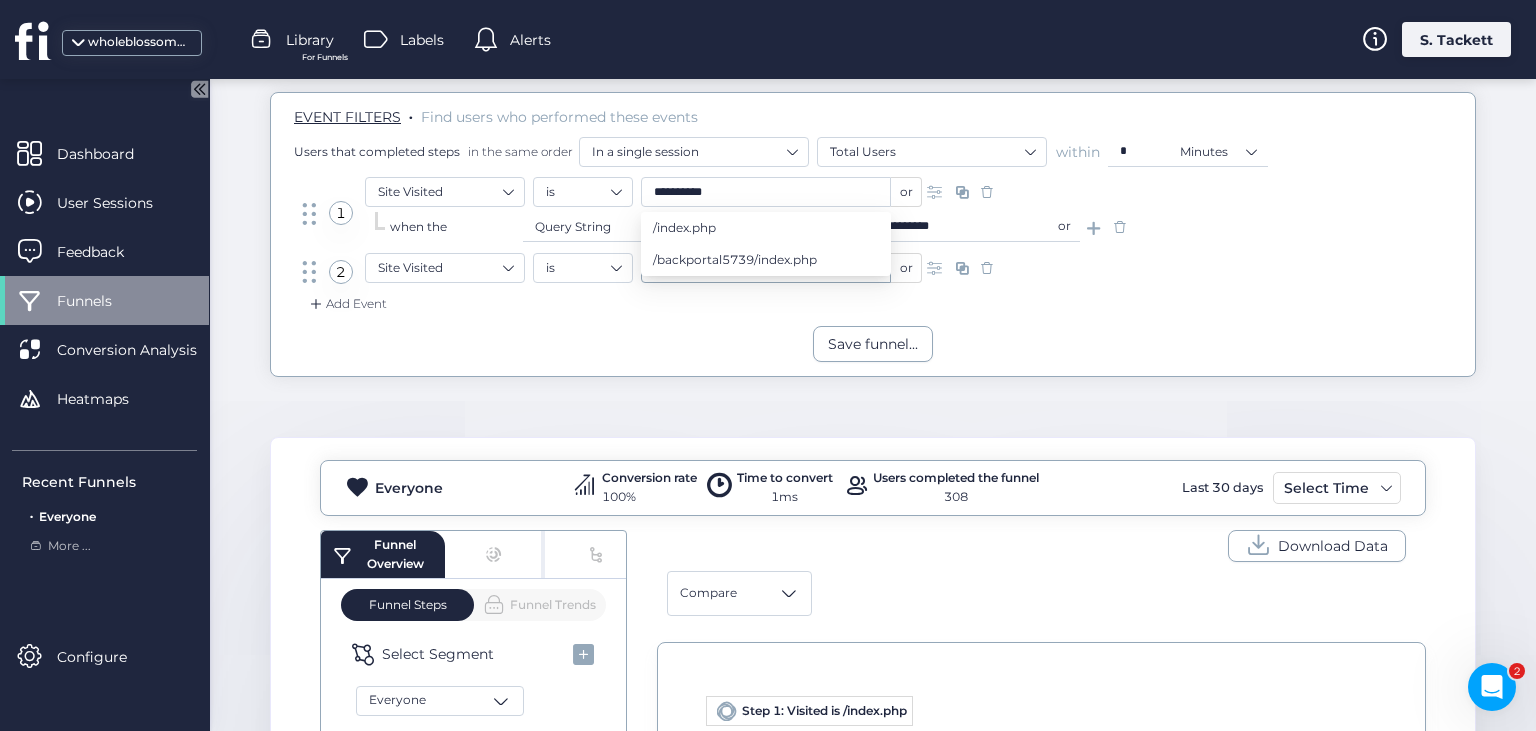 click on "Add Event" 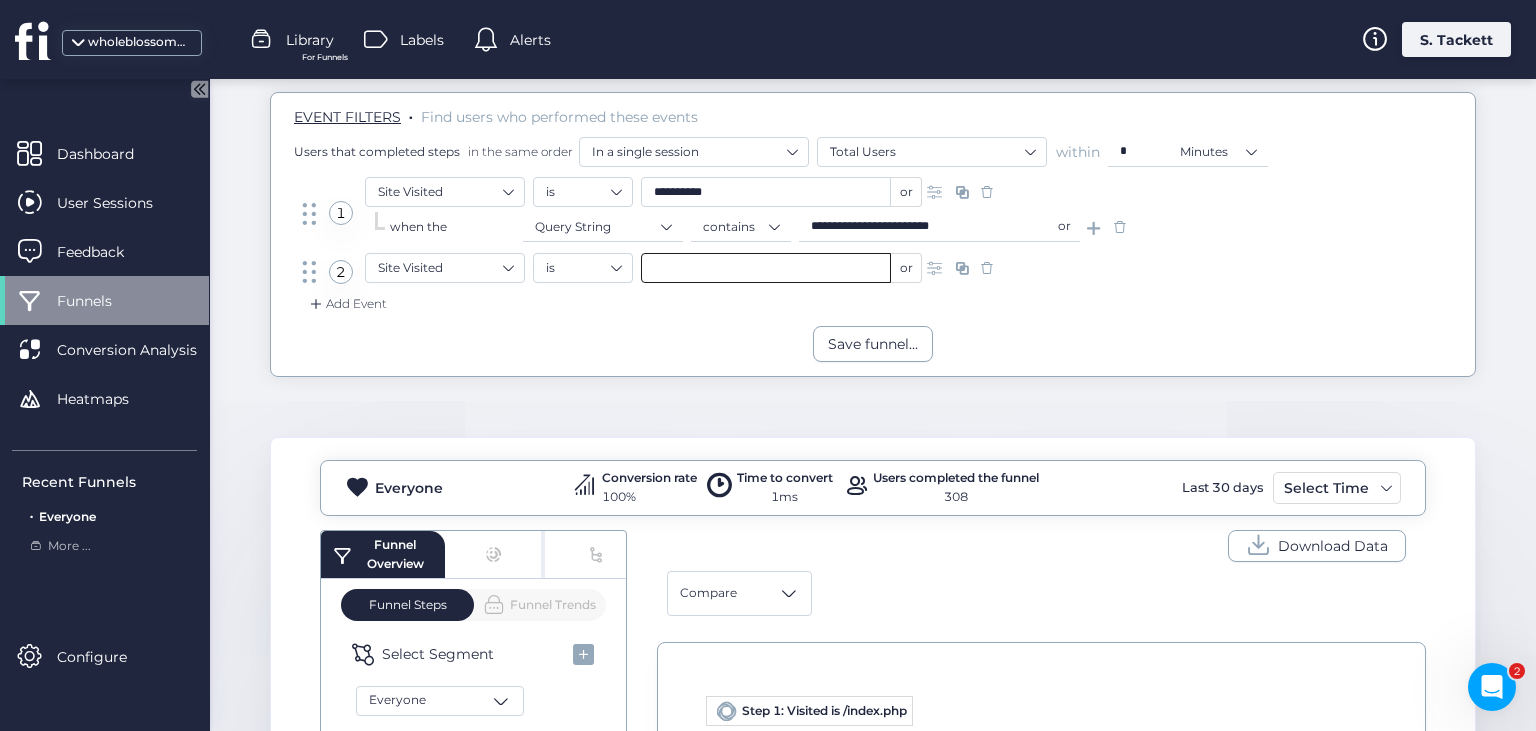click 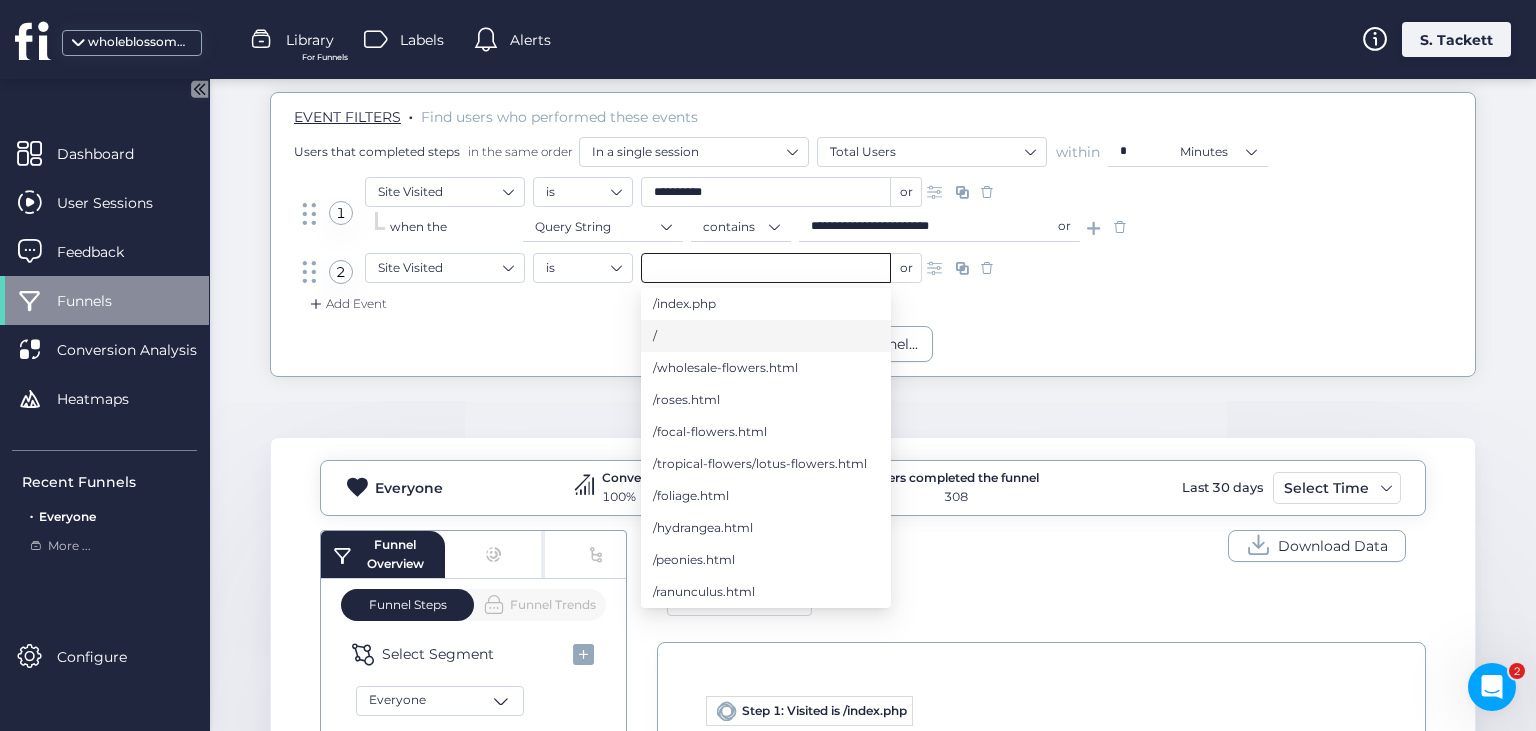click on "/index.php" at bounding box center [684, 304] 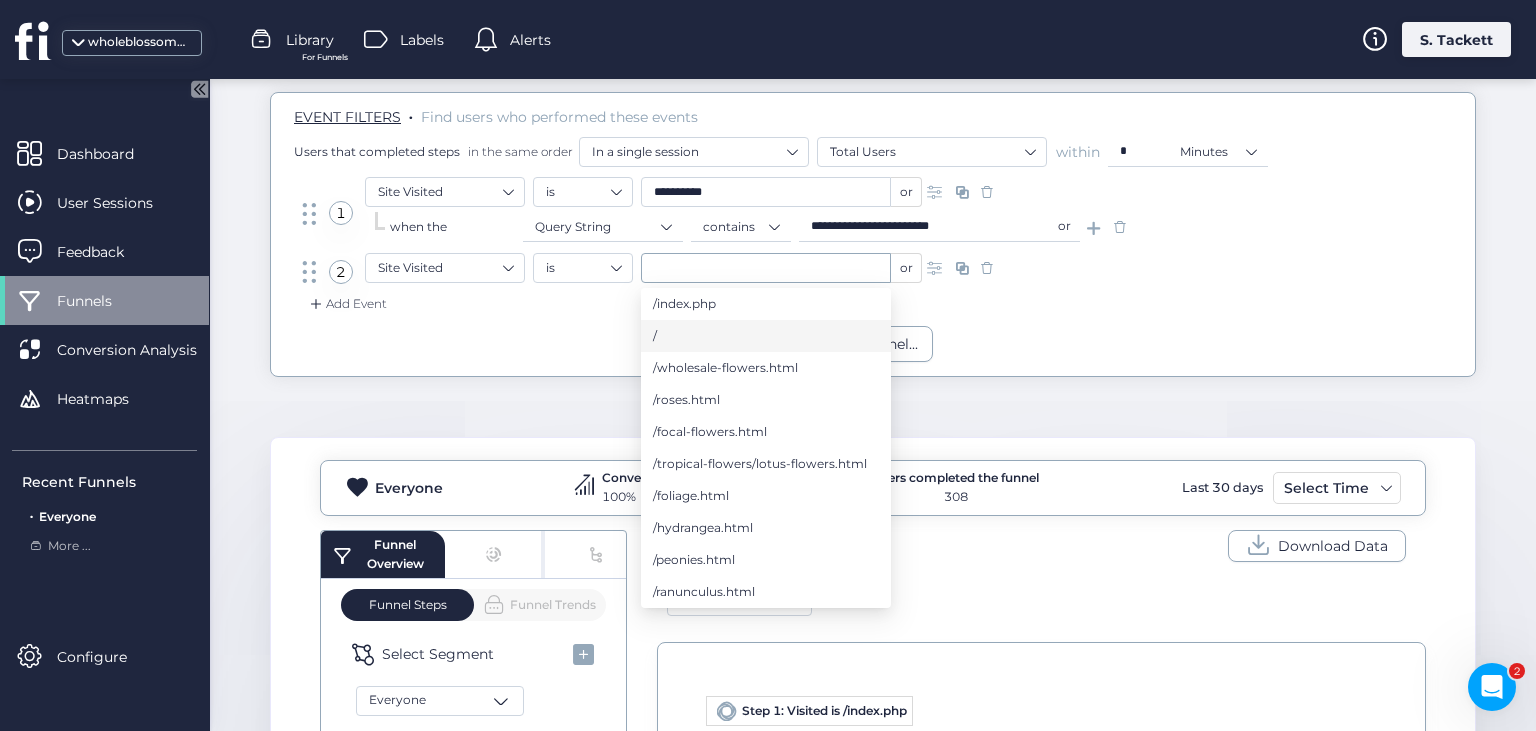 type on "**********" 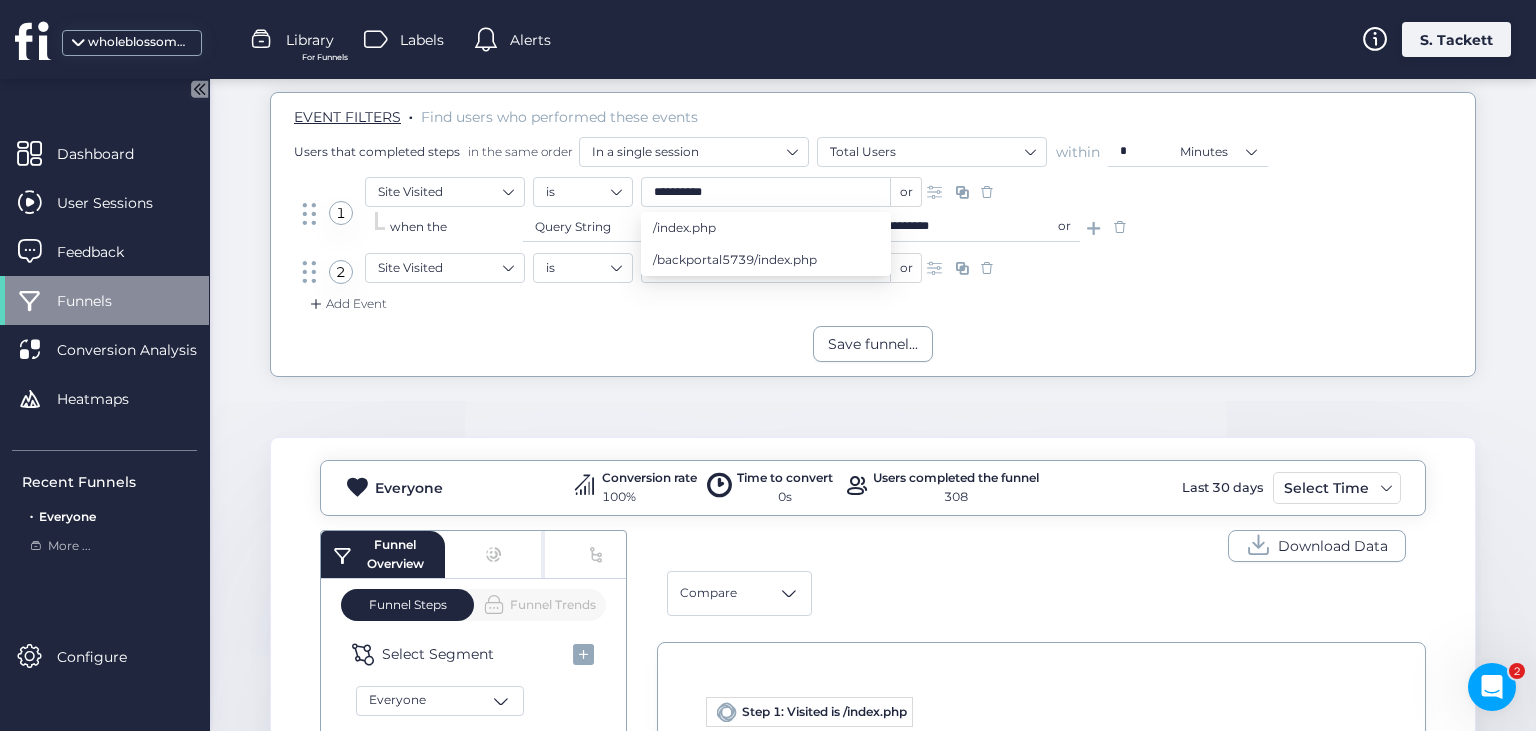 click at bounding box center [937, 268] 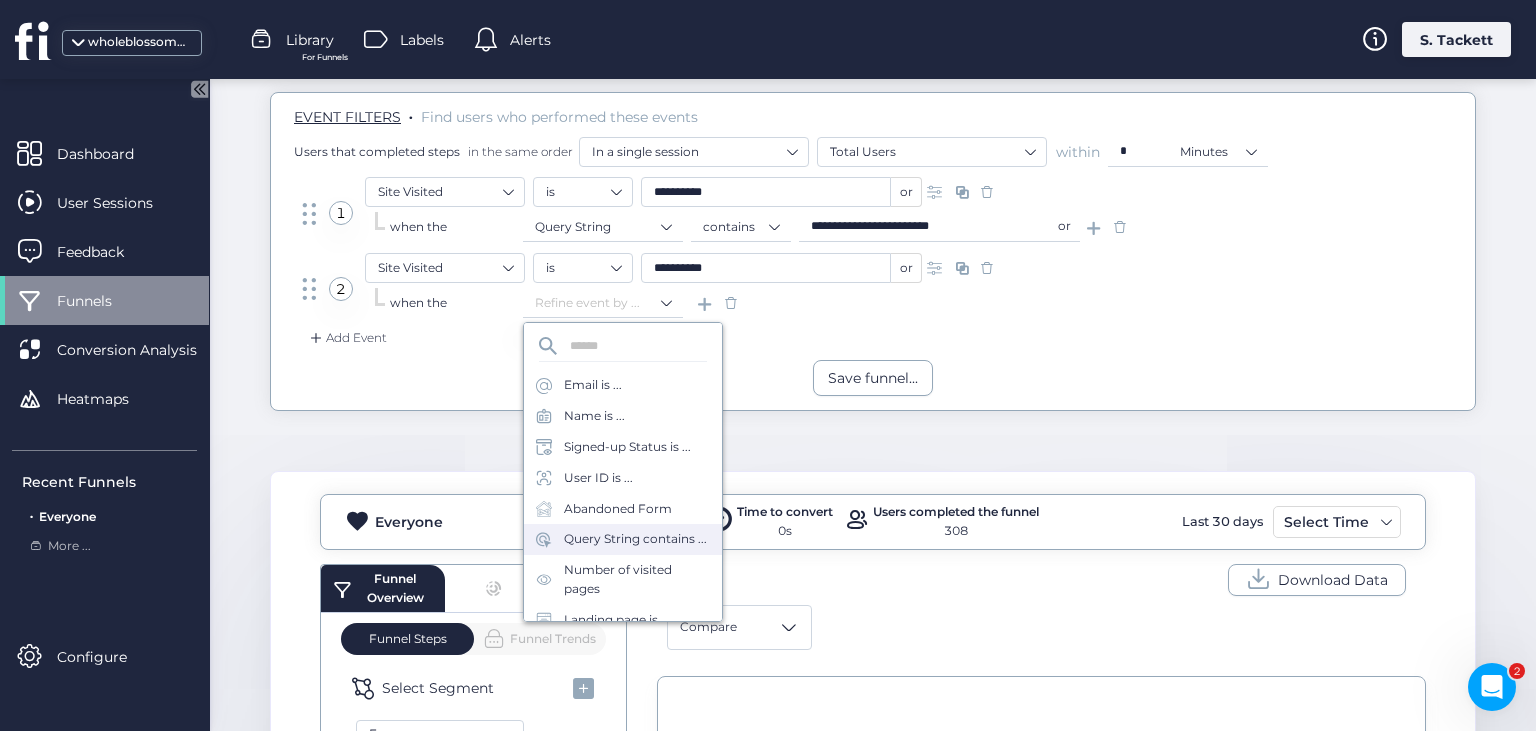 click on "Query String contains ..." at bounding box center (635, 539) 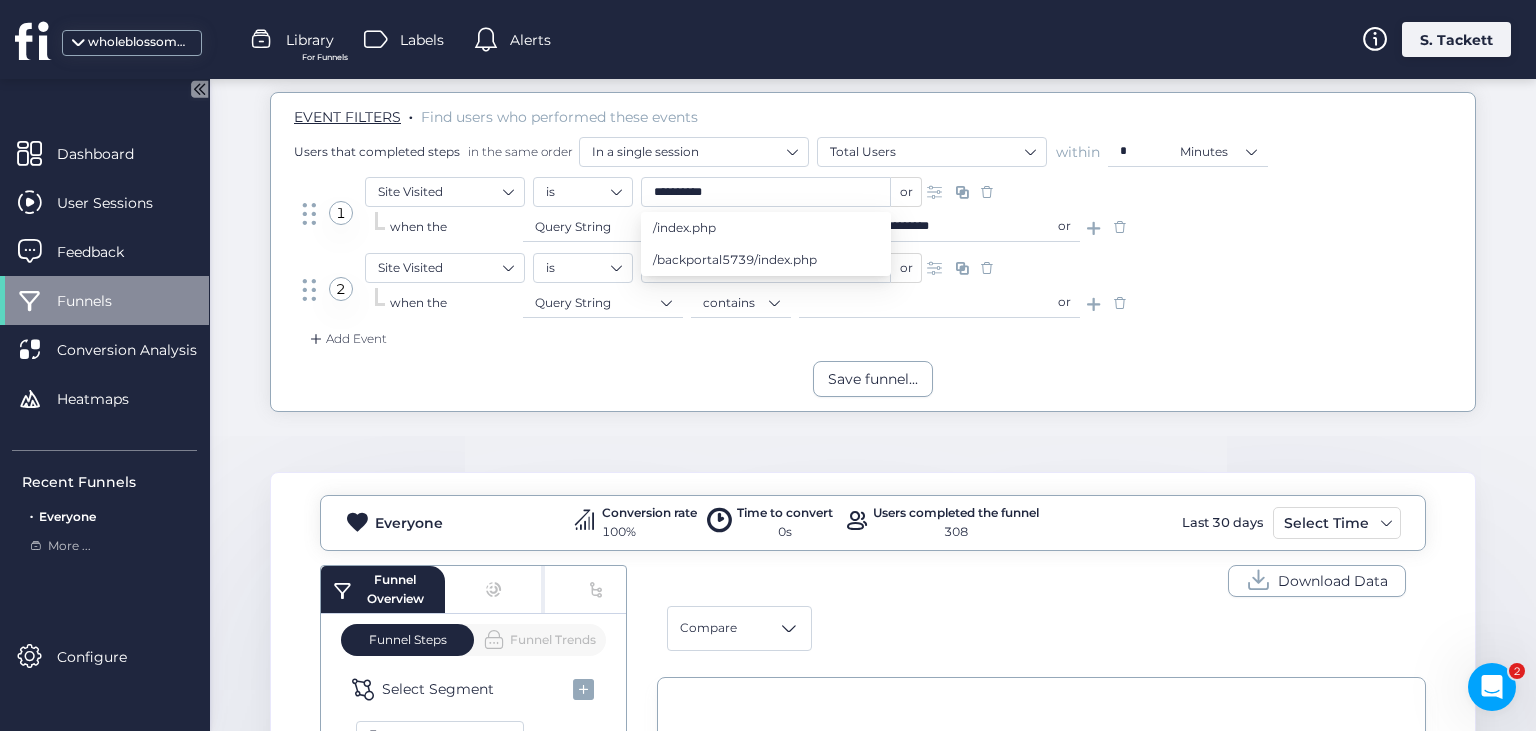 click 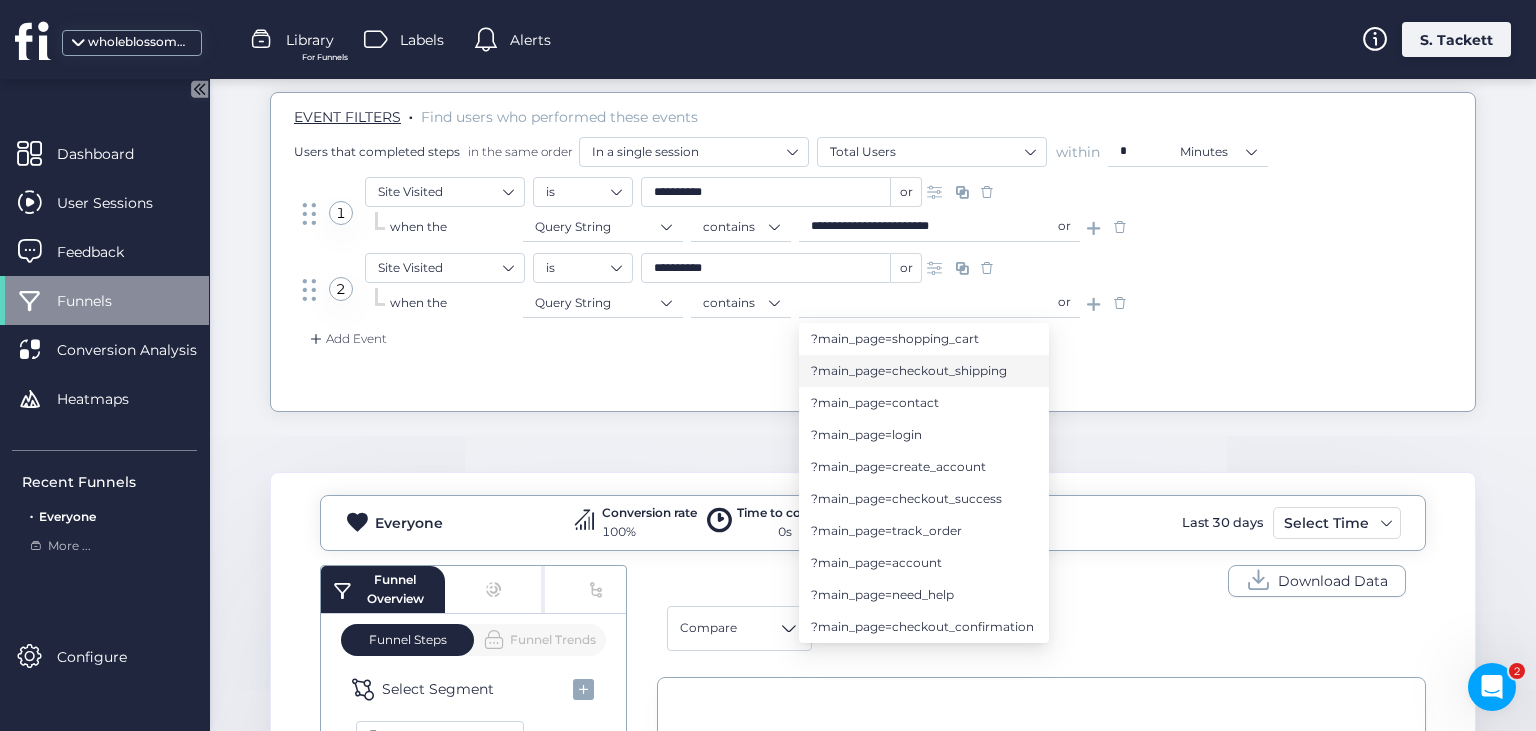 click on "?main_page=checkout_shipping" at bounding box center [909, 371] 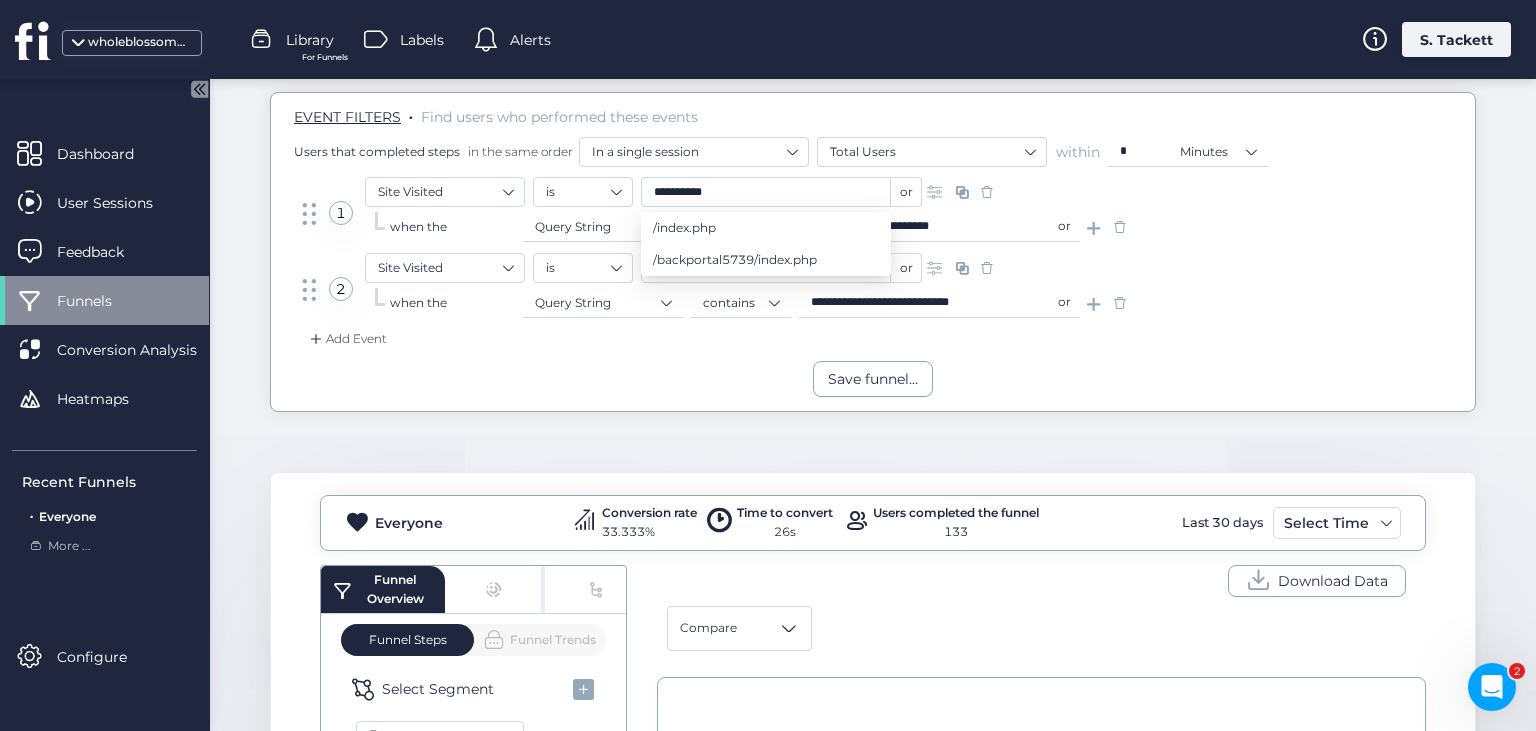click on "Add Event" 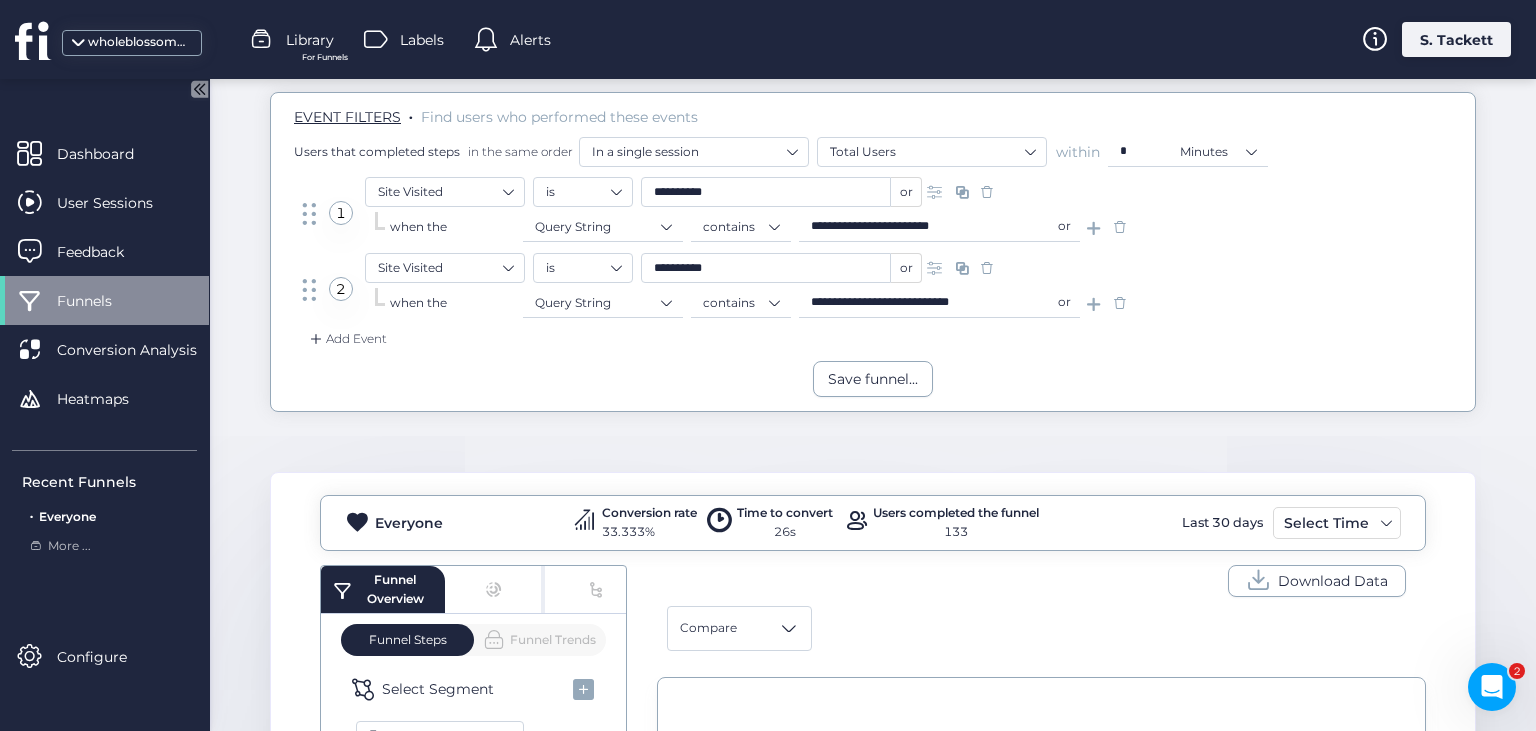 click on "Add Event" 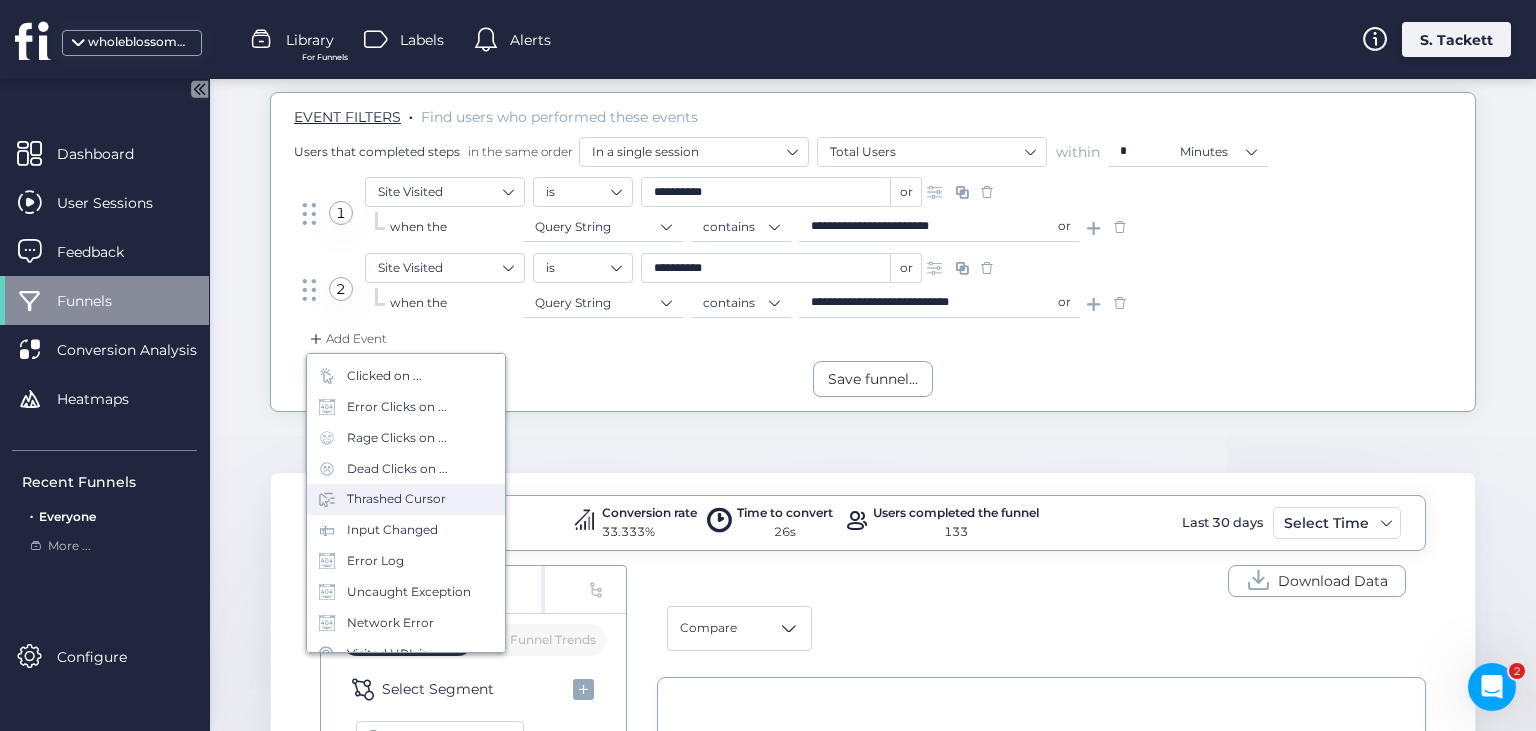 scroll, scrollTop: 88, scrollLeft: 0, axis: vertical 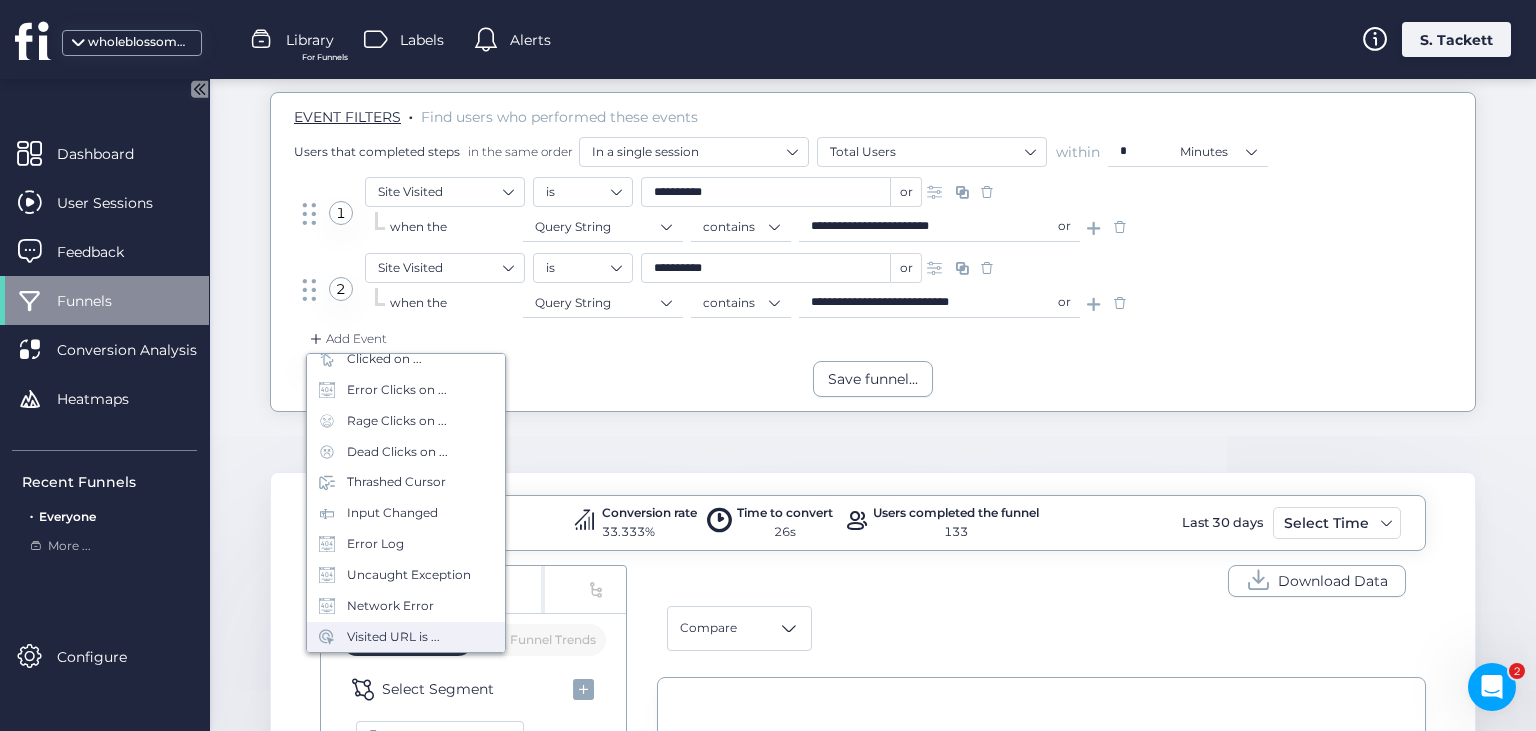 click on "Visited URL is ..." at bounding box center [406, 637] 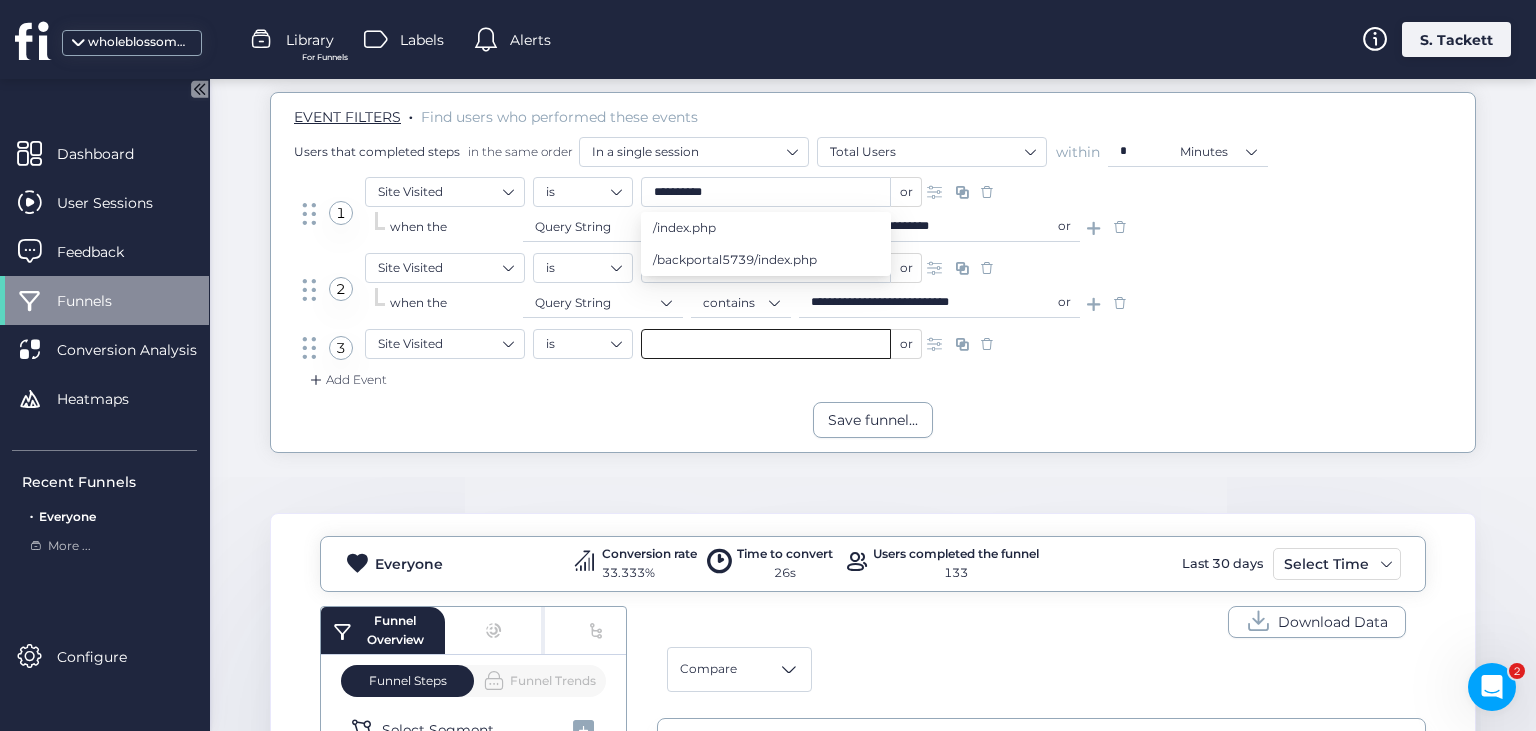 click 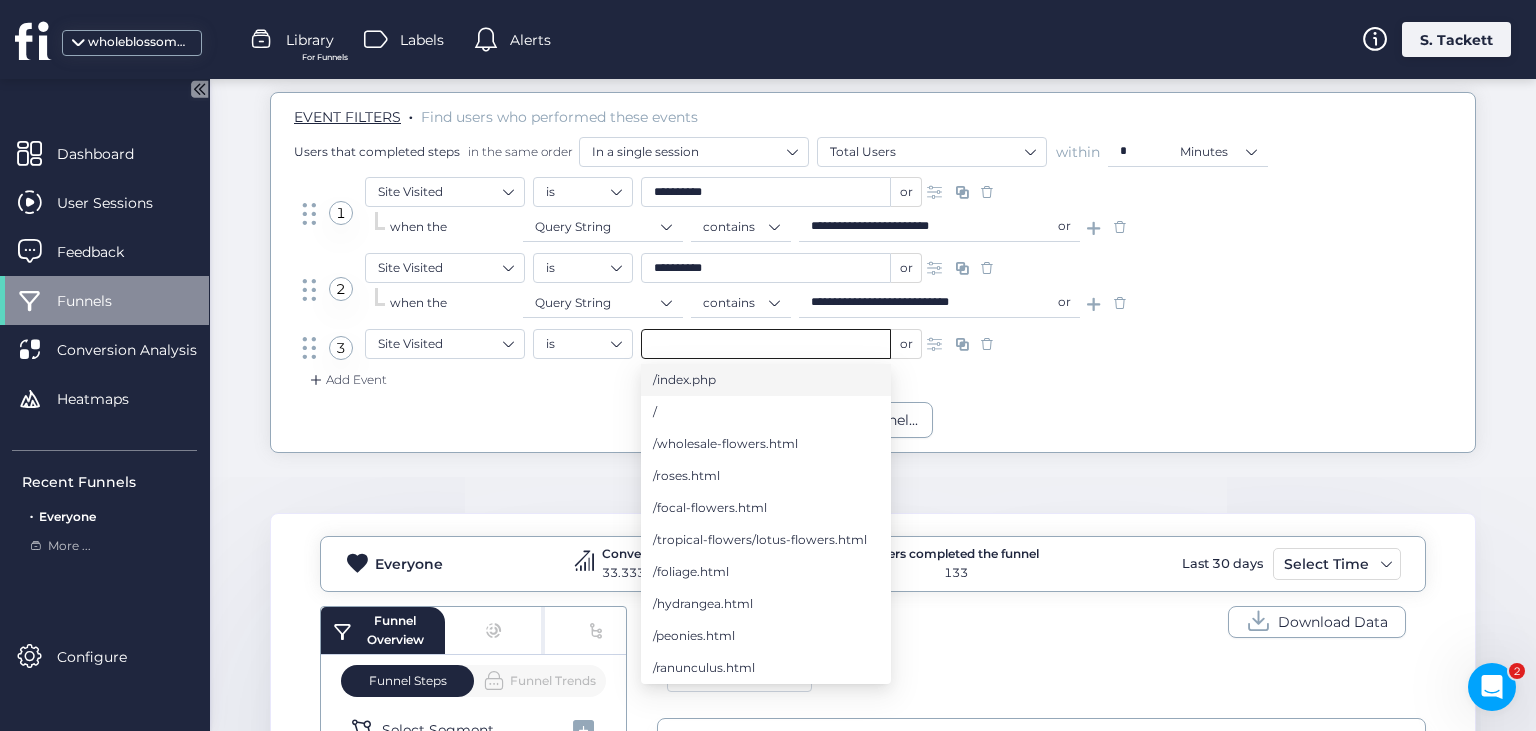 click on "/index.php" at bounding box center (766, 380) 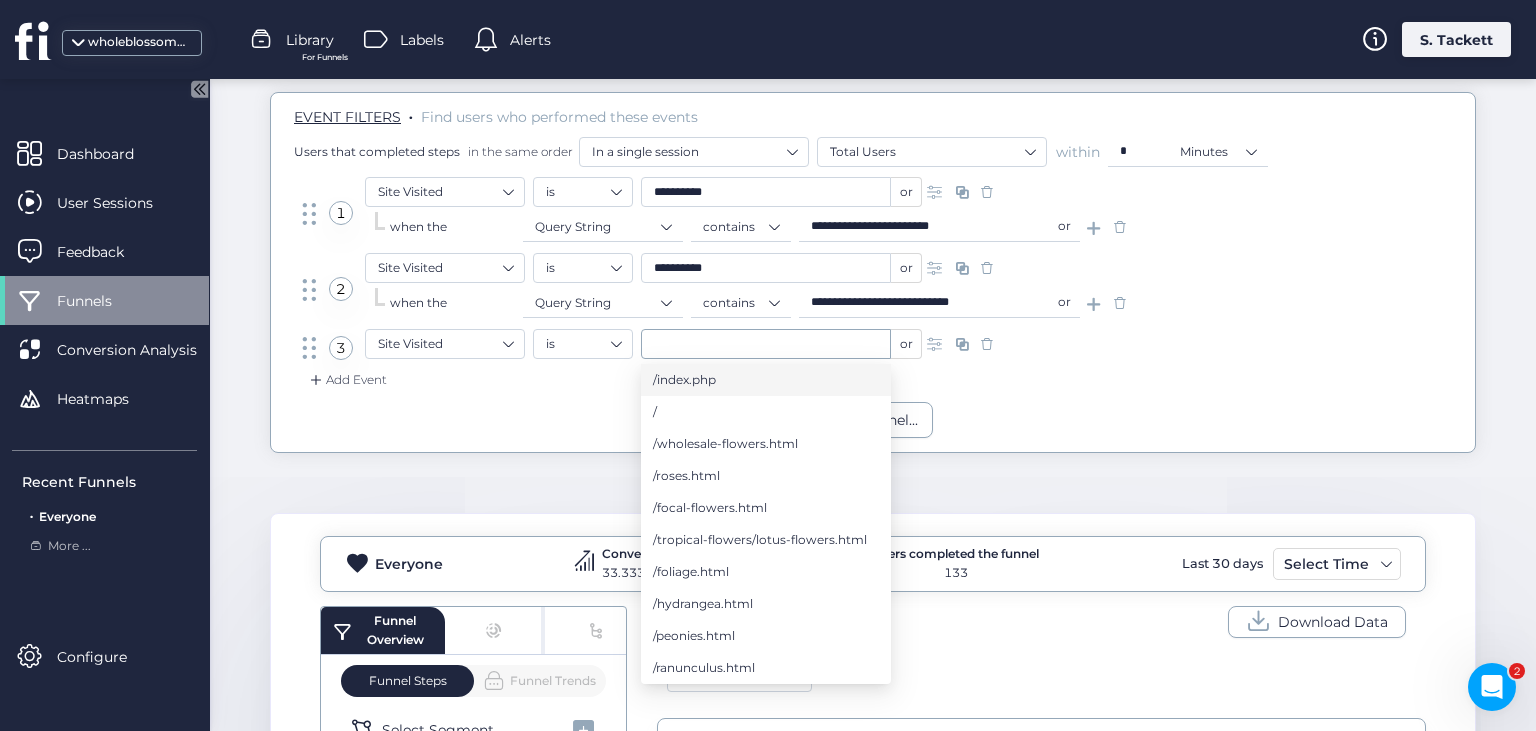 type on "**********" 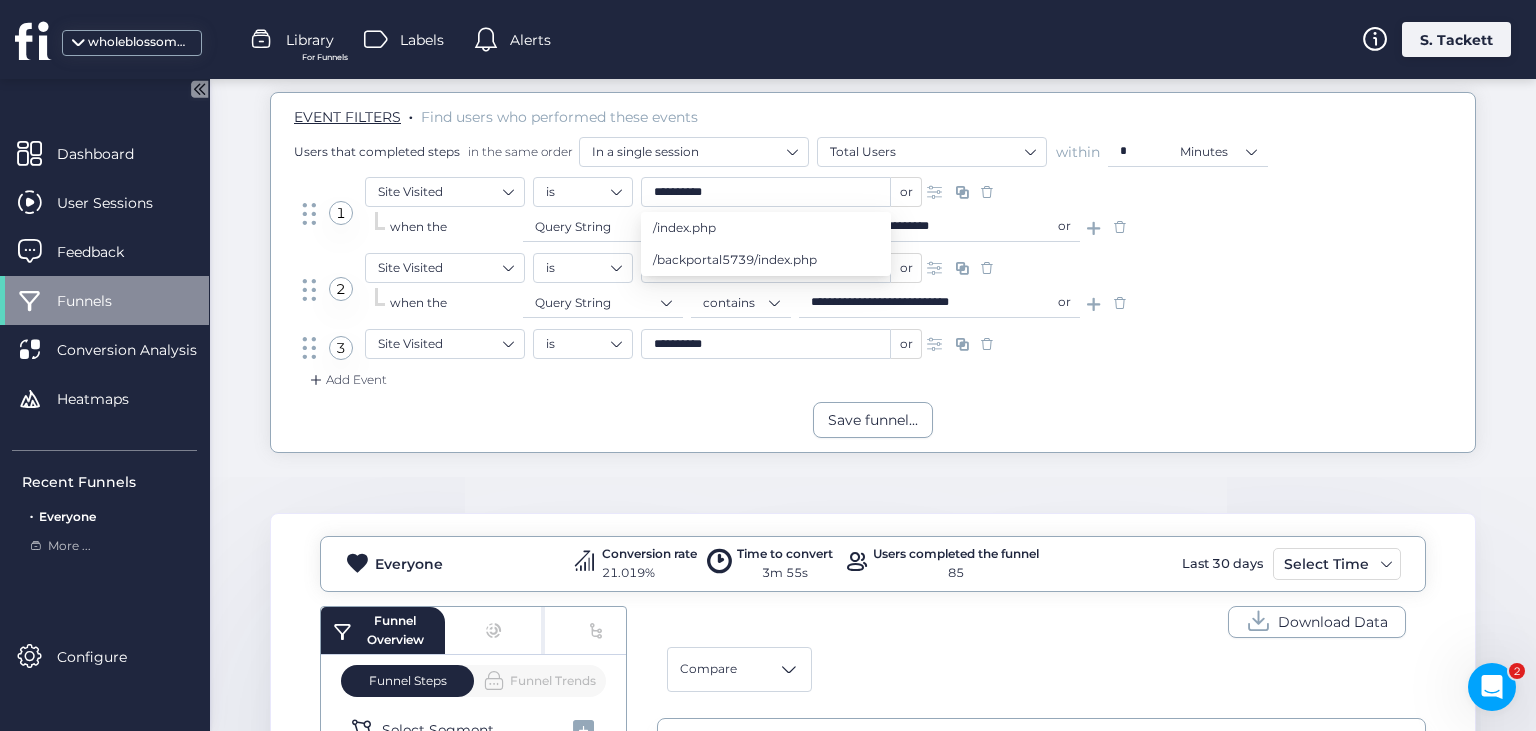 click at bounding box center (937, 344) 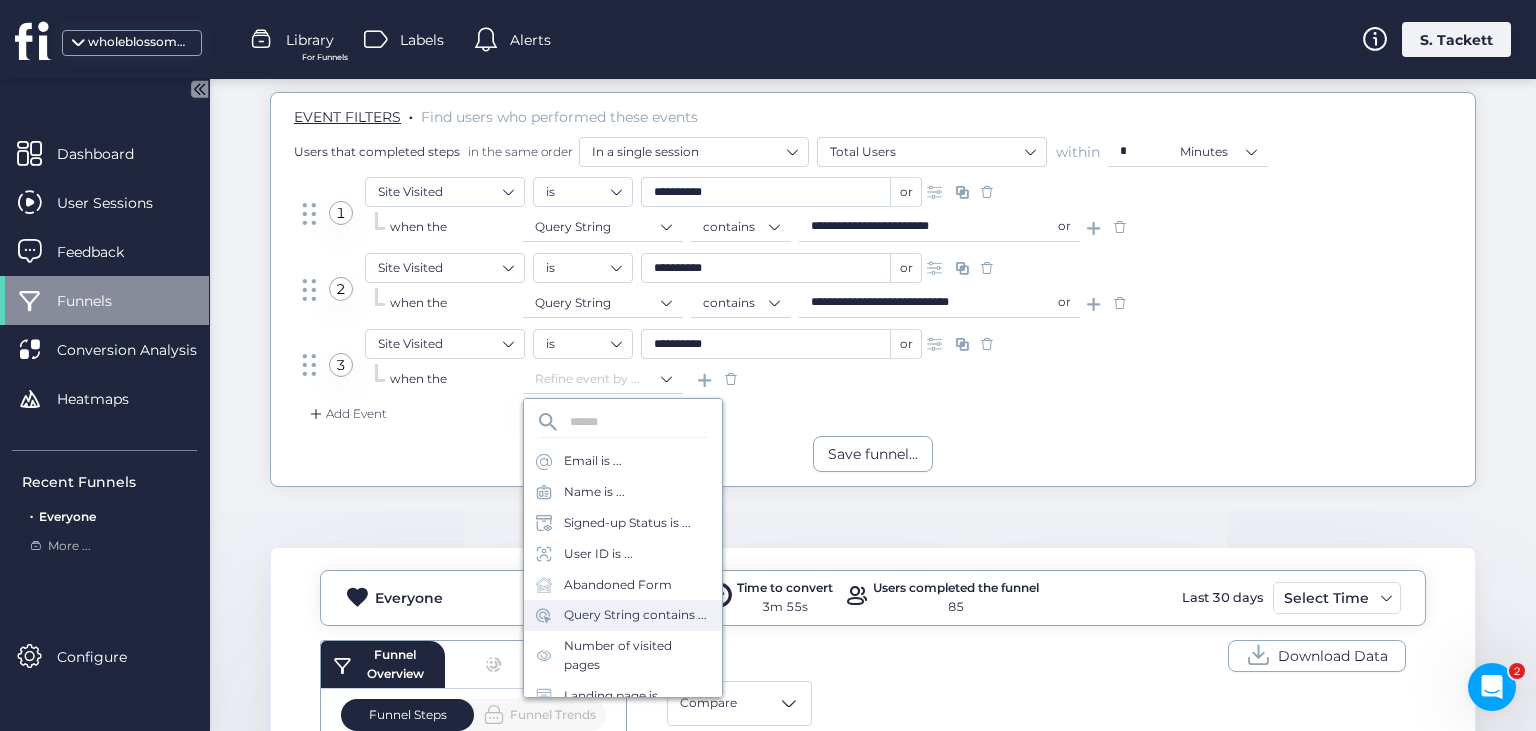 click on "Query String contains ..." at bounding box center (635, 615) 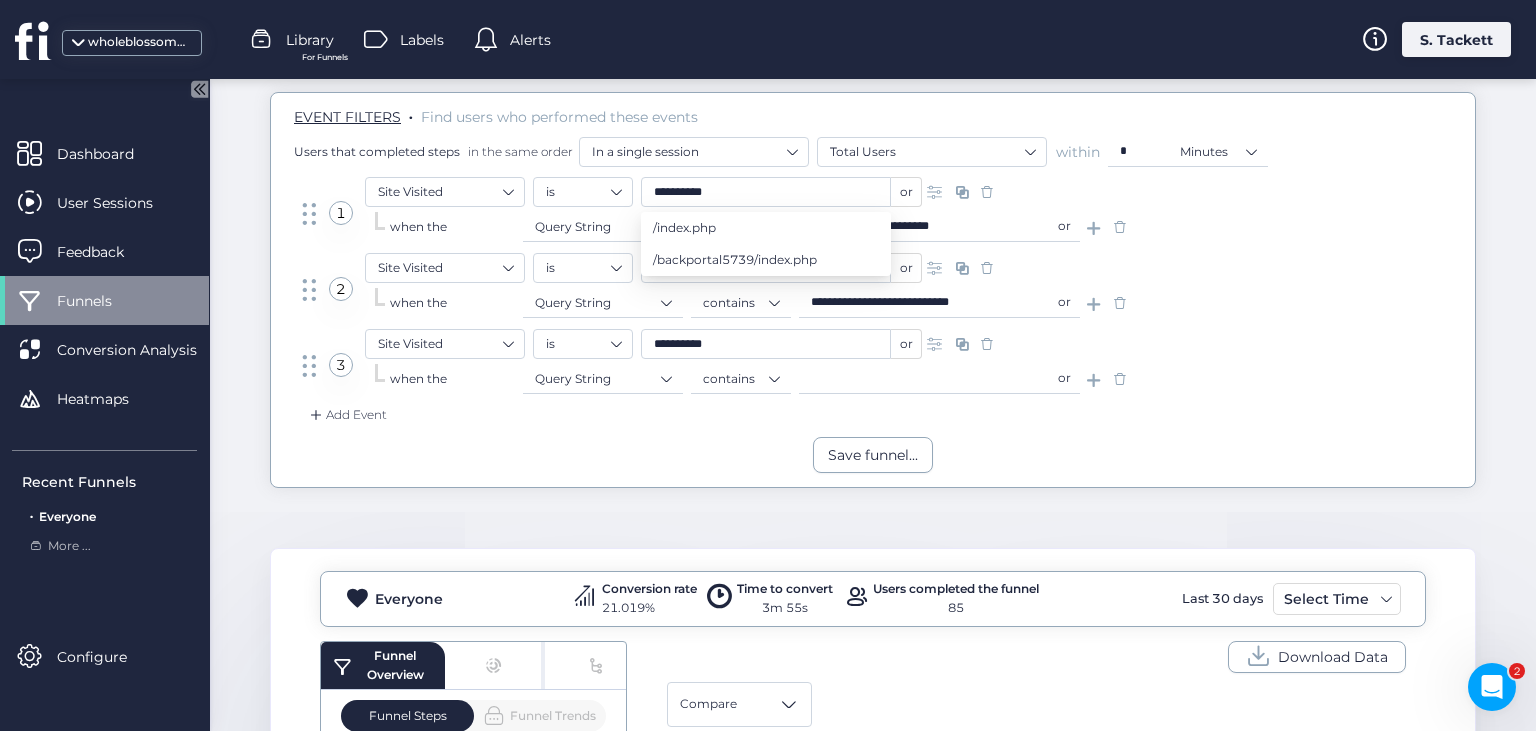 click 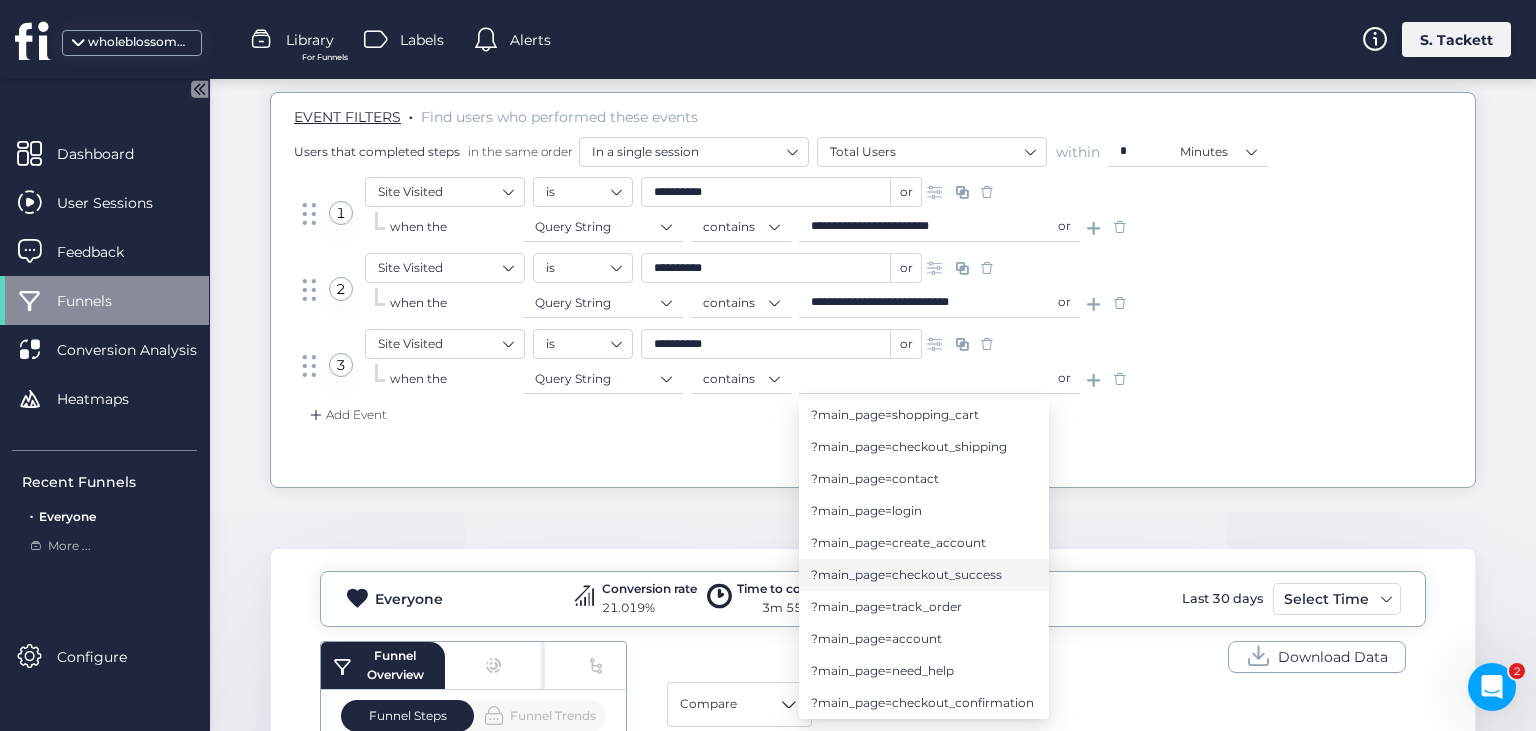 click on "?main_page=checkout_success" at bounding box center (906, 575) 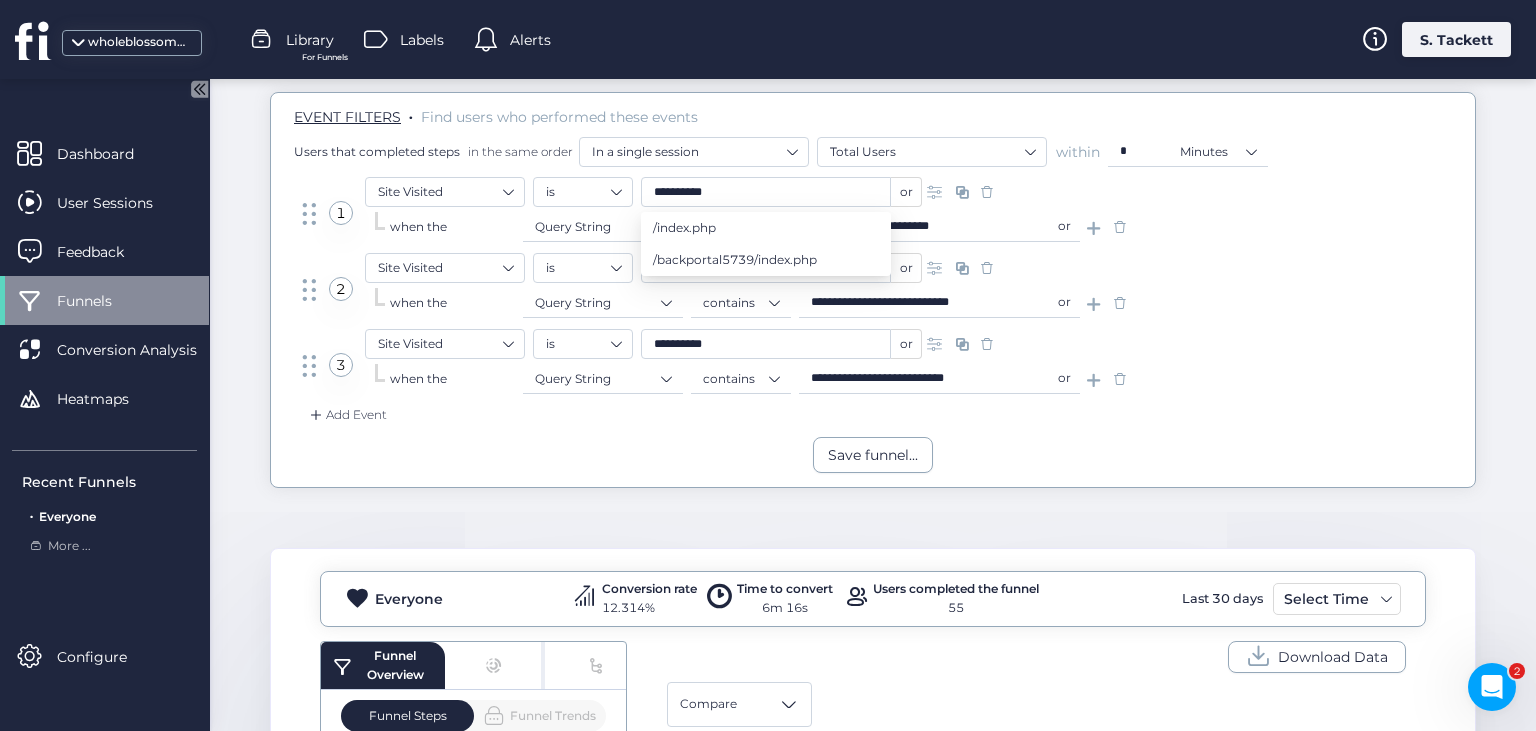click on "Add Event" 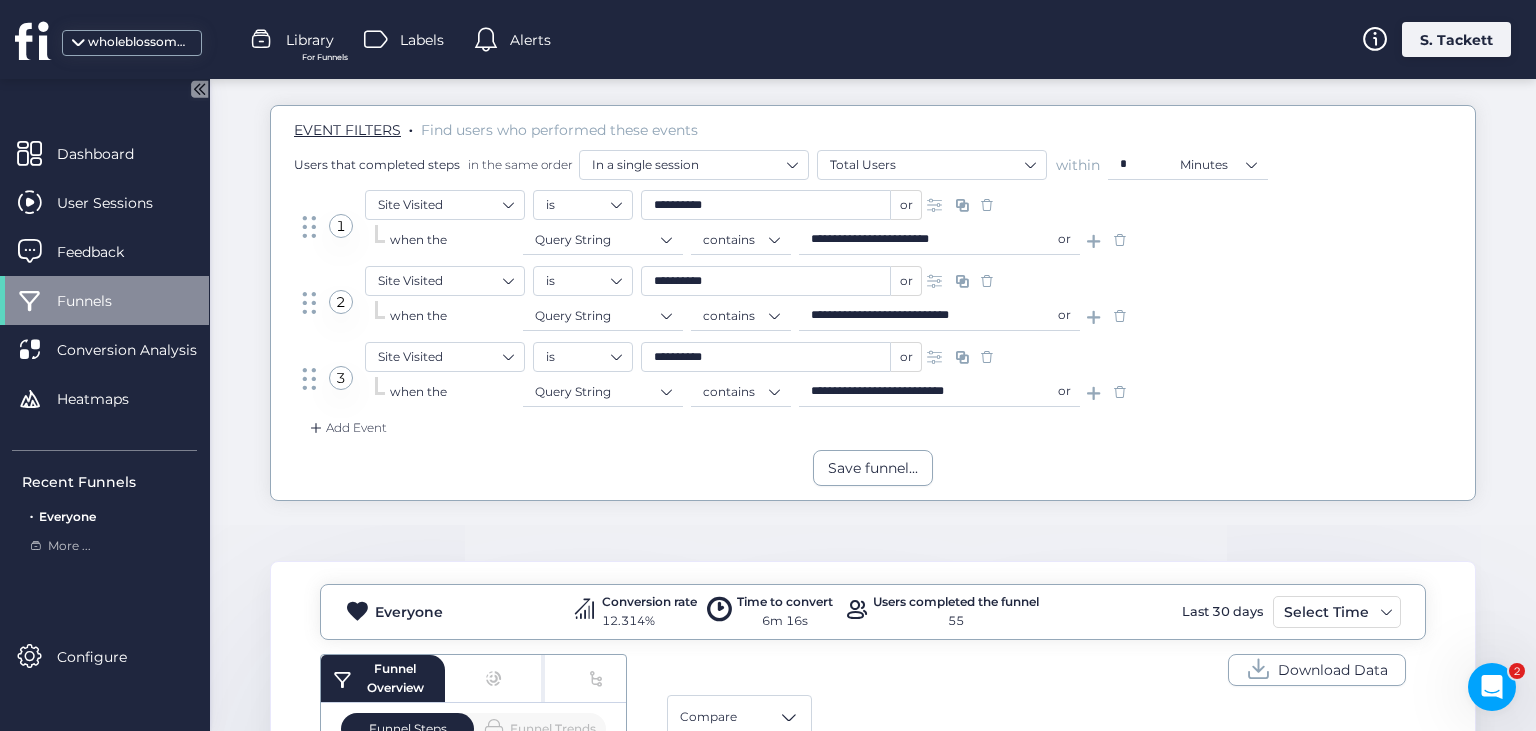 scroll, scrollTop: 122, scrollLeft: 0, axis: vertical 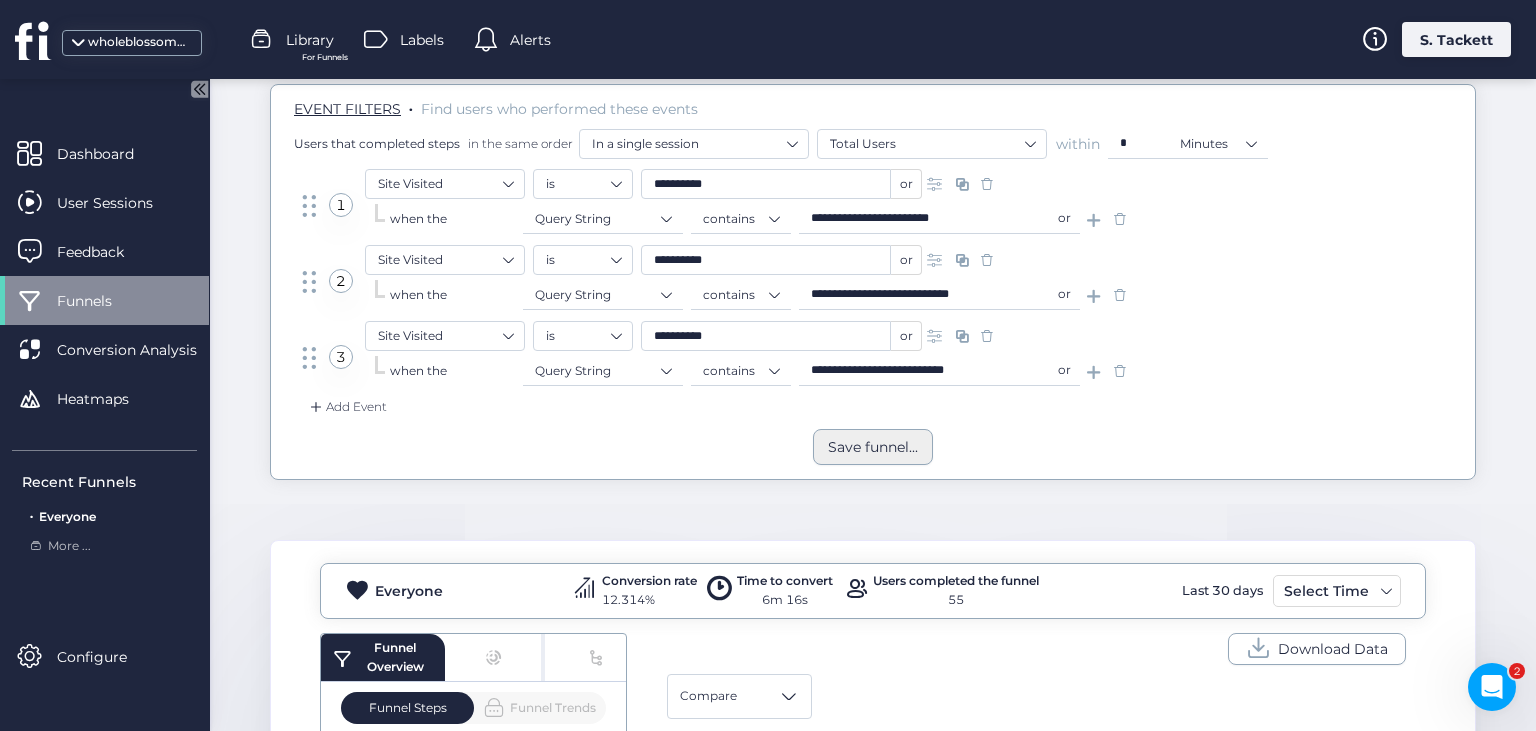 click on "Save funnel..." 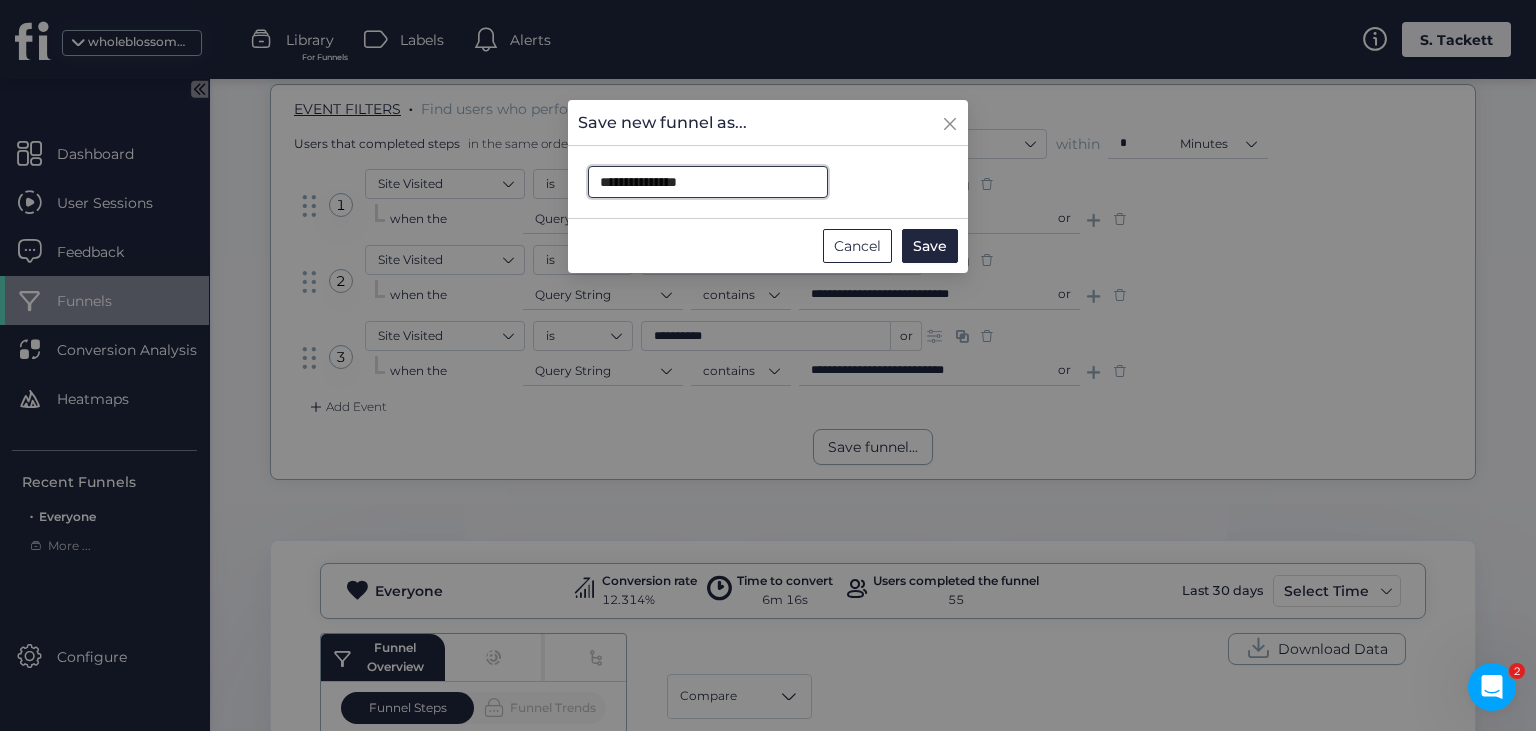 click on "**********" at bounding box center (708, 182) 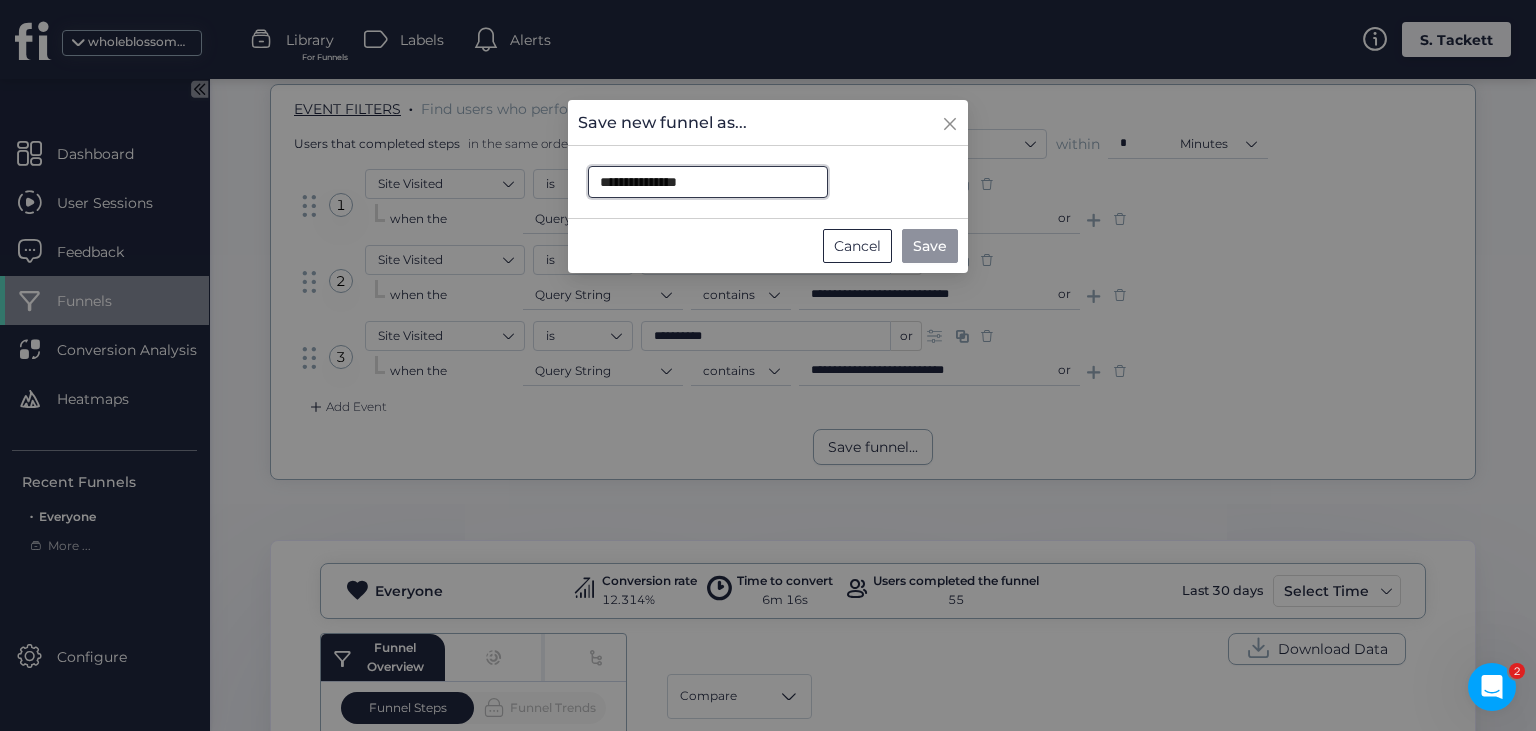type on "**********" 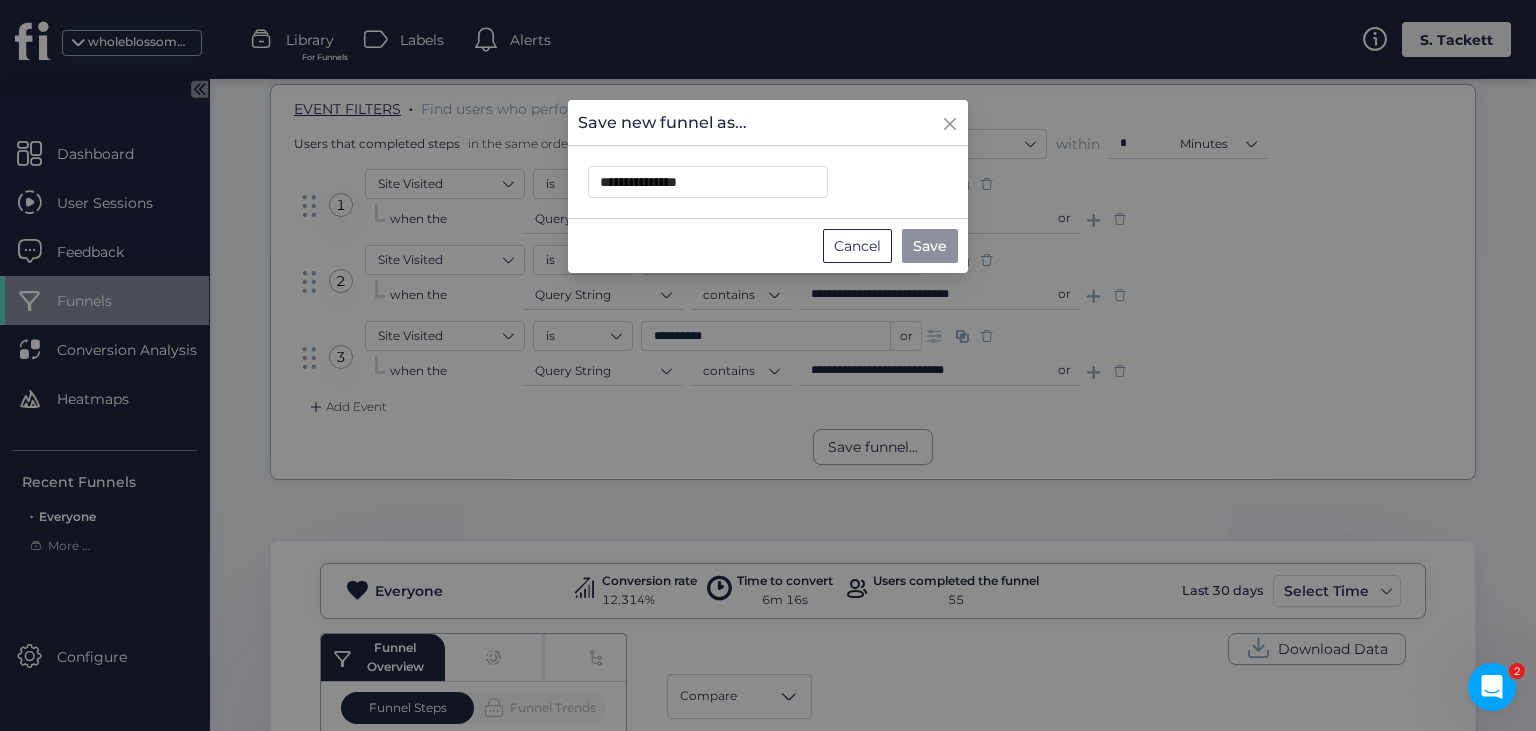 click on "Save" at bounding box center [930, 246] 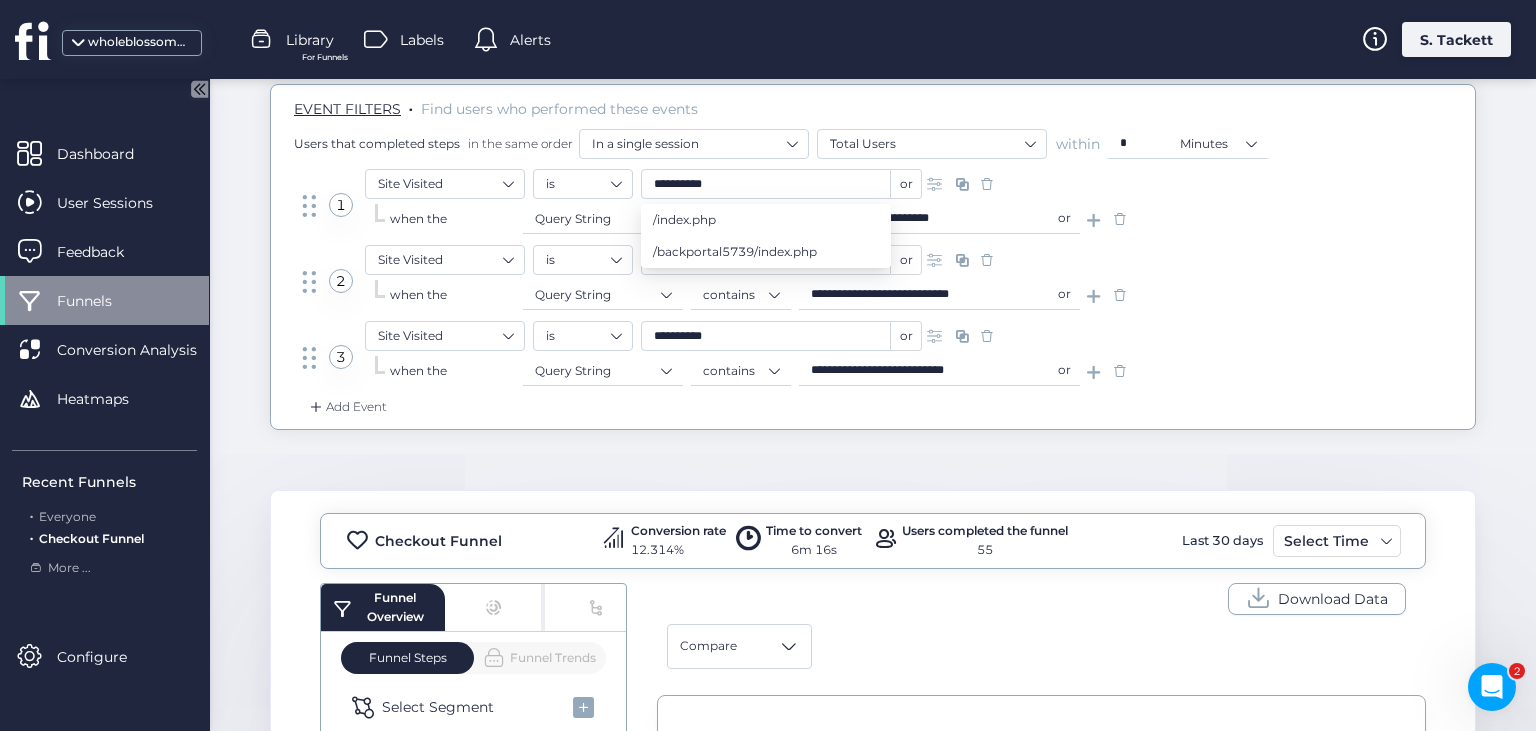 click on "**********" at bounding box center [873, 359] 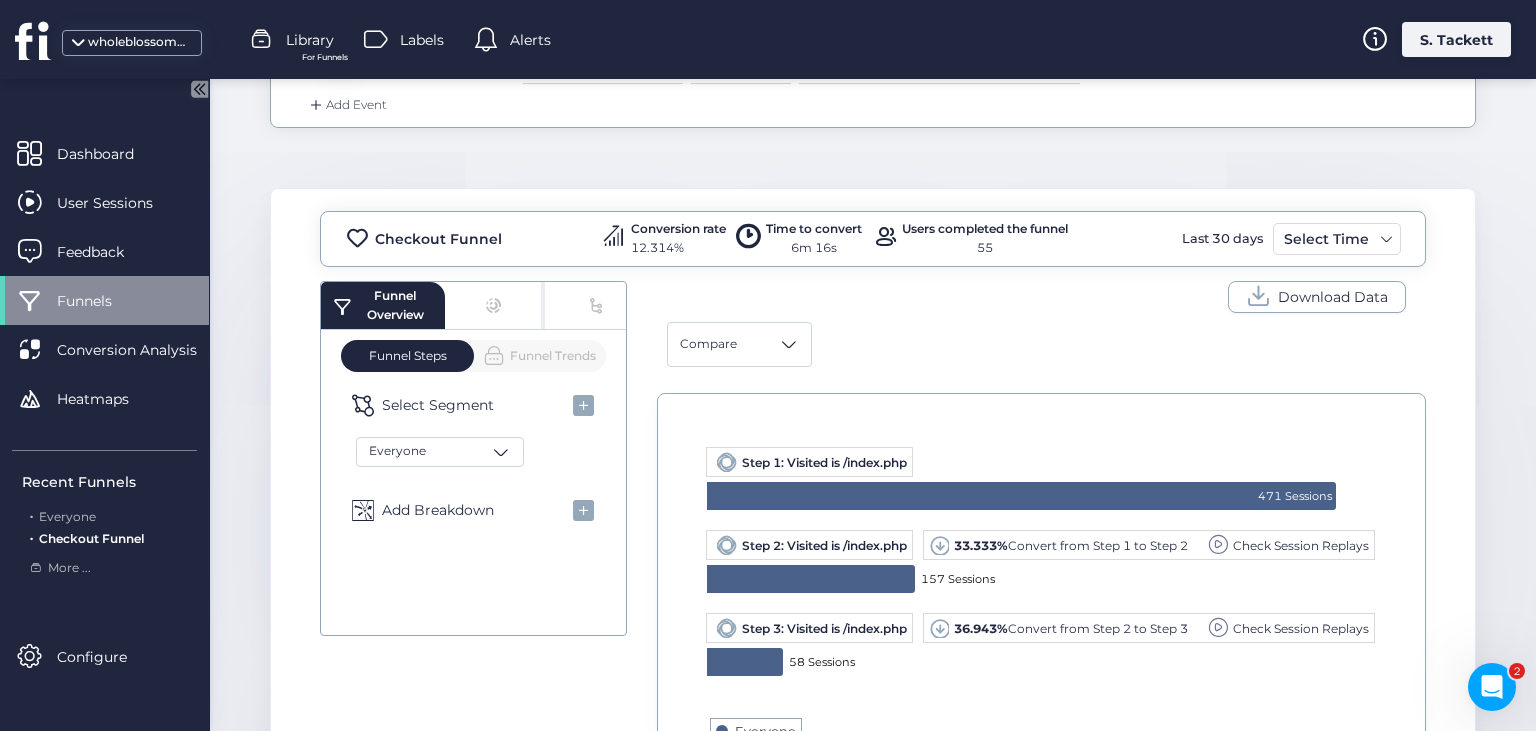 scroll, scrollTop: 427, scrollLeft: 0, axis: vertical 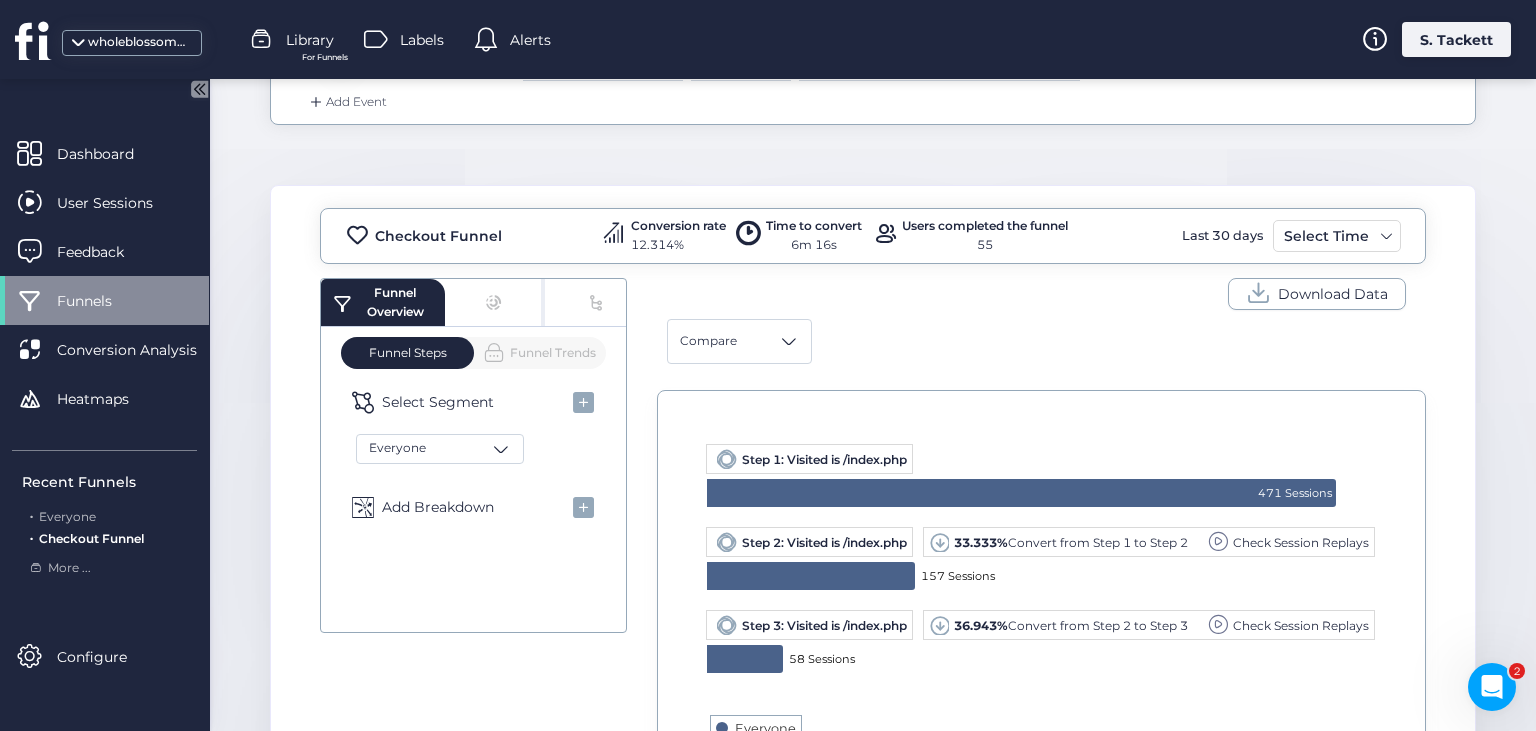 click on "Checkout Funnel" 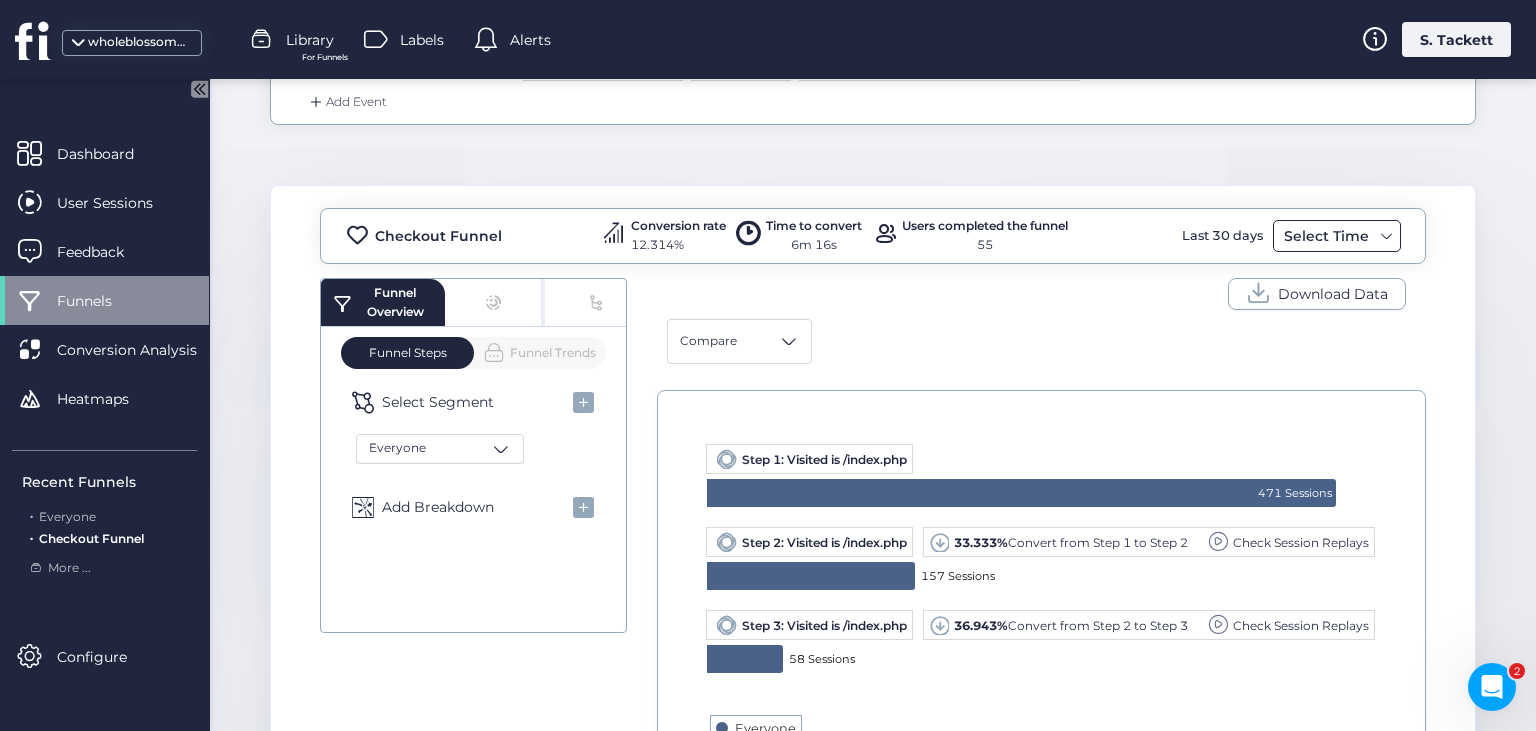 click 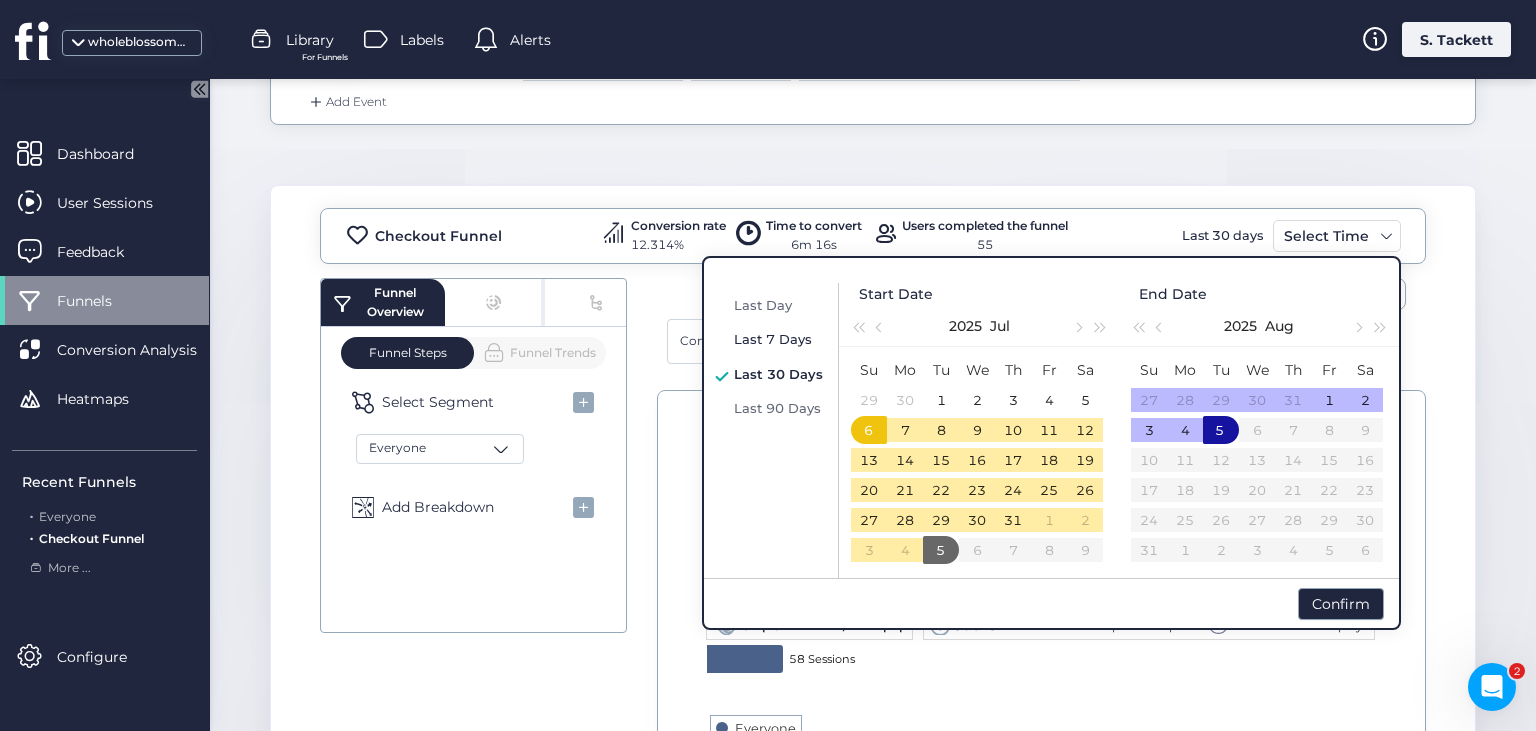 click on "Last 7 Days" at bounding box center (773, 339) 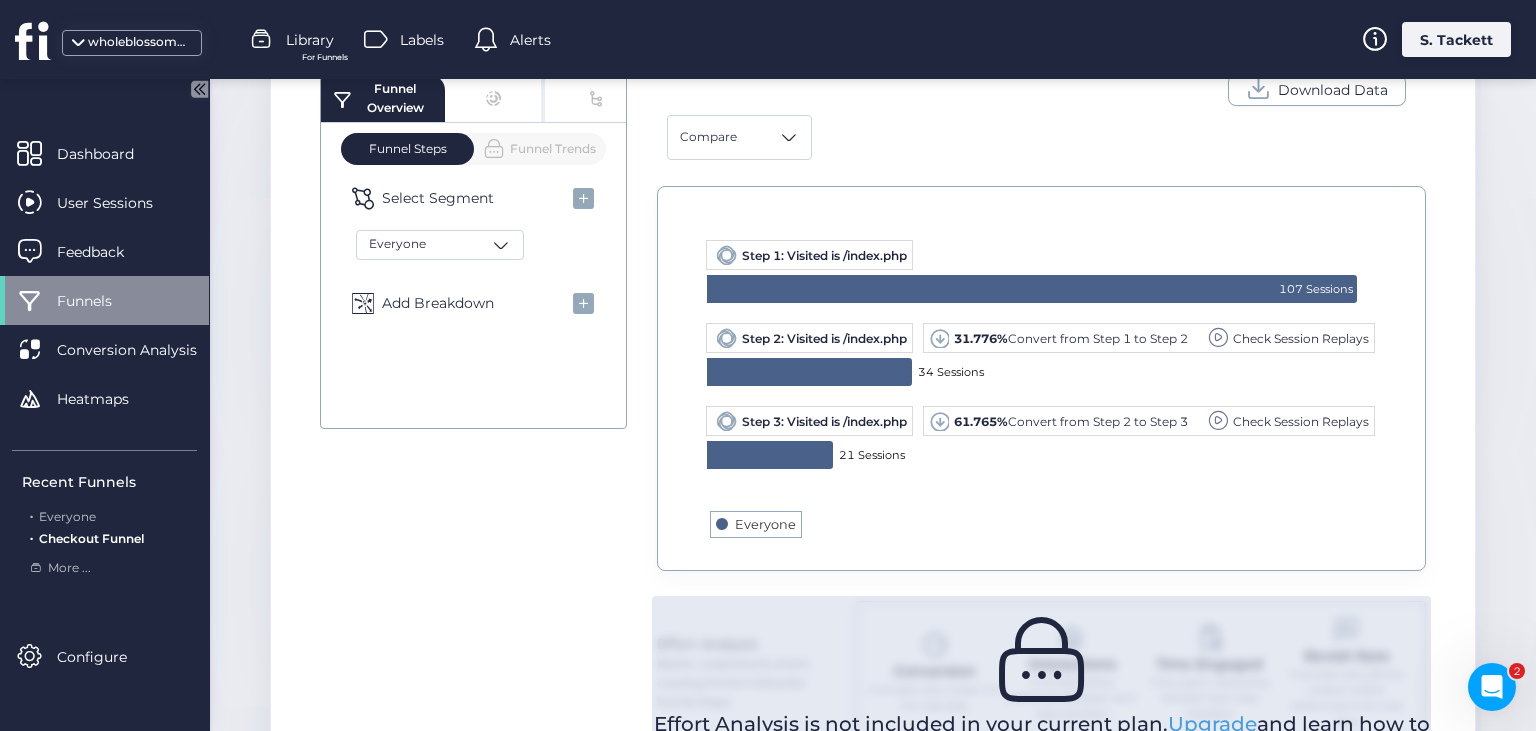 scroll, scrollTop: 686, scrollLeft: 0, axis: vertical 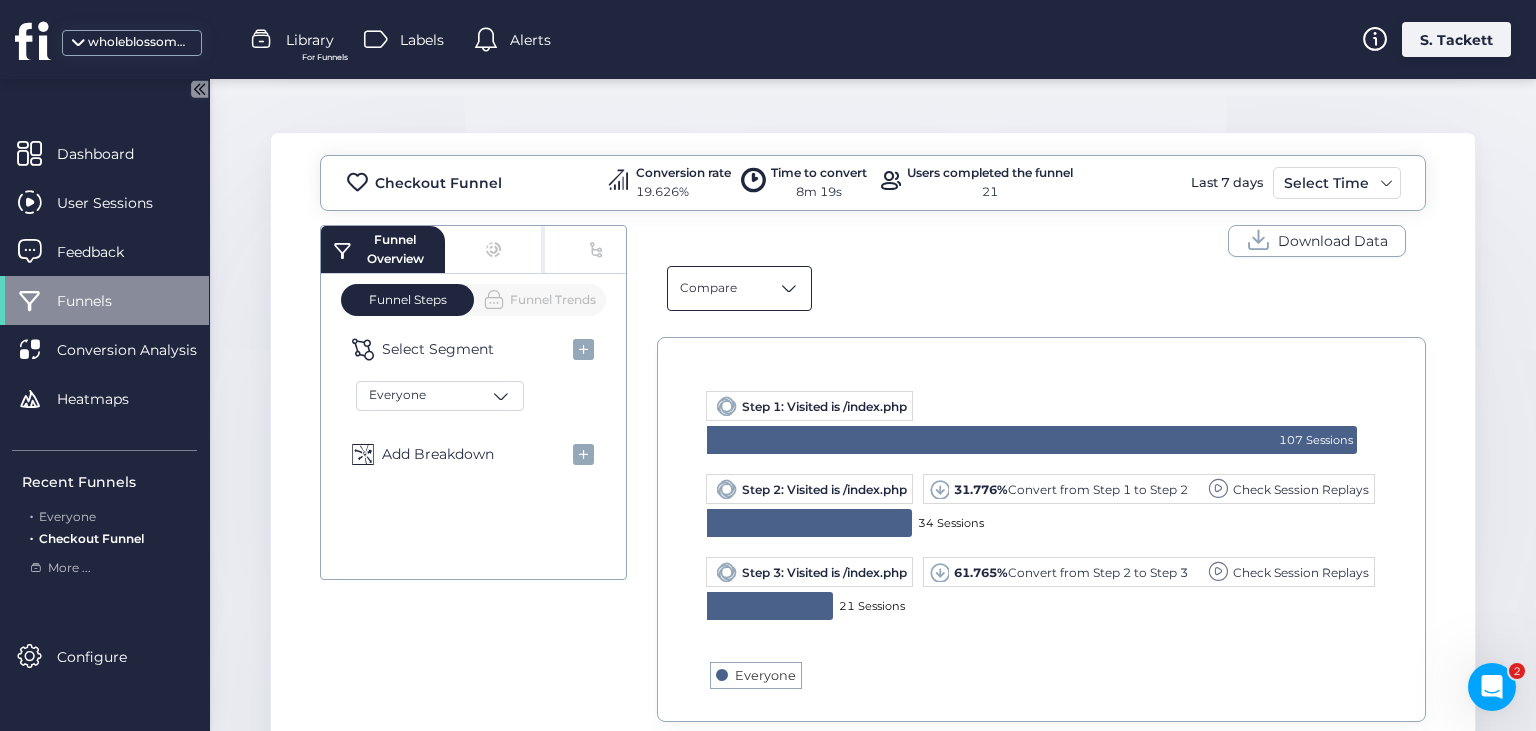 click 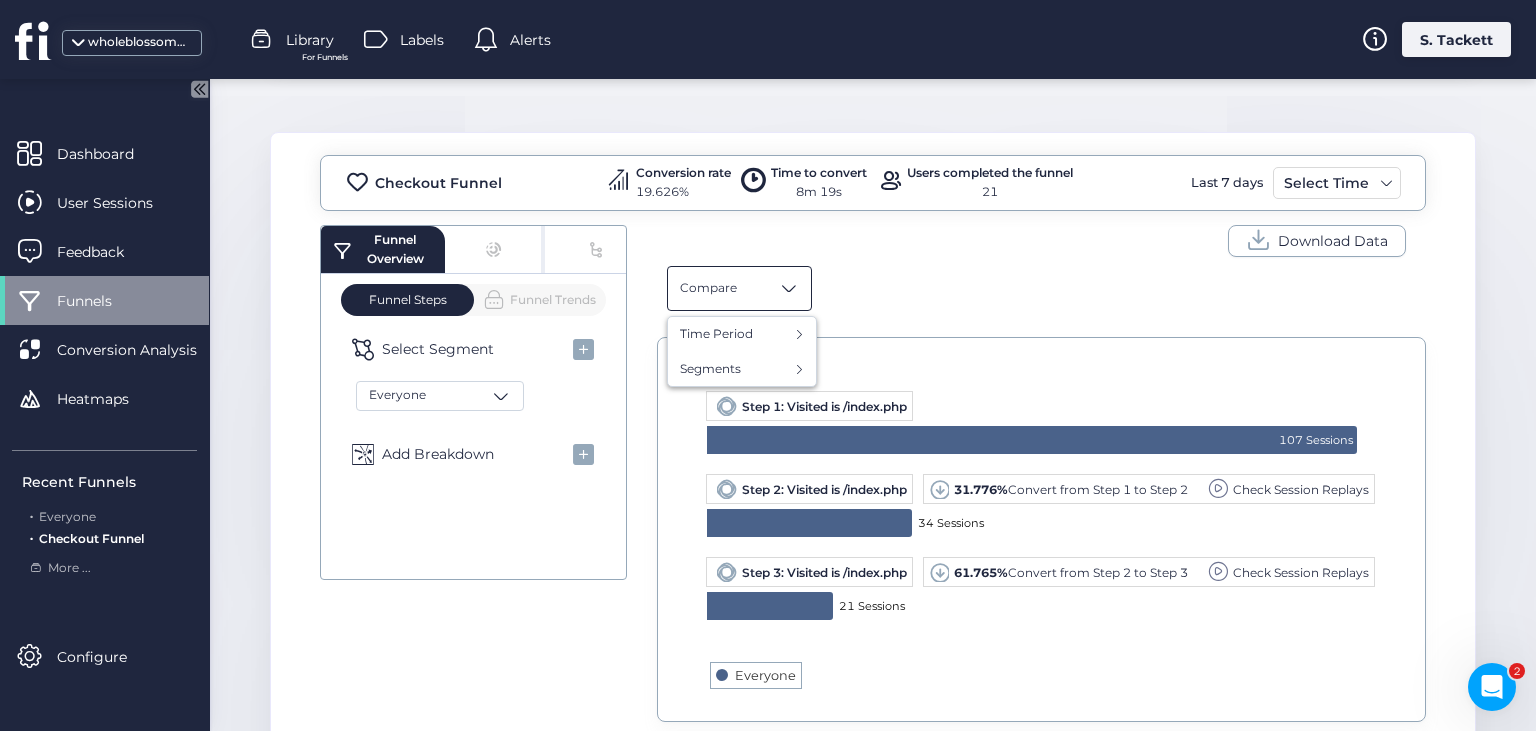 click on "Compare Time Period Previous day Previous week Previous month Previous quarter Previous year Segments Everyone New this week Mobile Rage Clicked Recently" 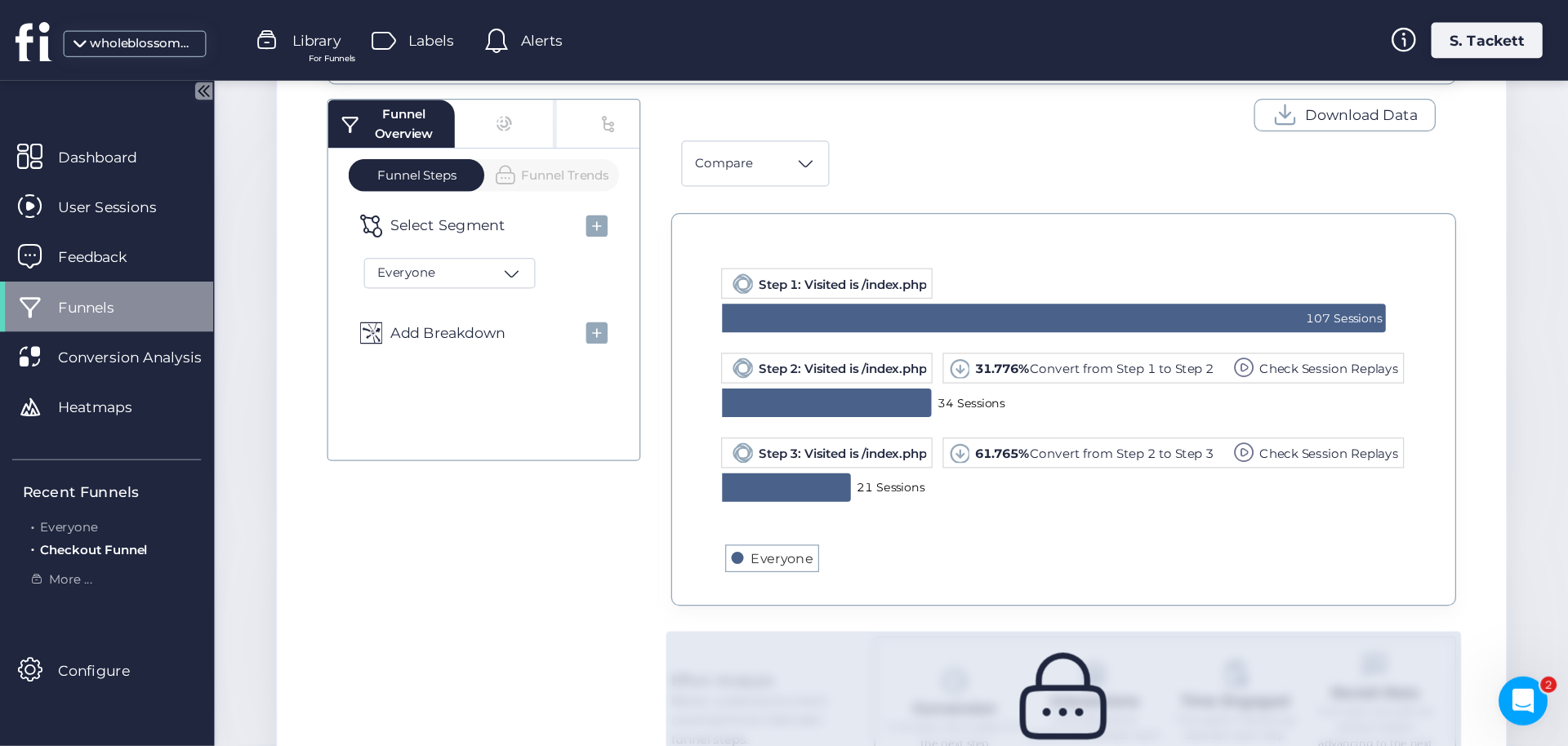 scroll, scrollTop: 540, scrollLeft: 0, axis: vertical 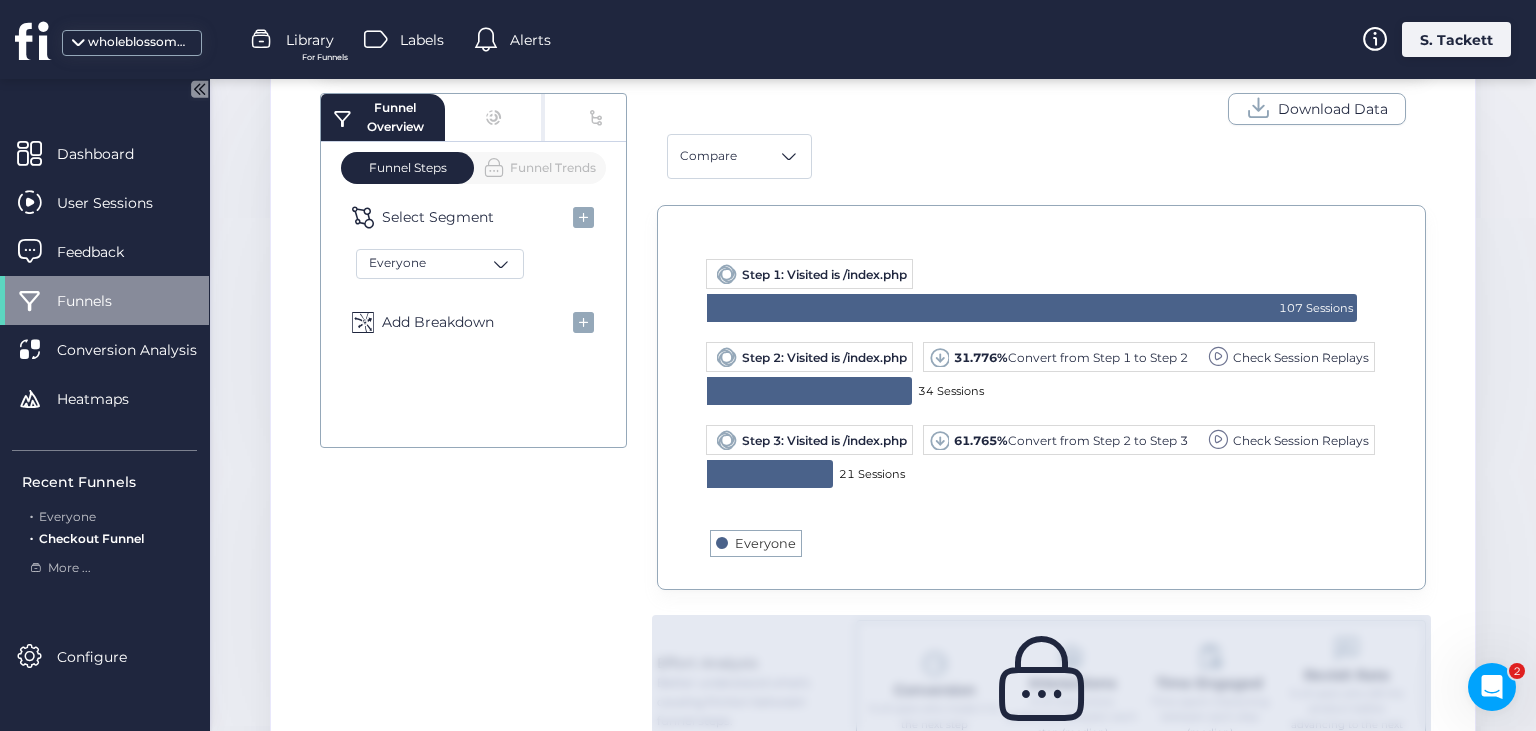 click on "Check Session Replays" at bounding box center (1301, 440) 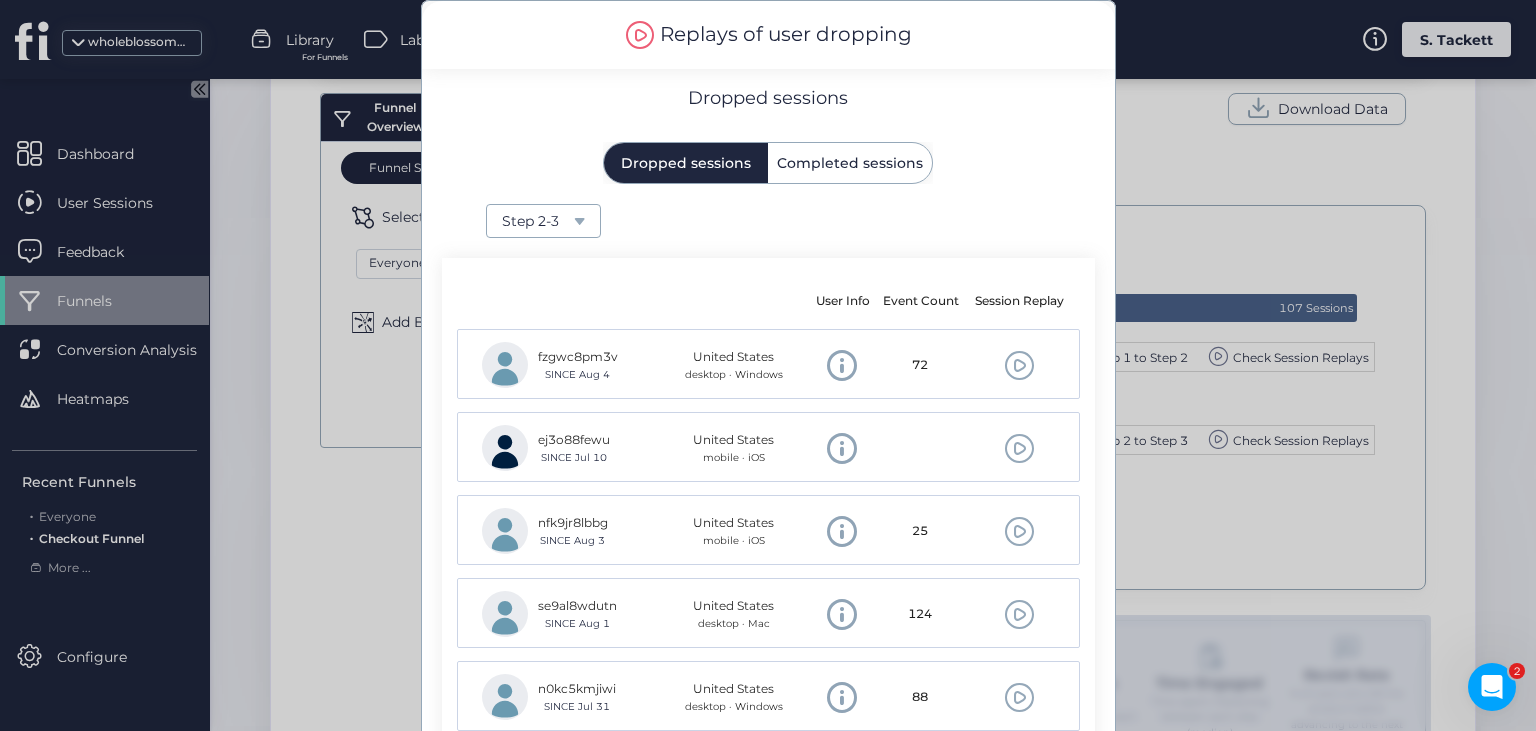 click on "Completed sessions" at bounding box center [850, 163] 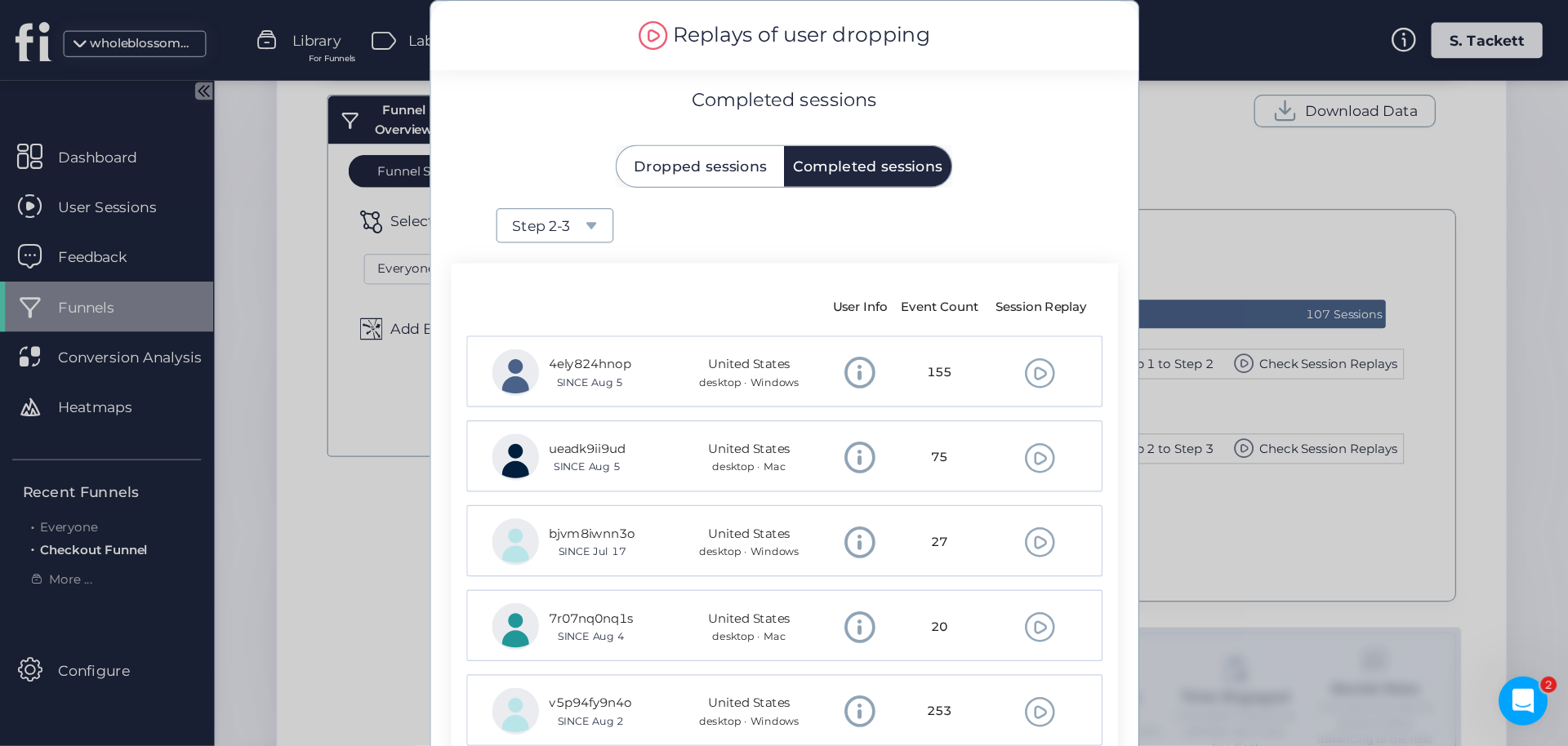 scroll, scrollTop: 486, scrollLeft: 0, axis: vertical 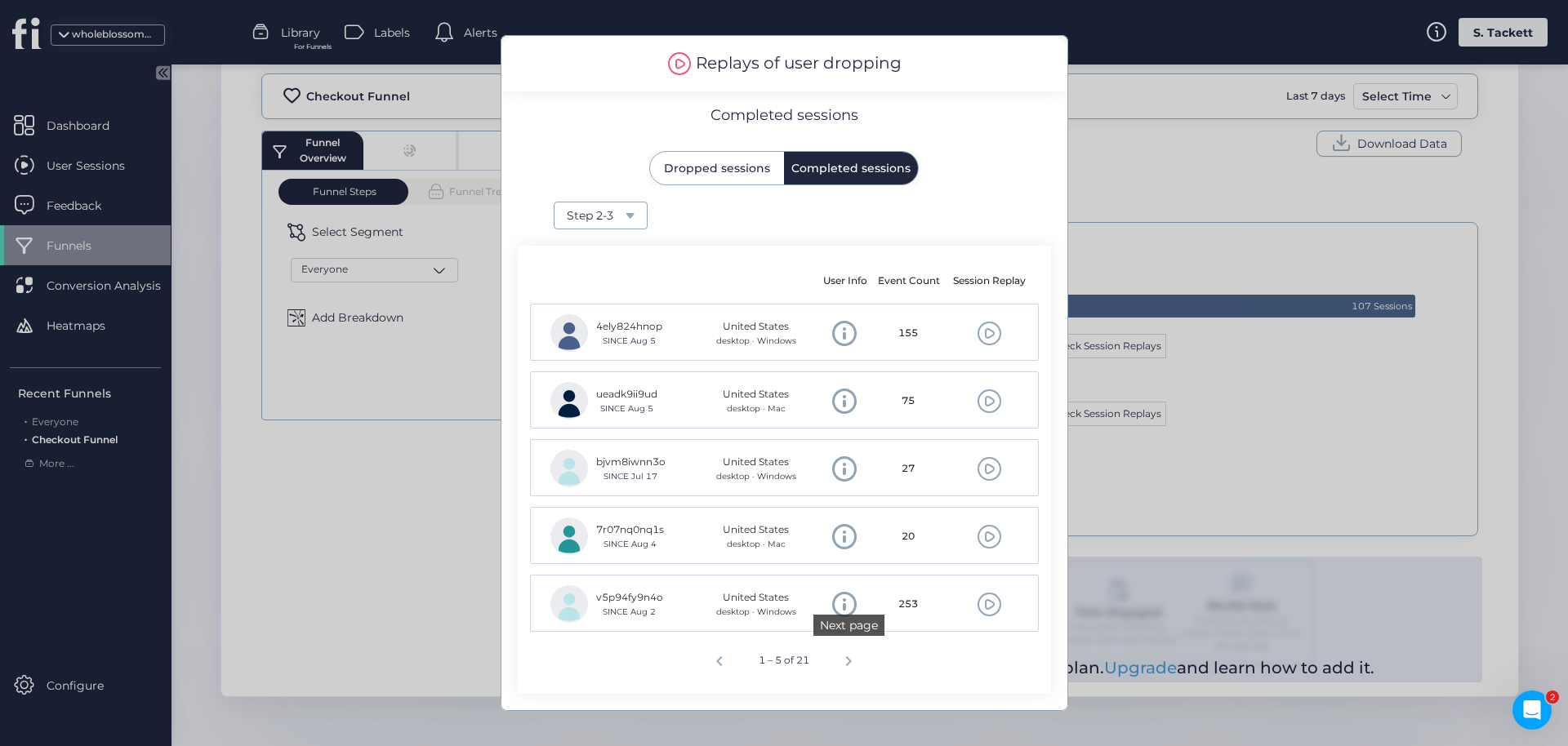 click at bounding box center [849, 659] 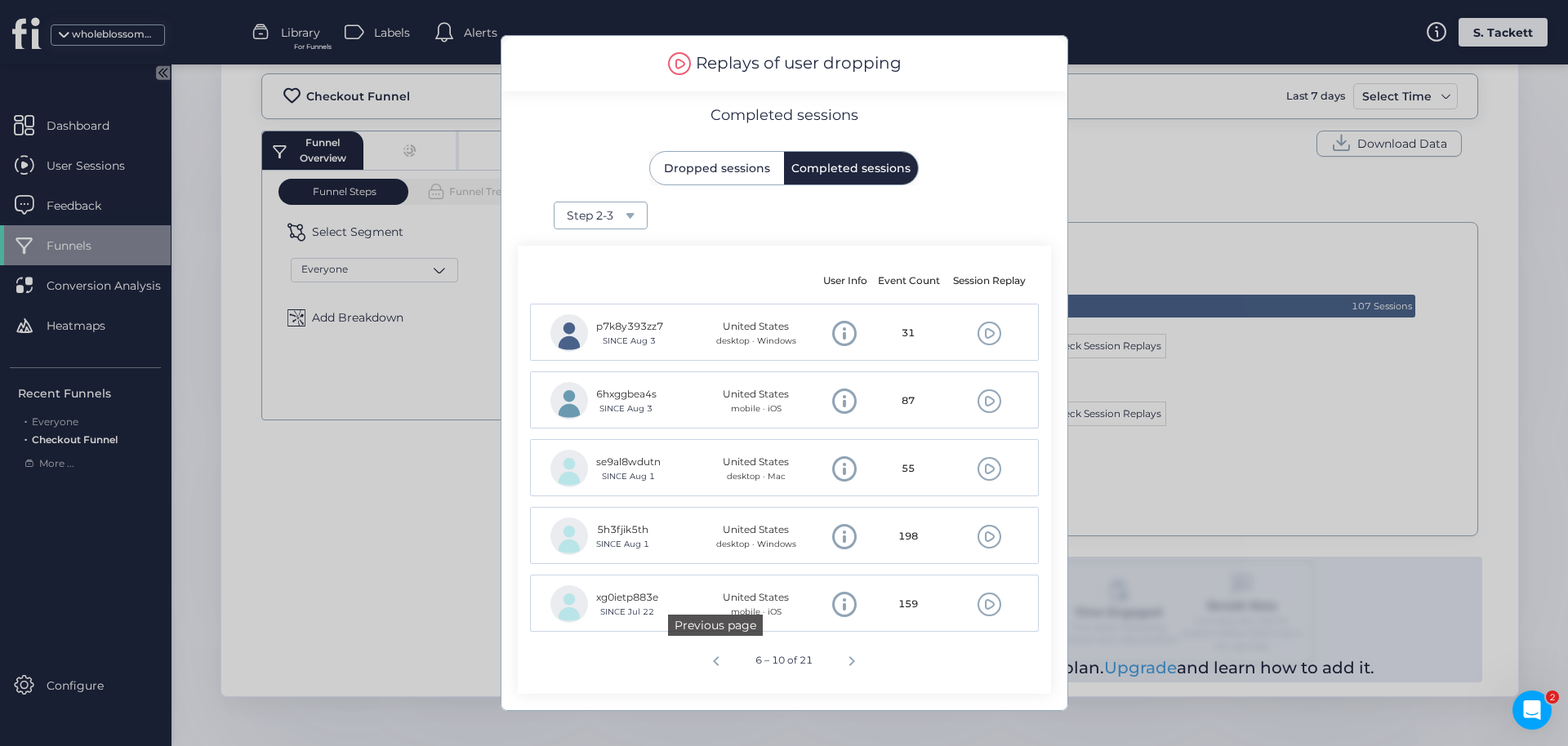 click at bounding box center [716, 659] 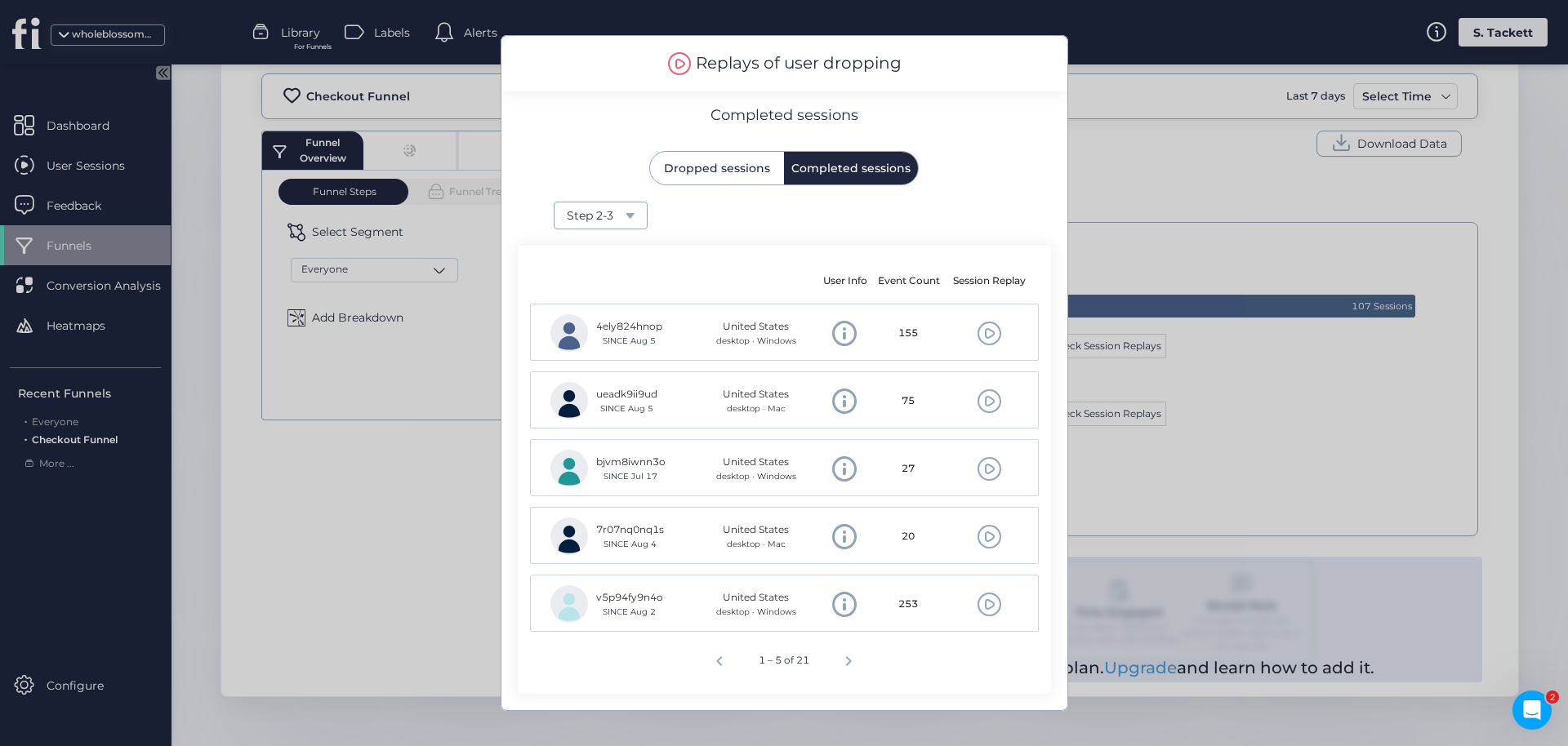 click at bounding box center [989, 333] 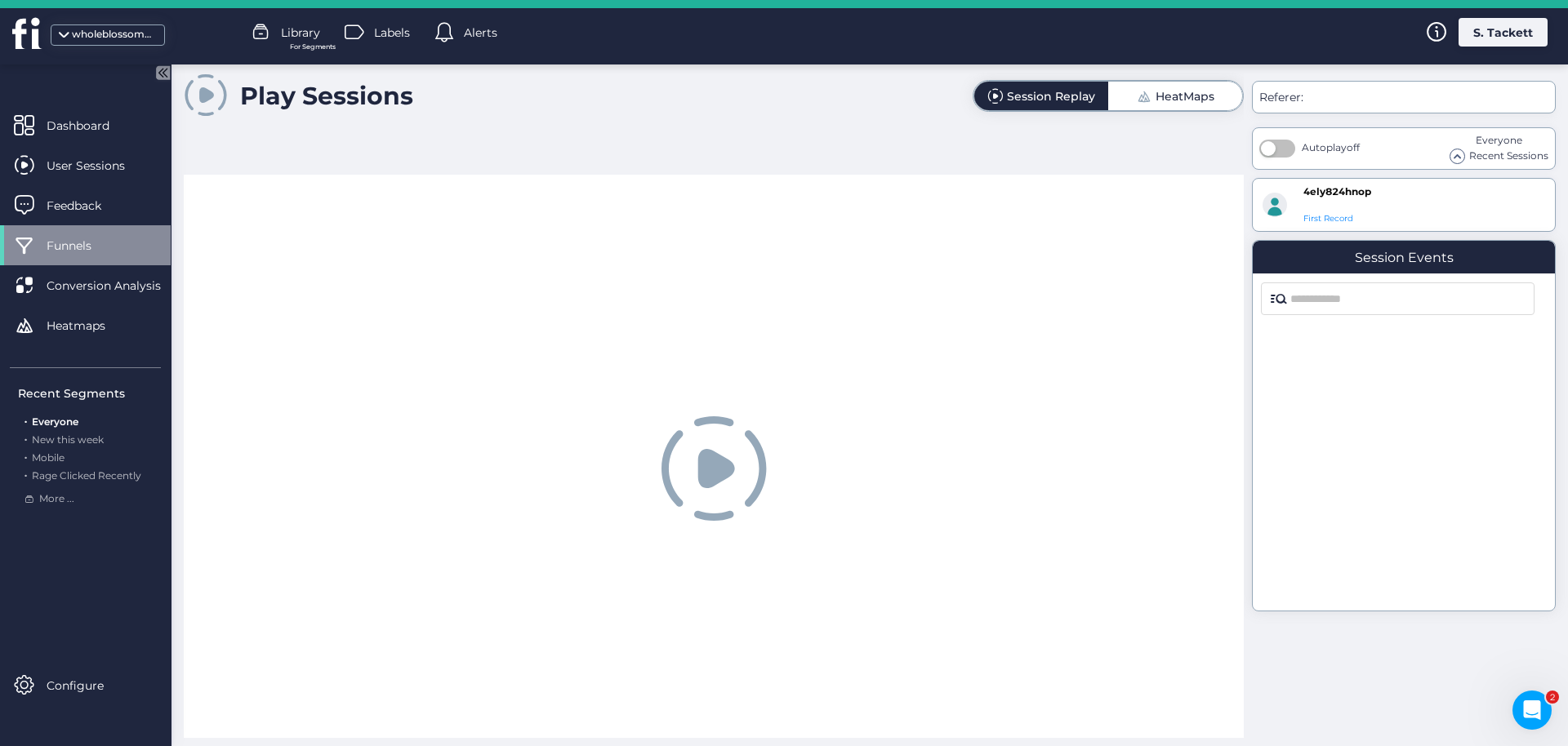 scroll, scrollTop: 0, scrollLeft: 0, axis: both 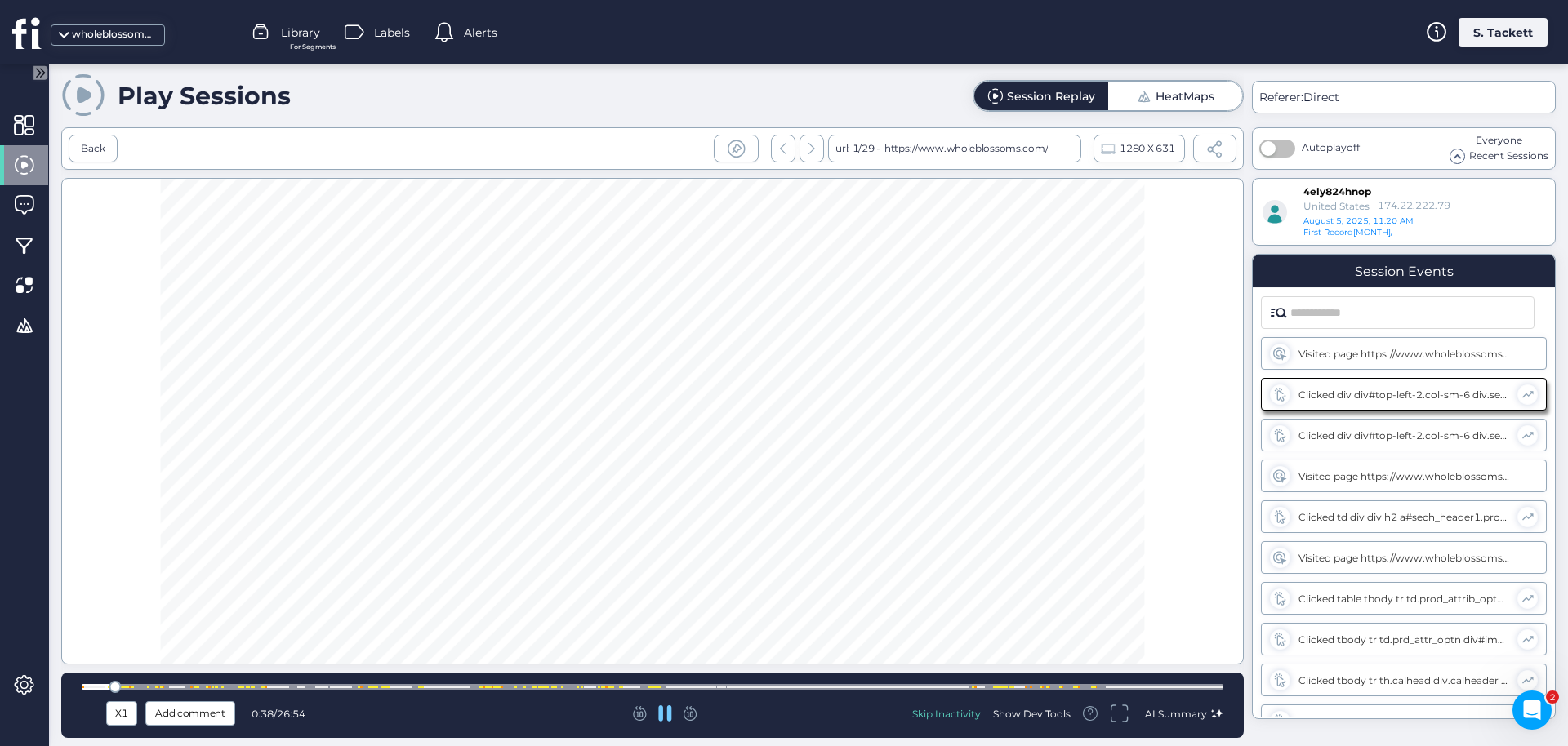 click at bounding box center (653, 686) 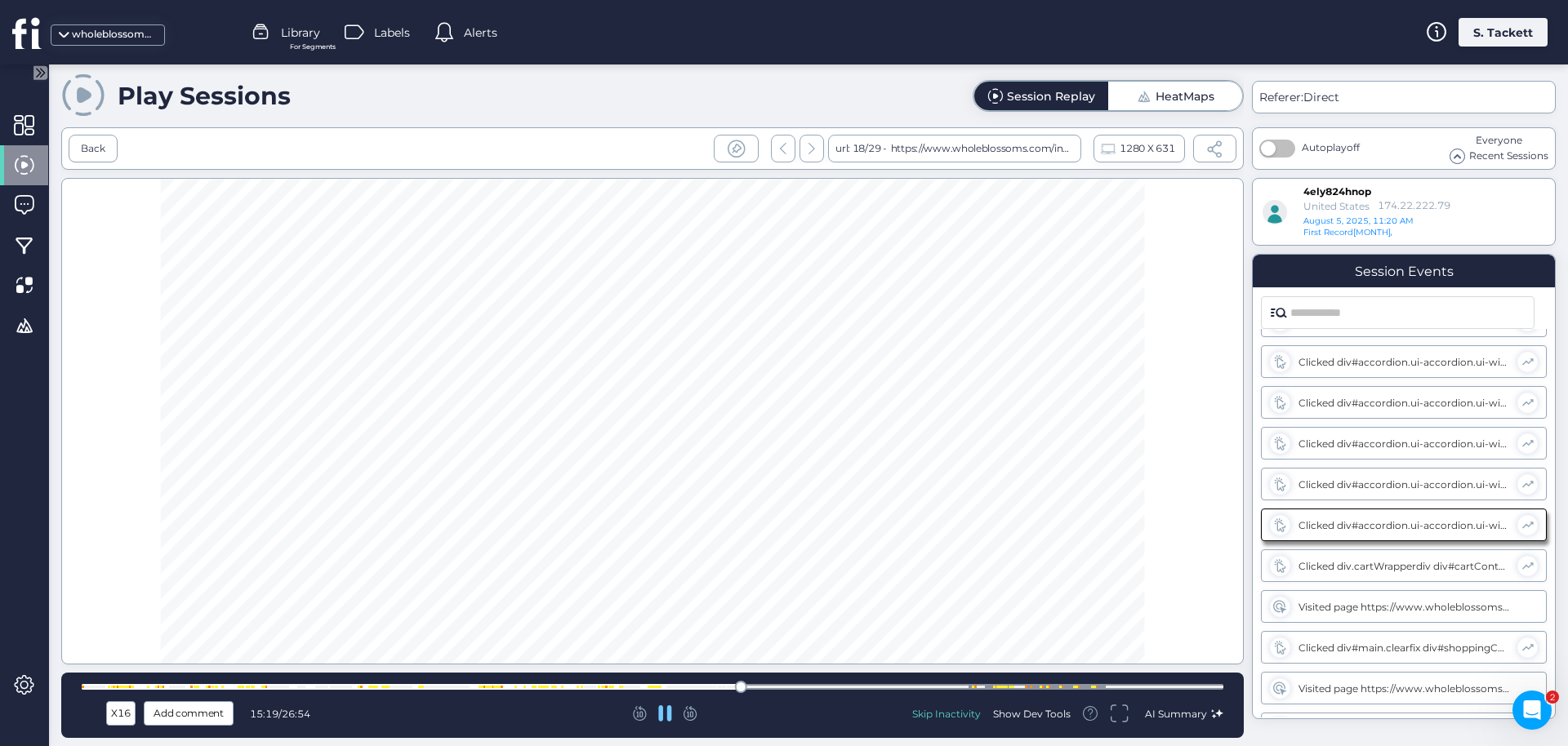 scroll, scrollTop: 5012, scrollLeft: 0, axis: vertical 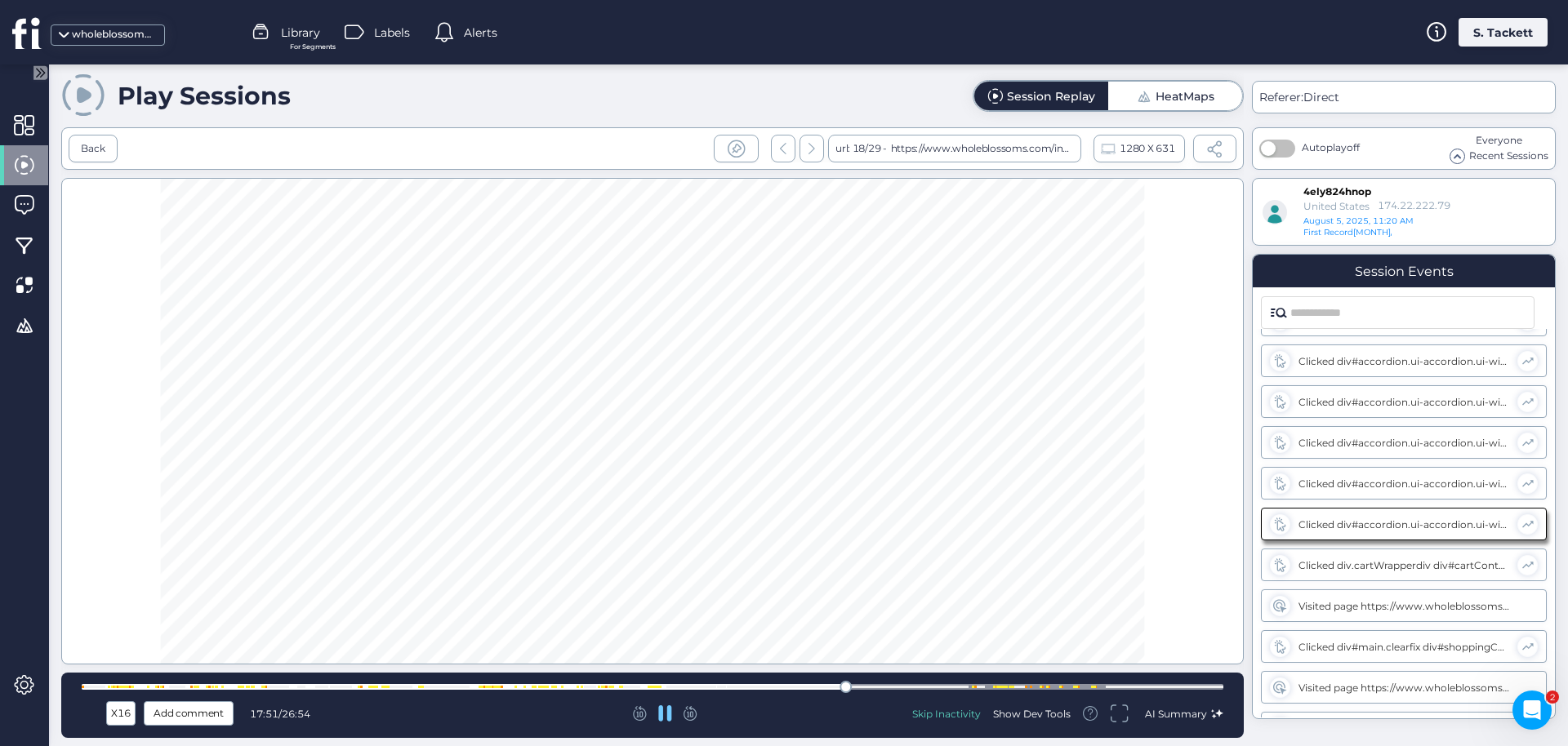 click at bounding box center [653, 686] 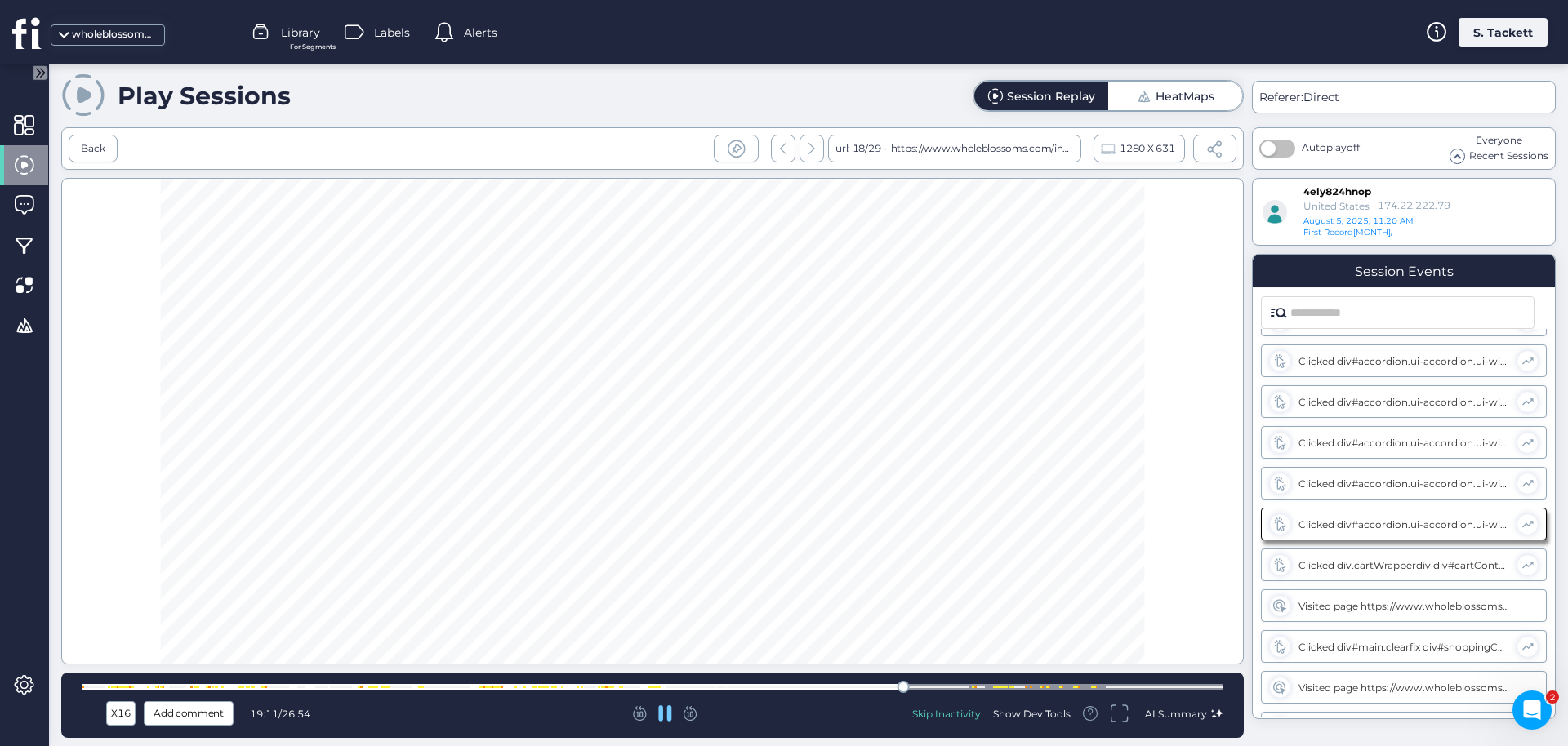 click at bounding box center (653, 686) 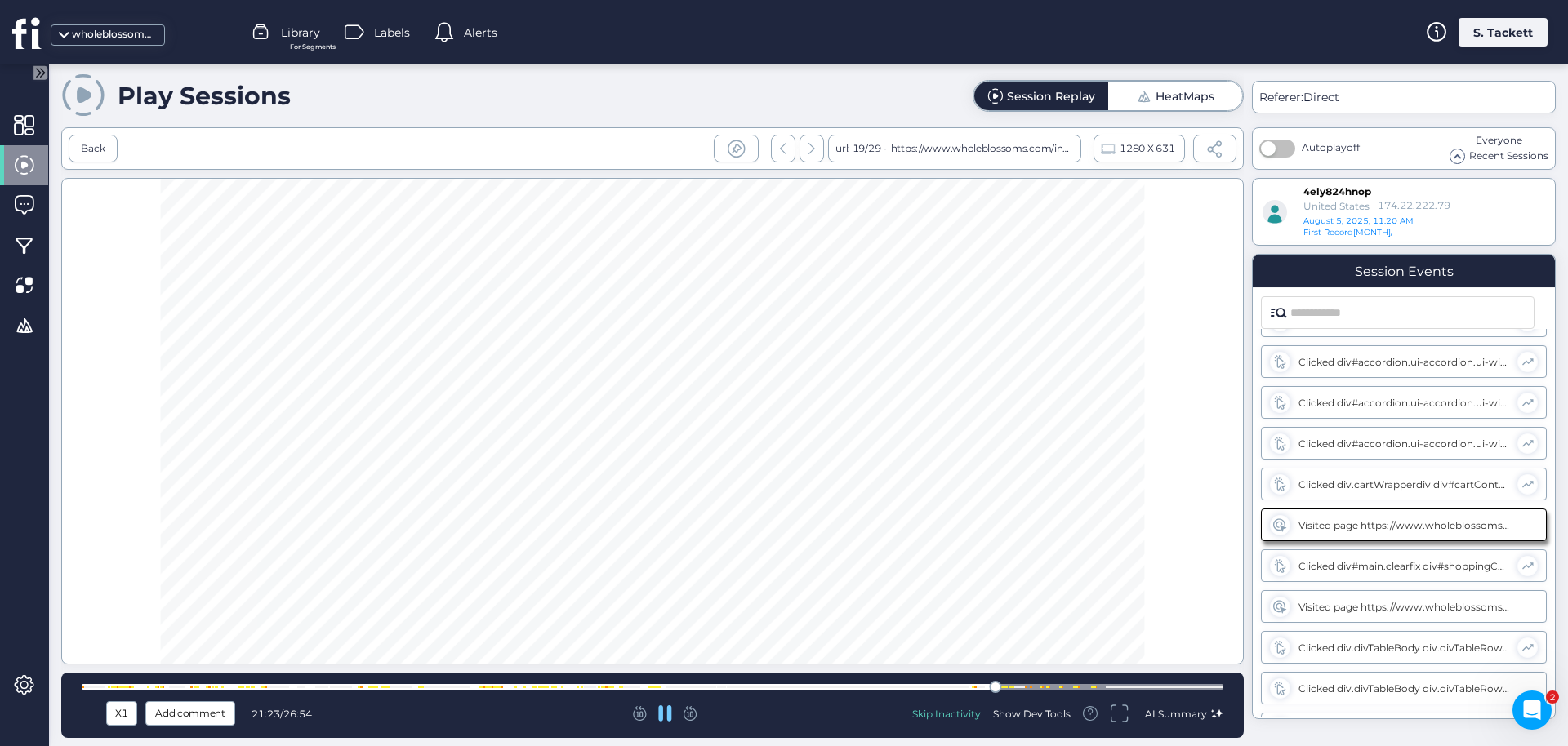 scroll, scrollTop: 5094, scrollLeft: 0, axis: vertical 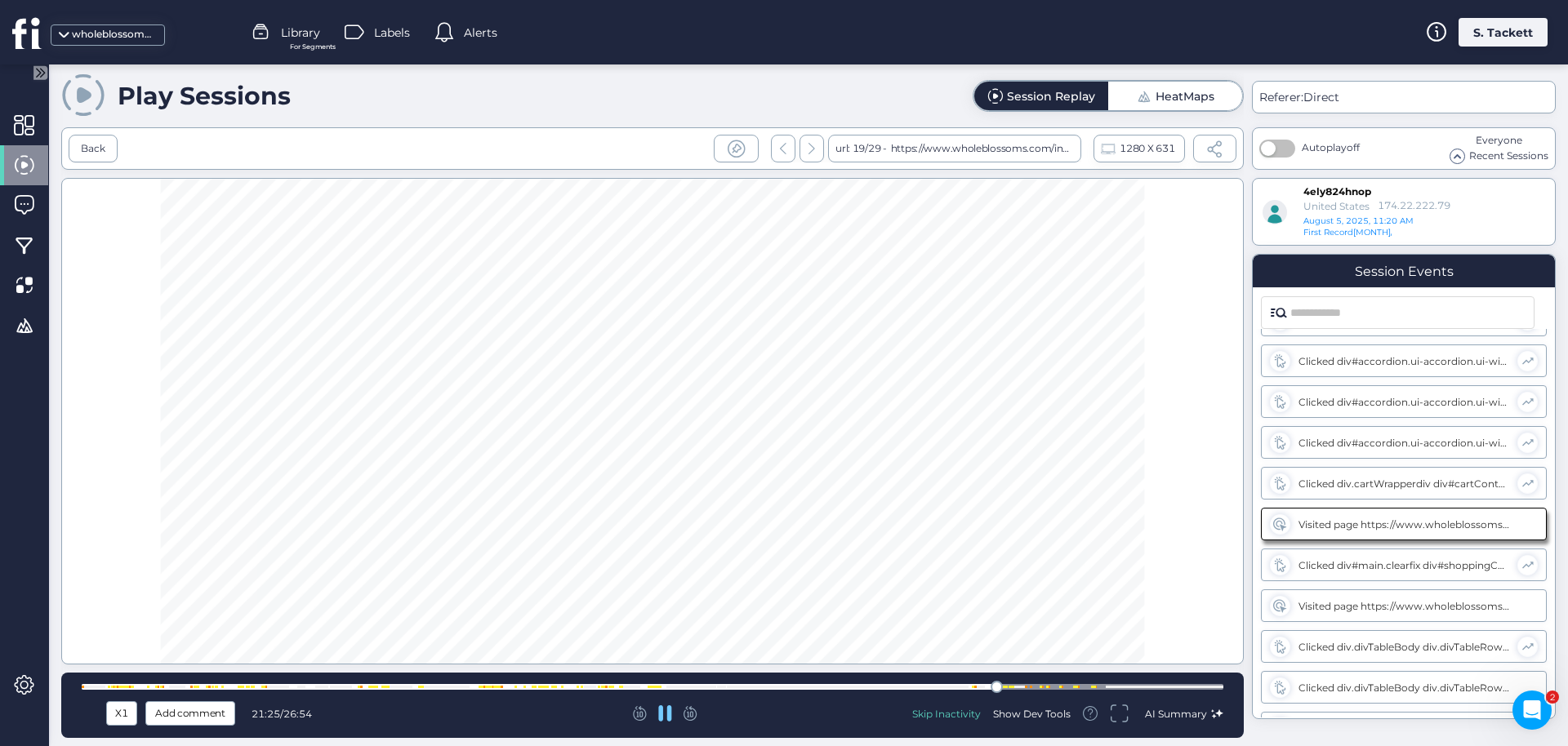 click at bounding box center [653, 686] 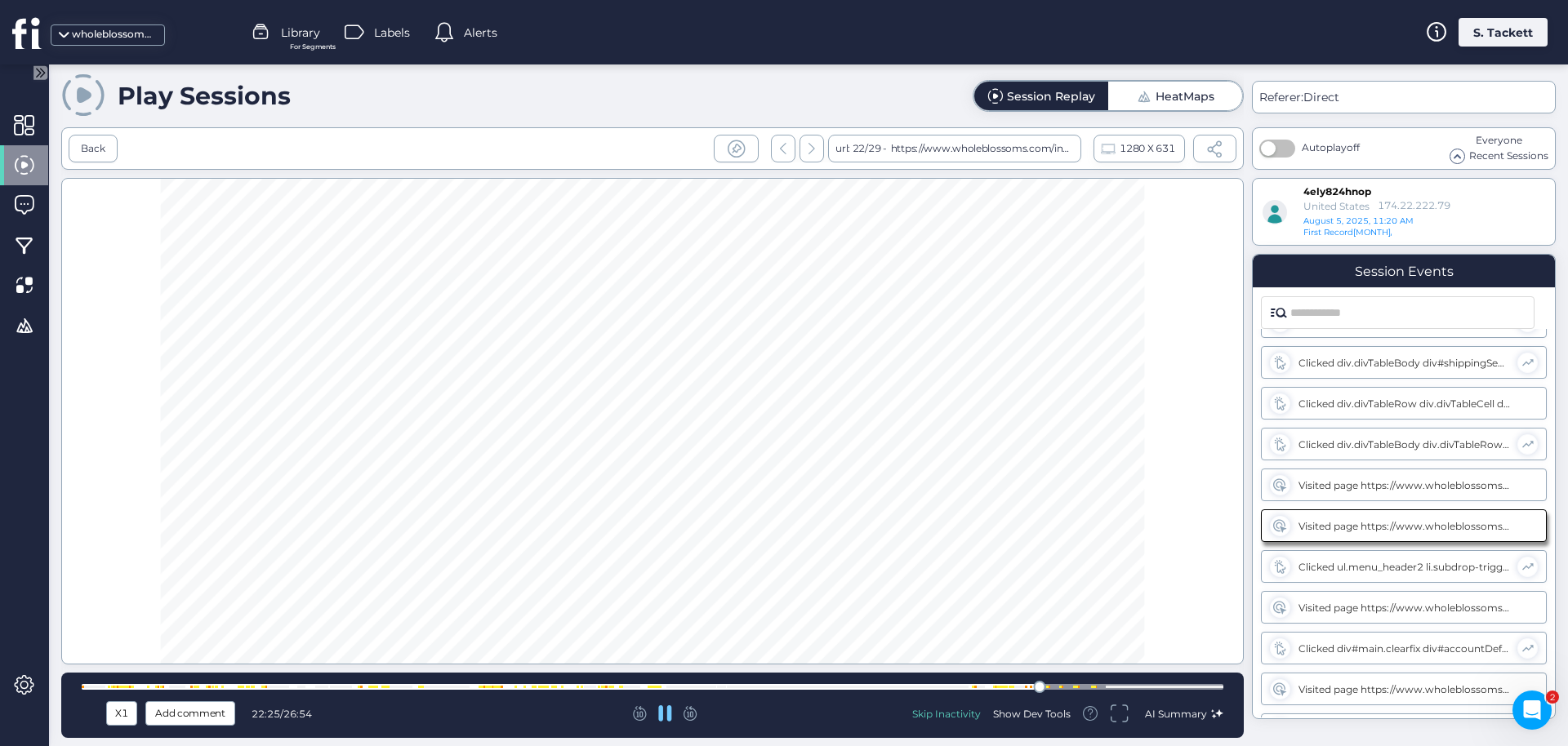 scroll, scrollTop: 5665, scrollLeft: 0, axis: vertical 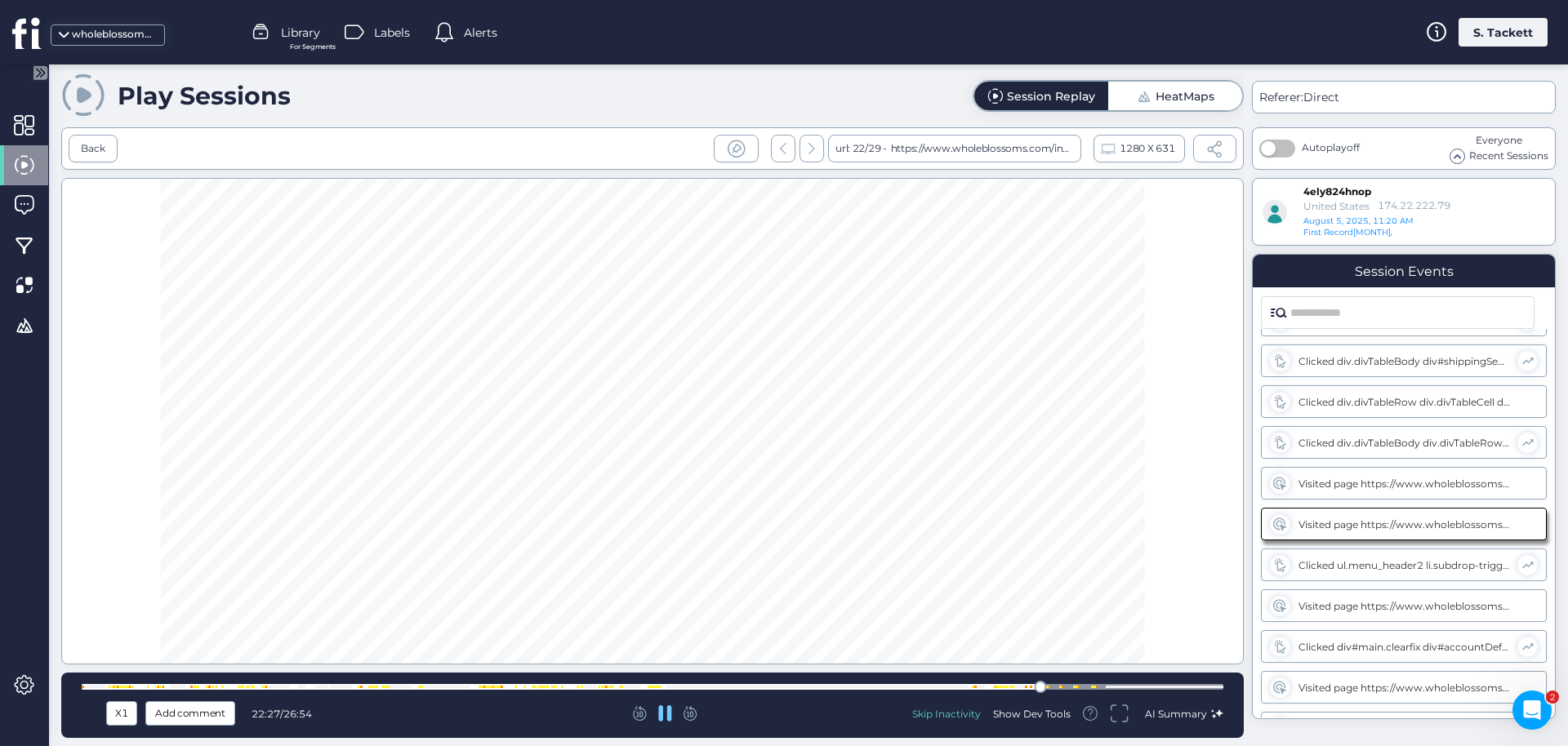 click at bounding box center (653, 686) 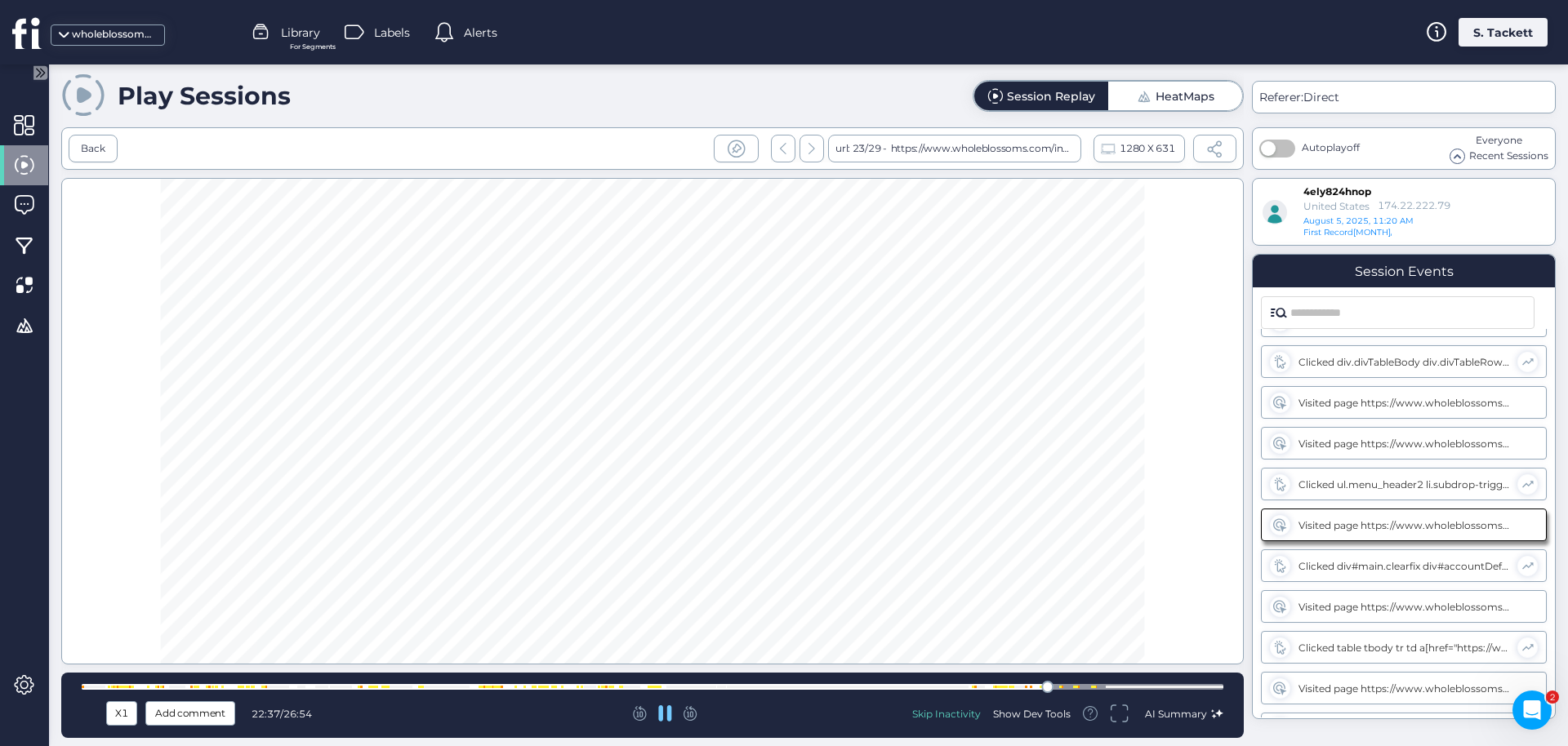 scroll, scrollTop: 5747, scrollLeft: 0, axis: vertical 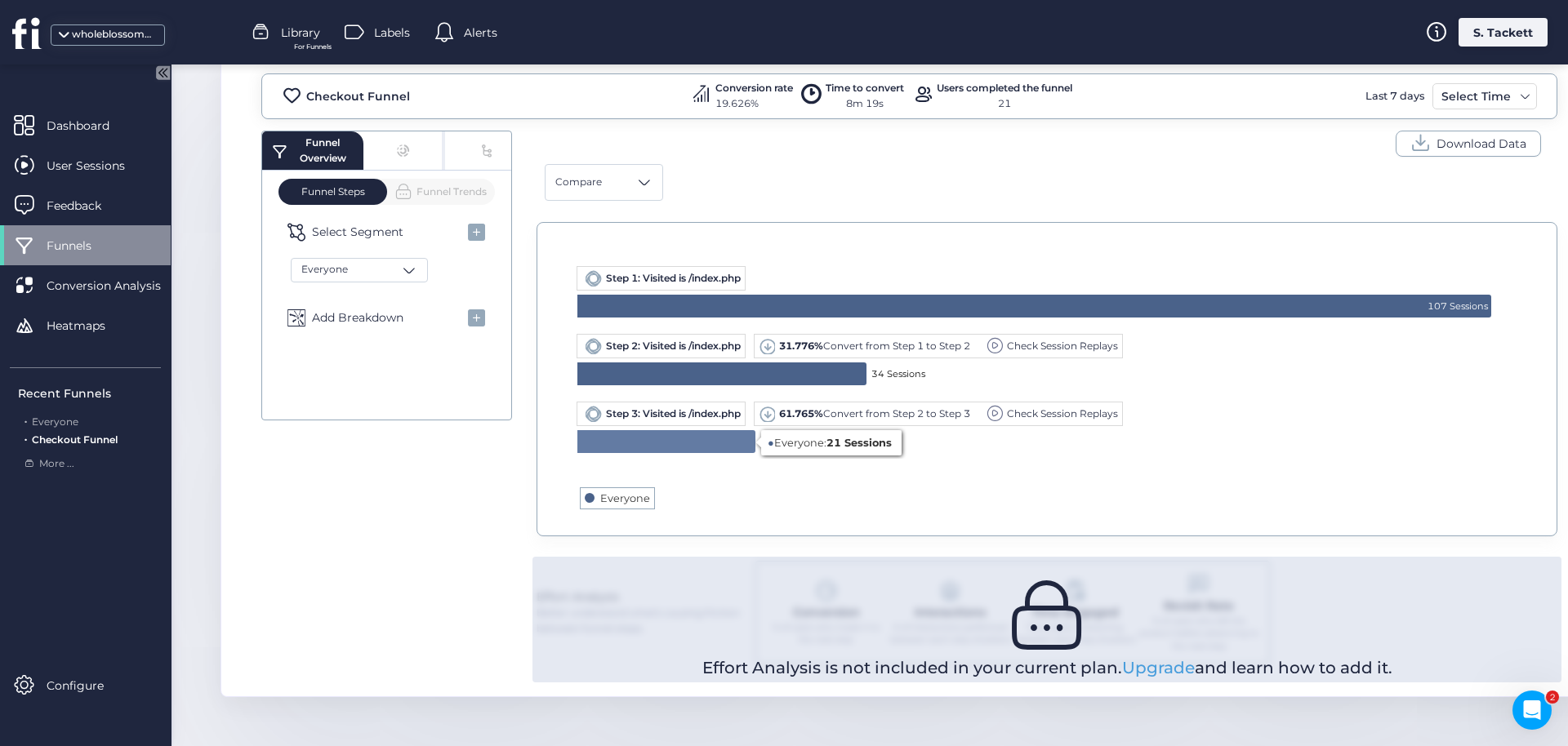 click 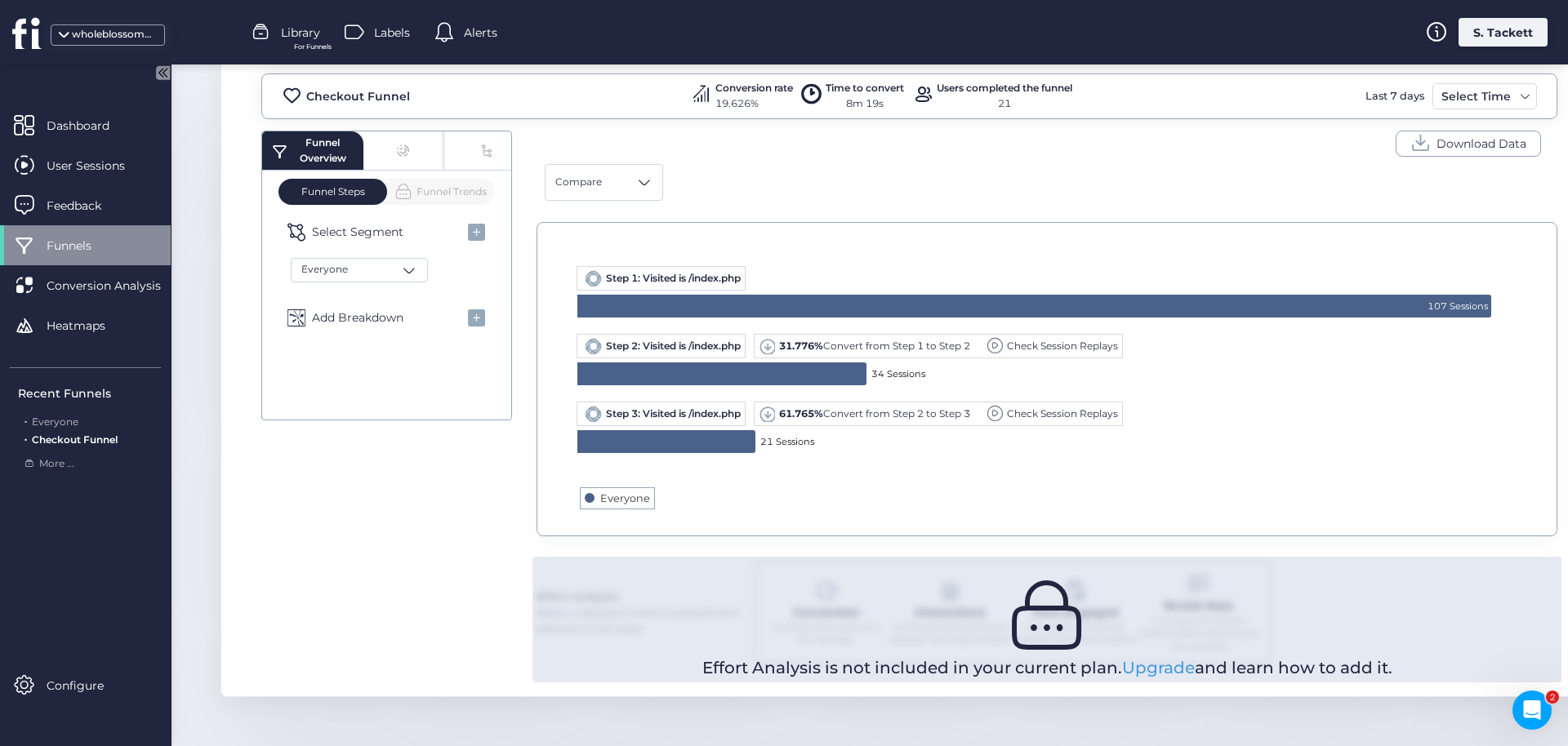 click on "Funnel Overview" 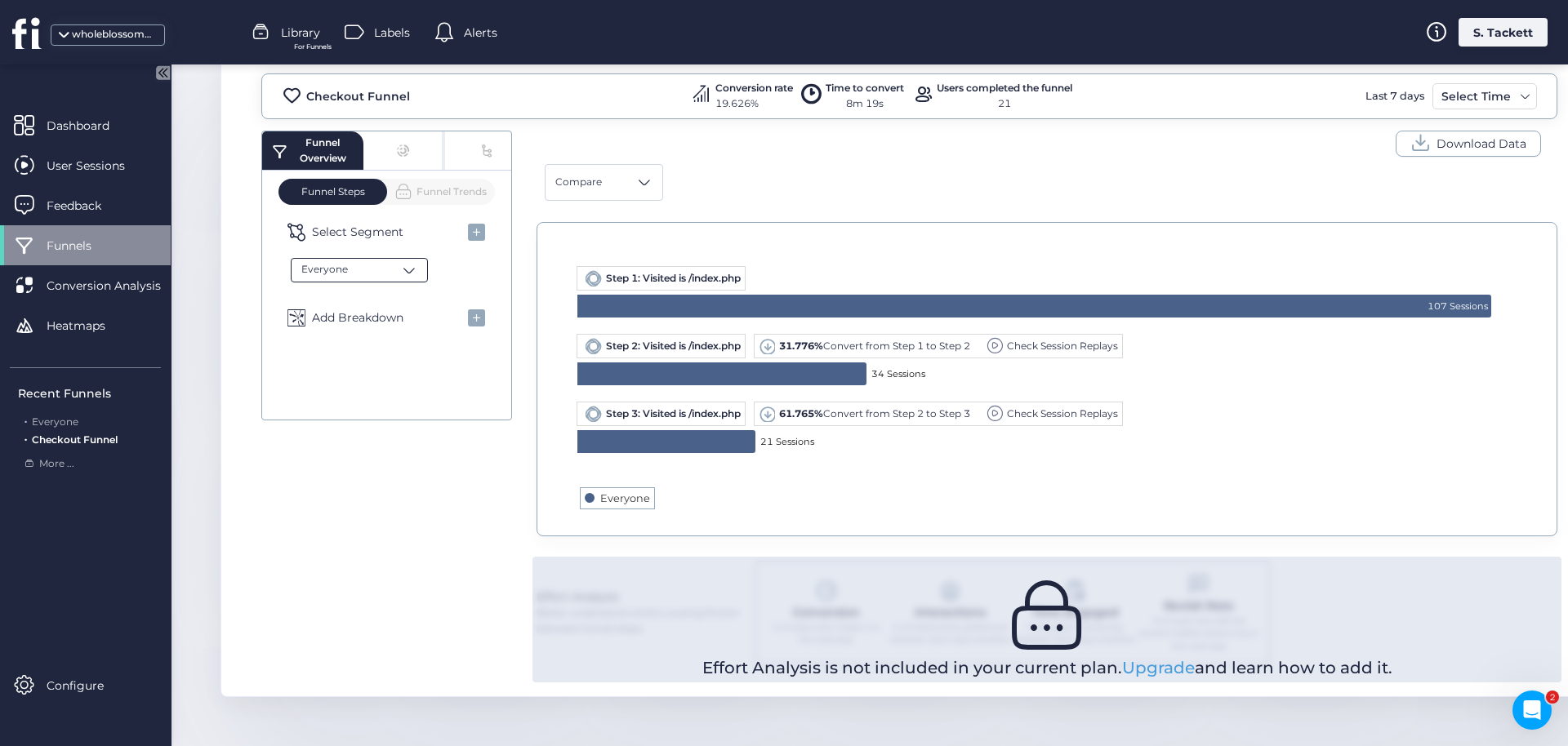 click on "Everyone" 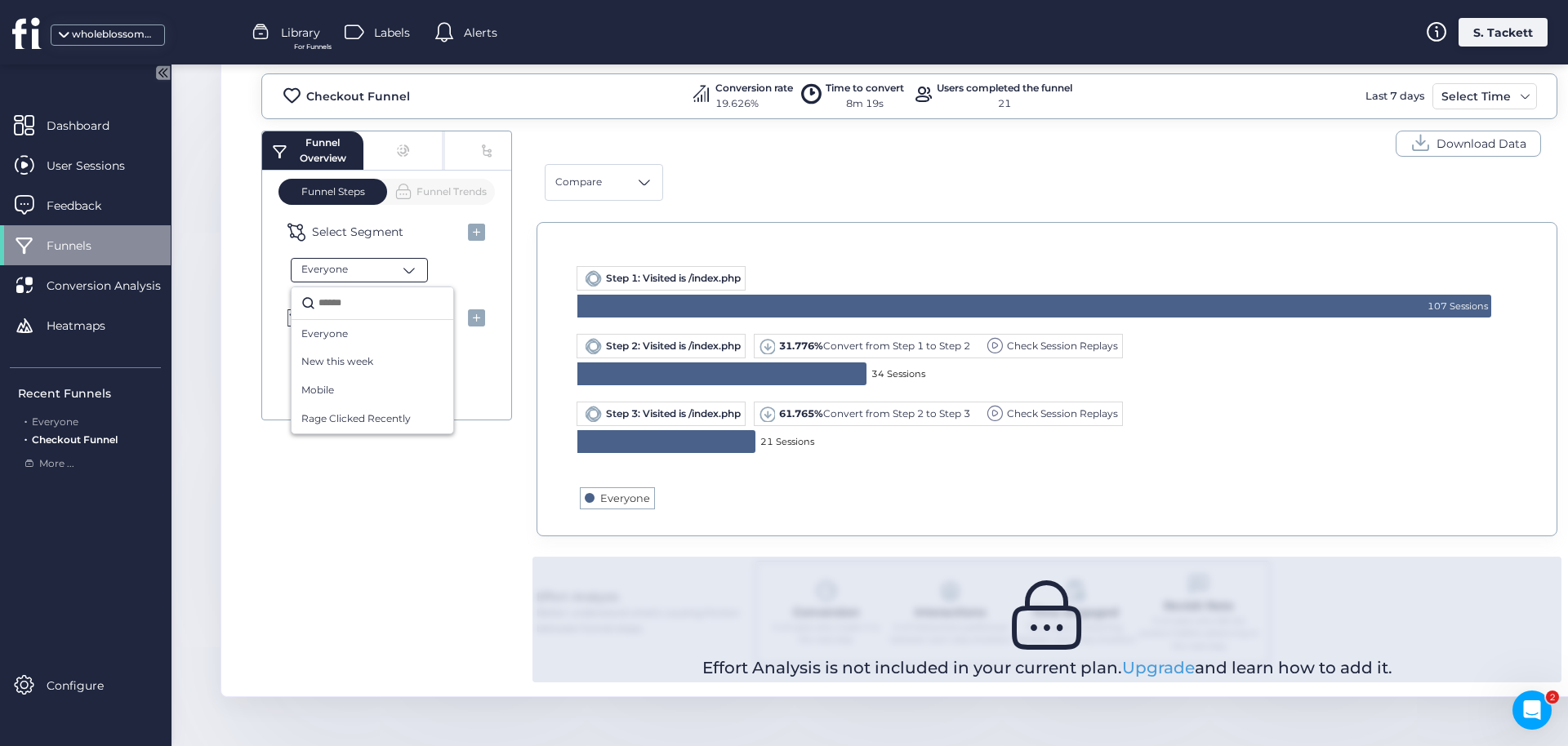 click on "Everyone" 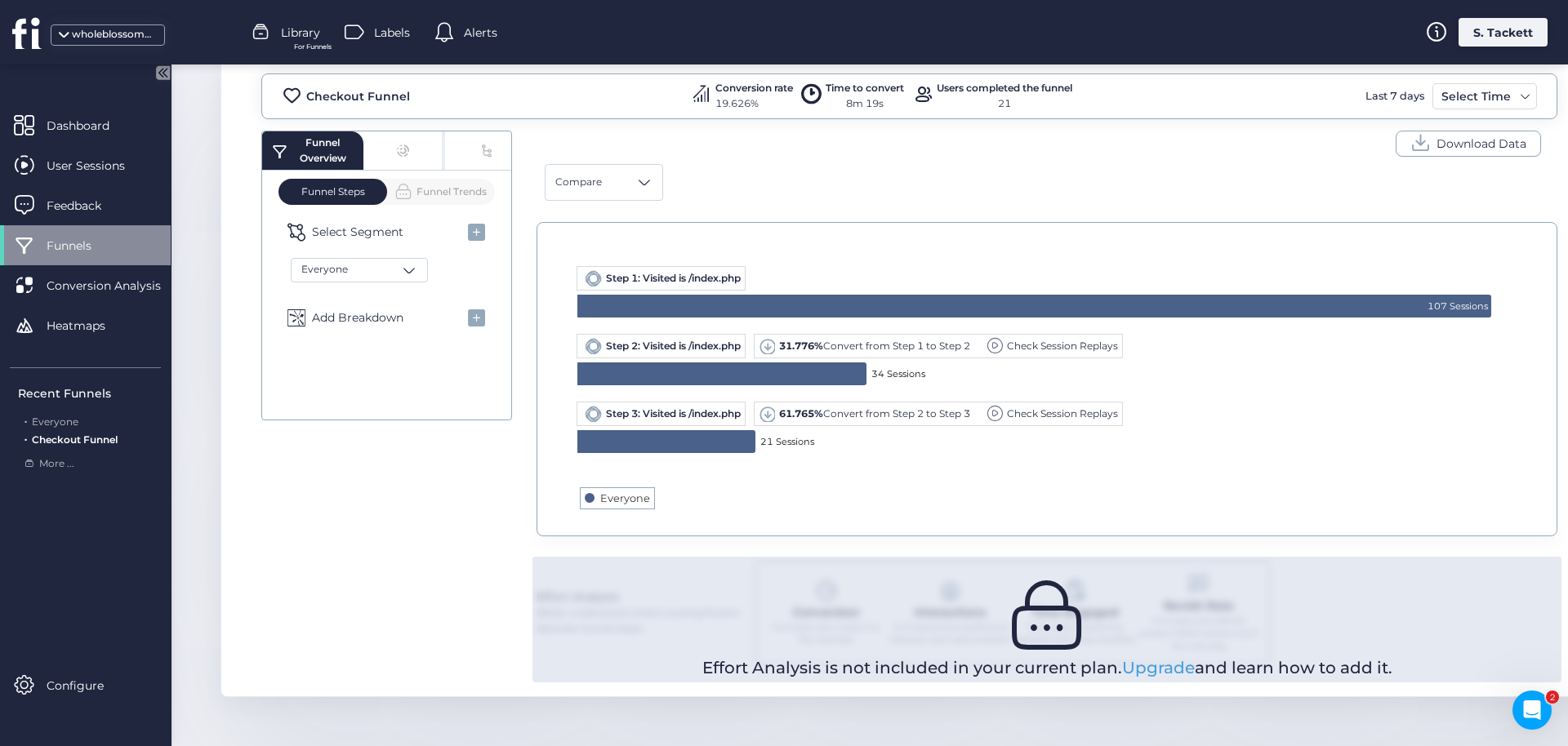 click on "Funnel Trends" at bounding box center (440, 191) 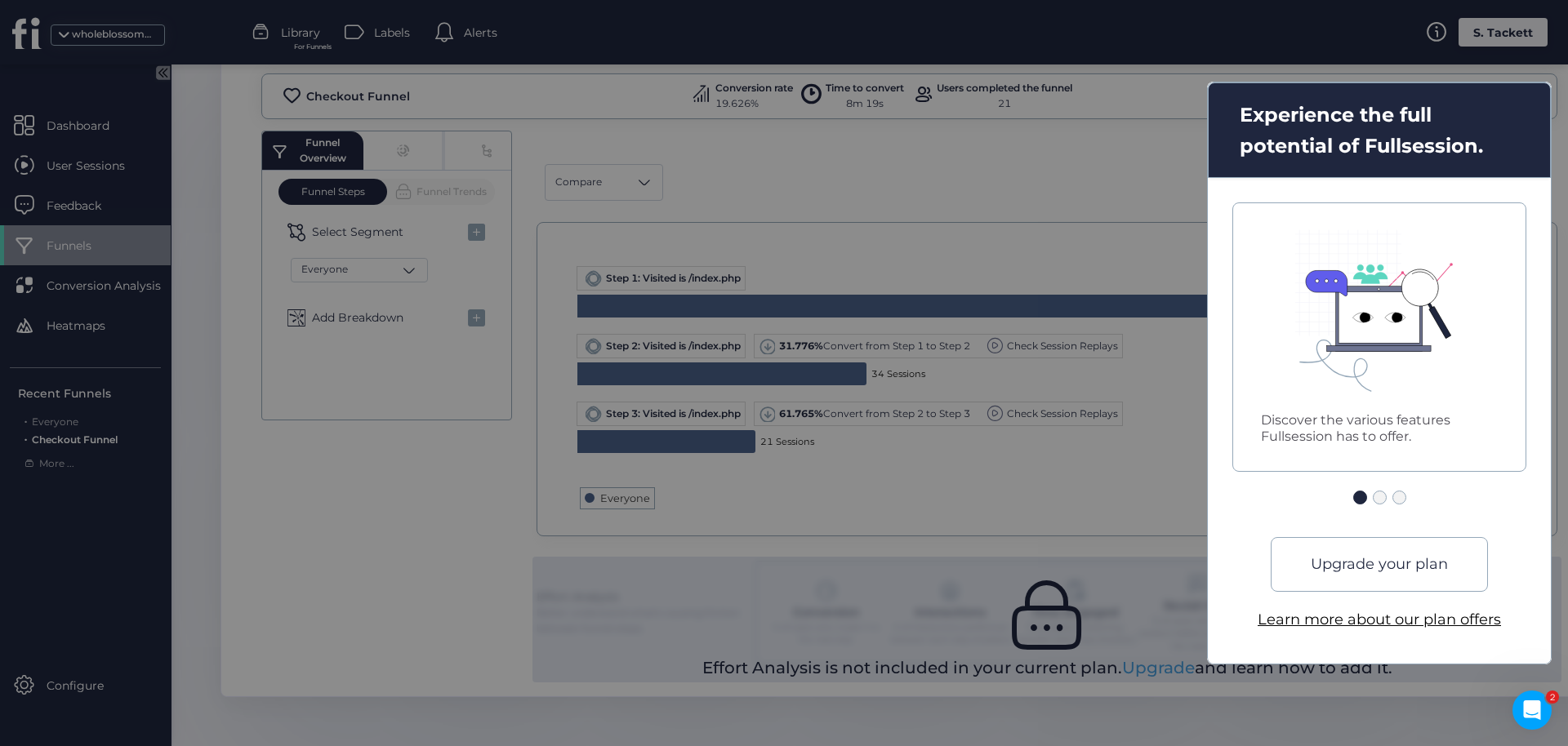 click 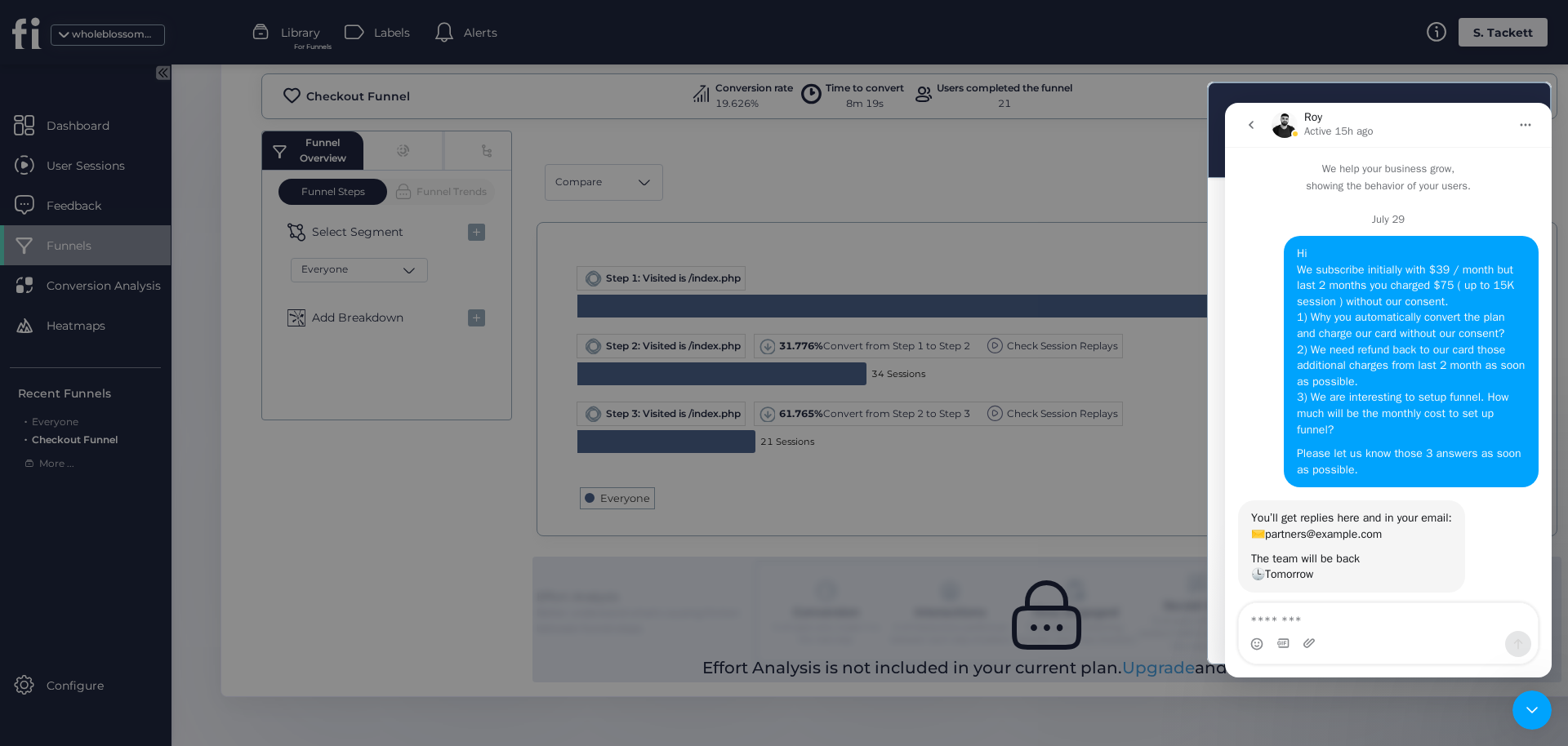 scroll, scrollTop: 5921, scrollLeft: 0, axis: vertical 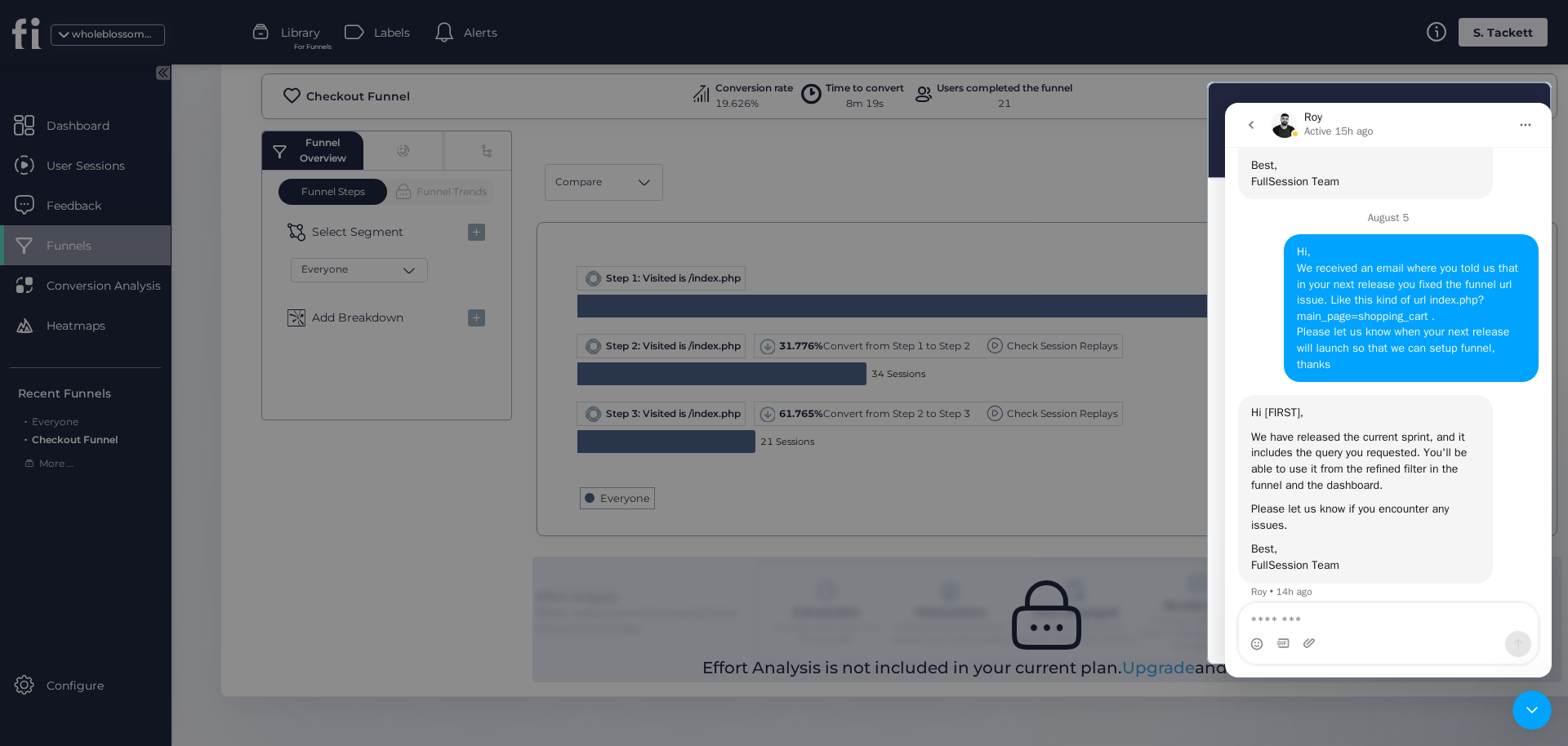 click 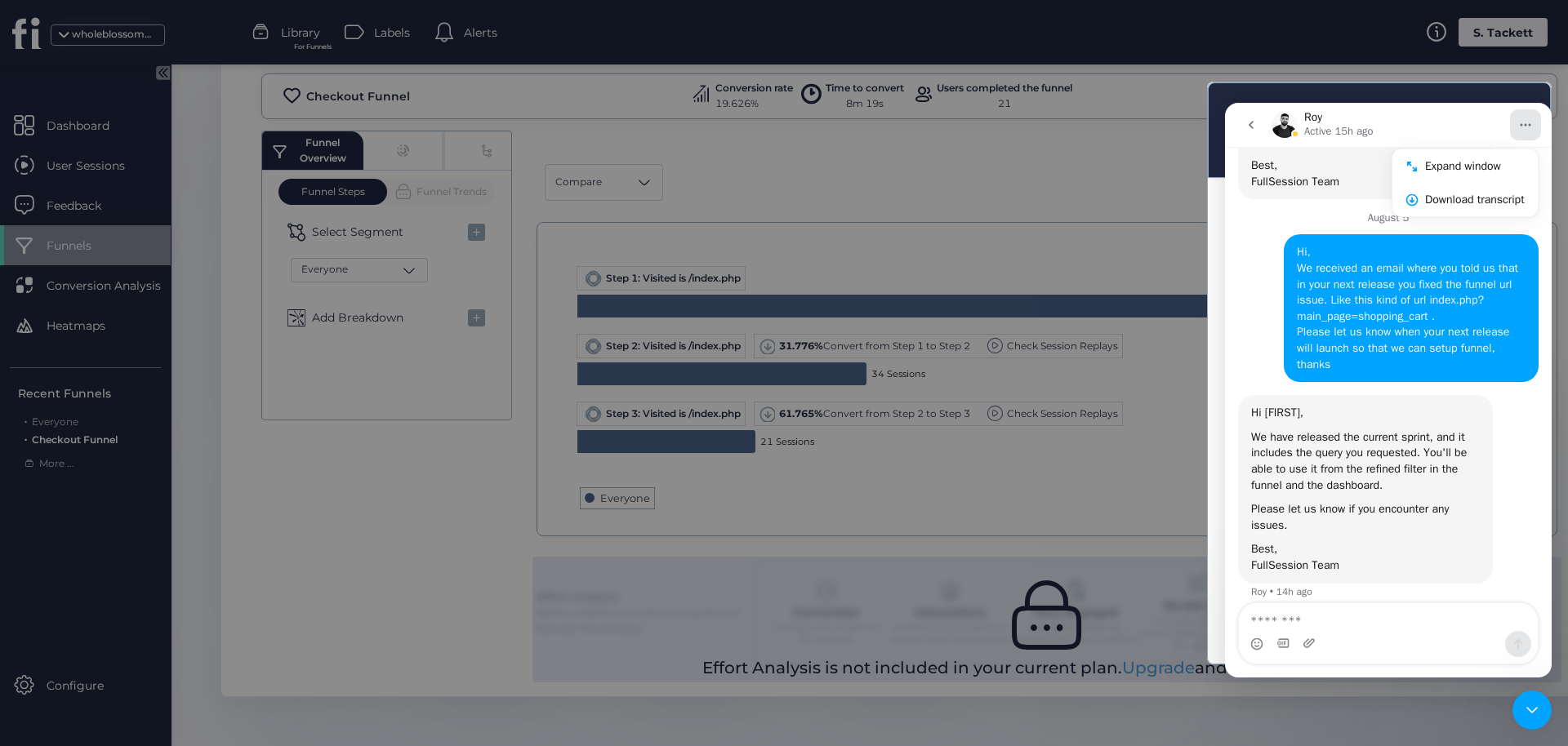 click 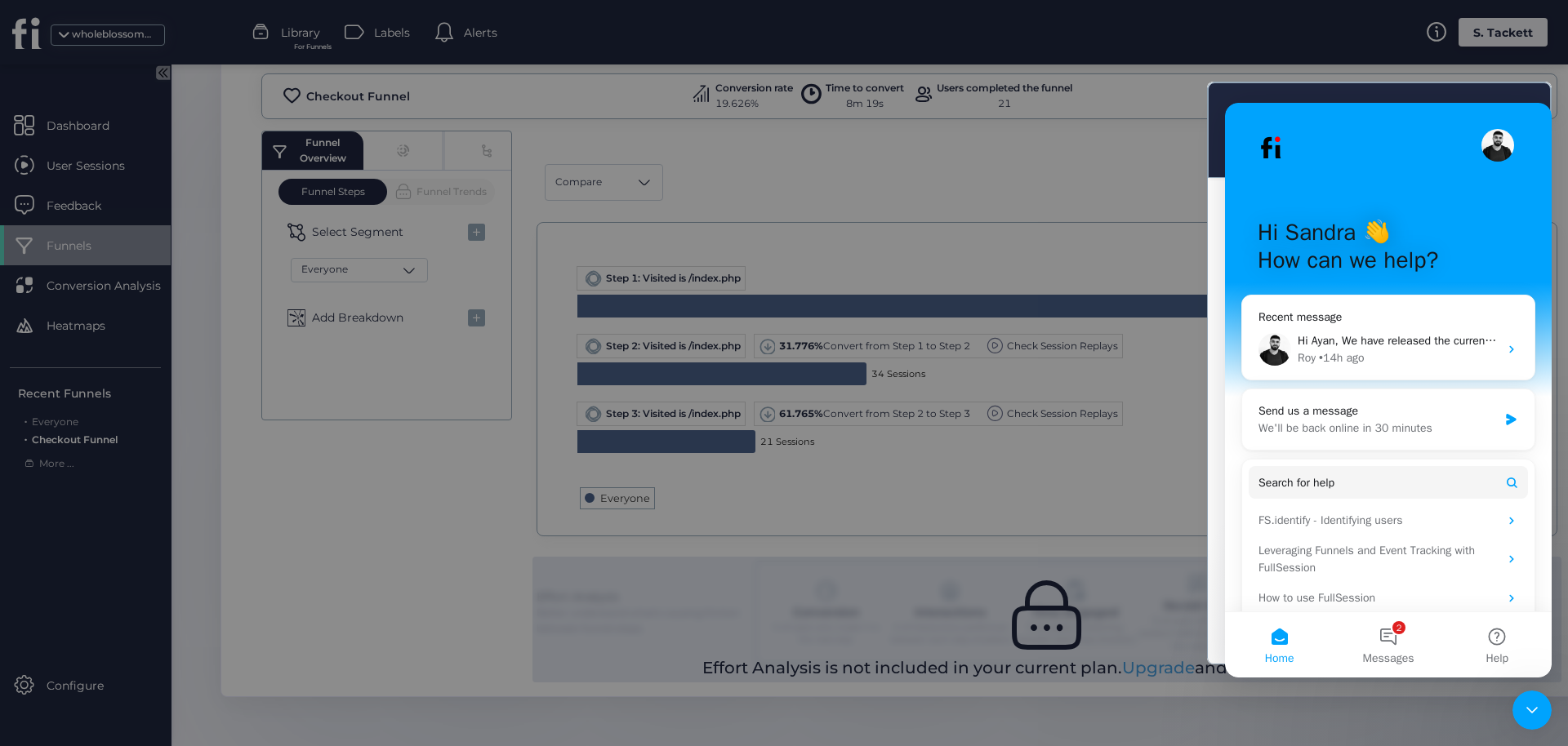 scroll, scrollTop: 0, scrollLeft: 0, axis: both 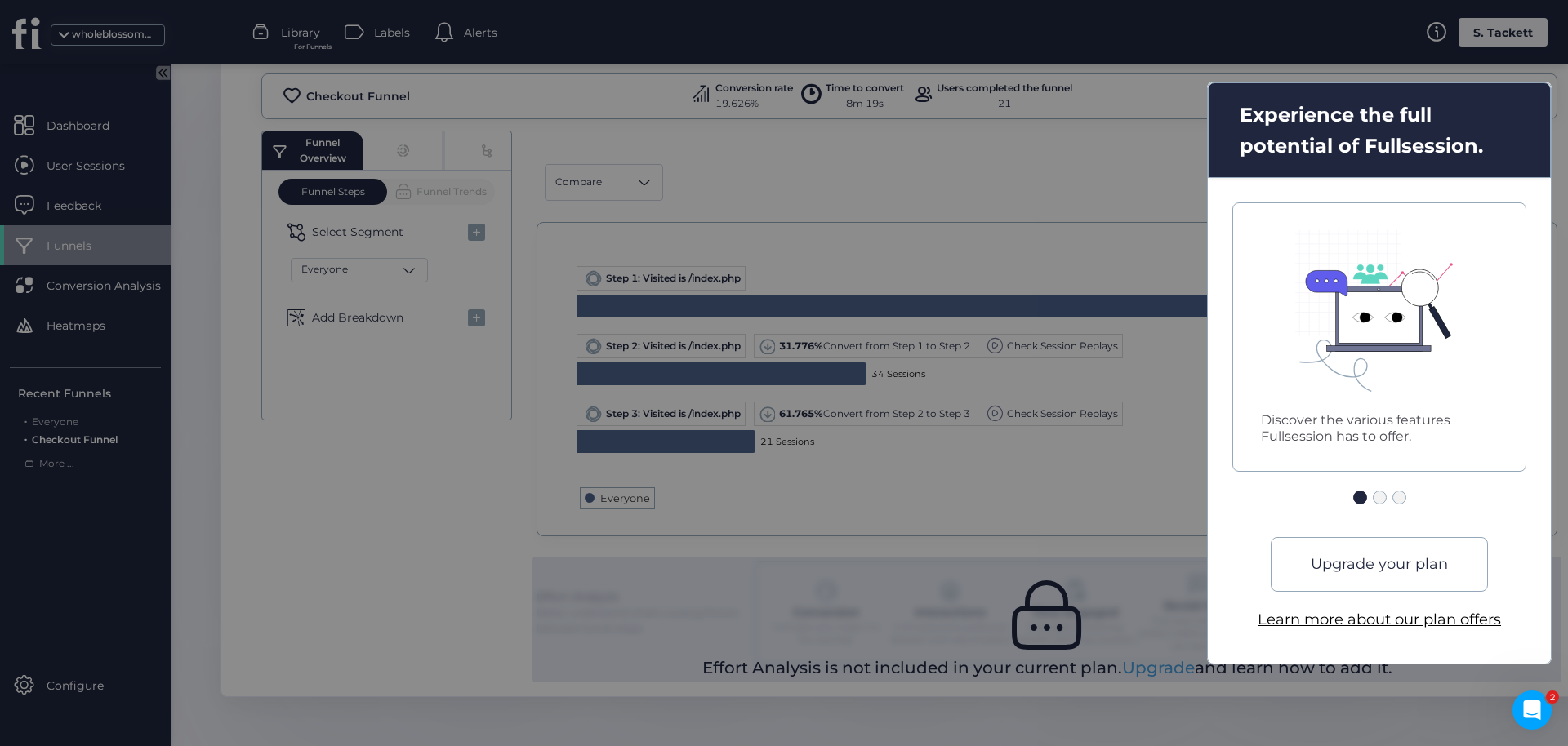 click at bounding box center [784, 373] 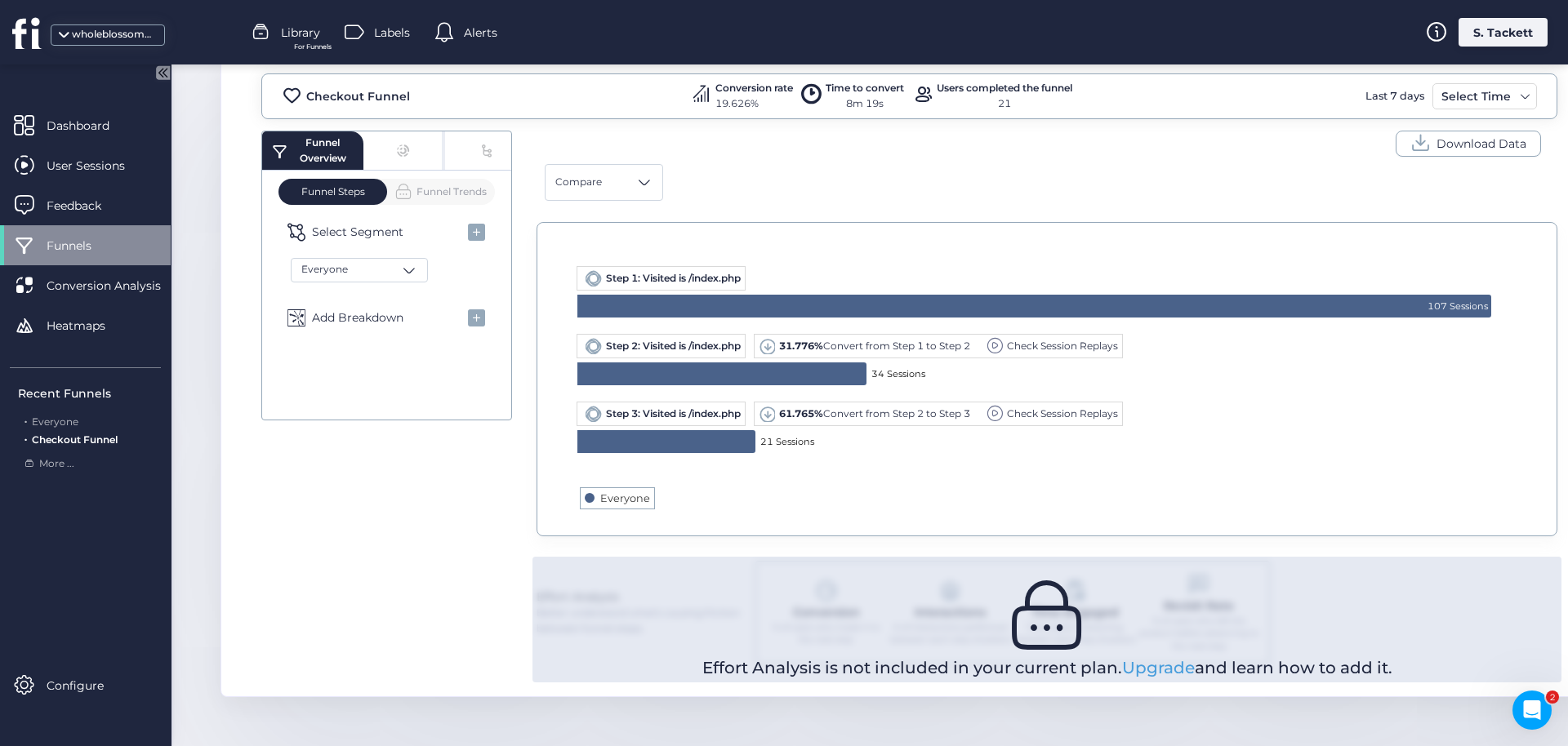 click on "Check Session Replays" at bounding box center [1062, 345] 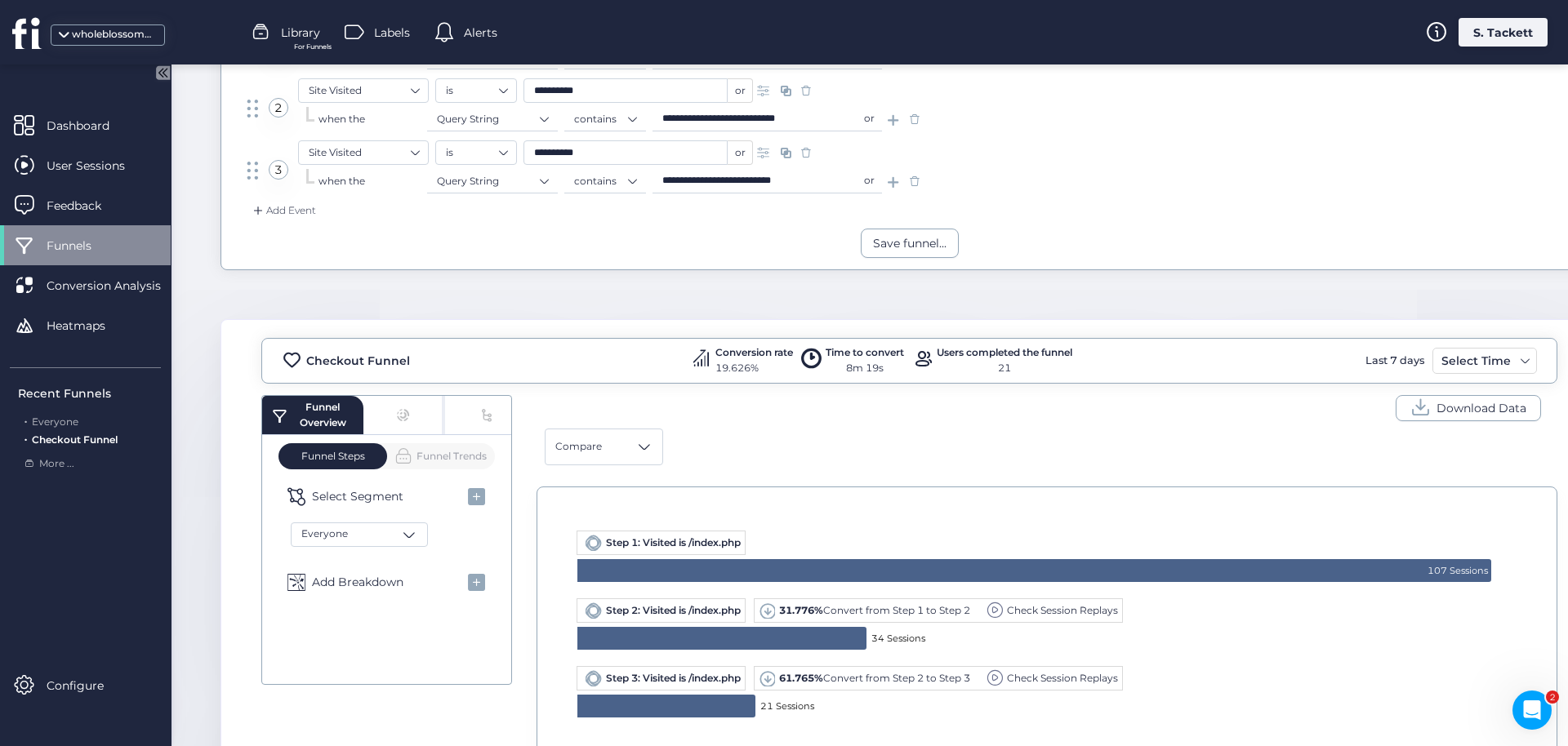 scroll, scrollTop: 486, scrollLeft: 0, axis: vertical 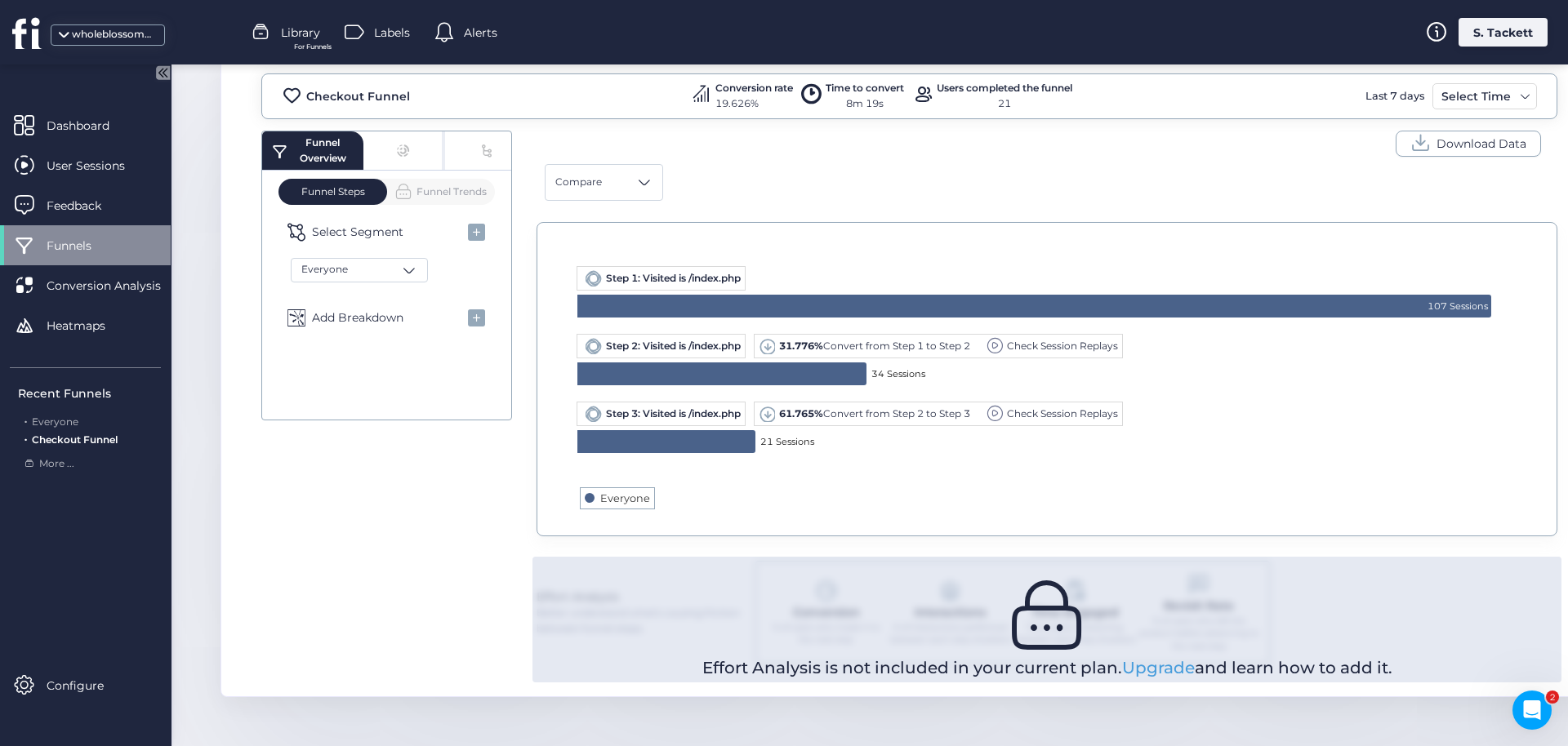 click on "Check Session Replays" at bounding box center [1062, 345] 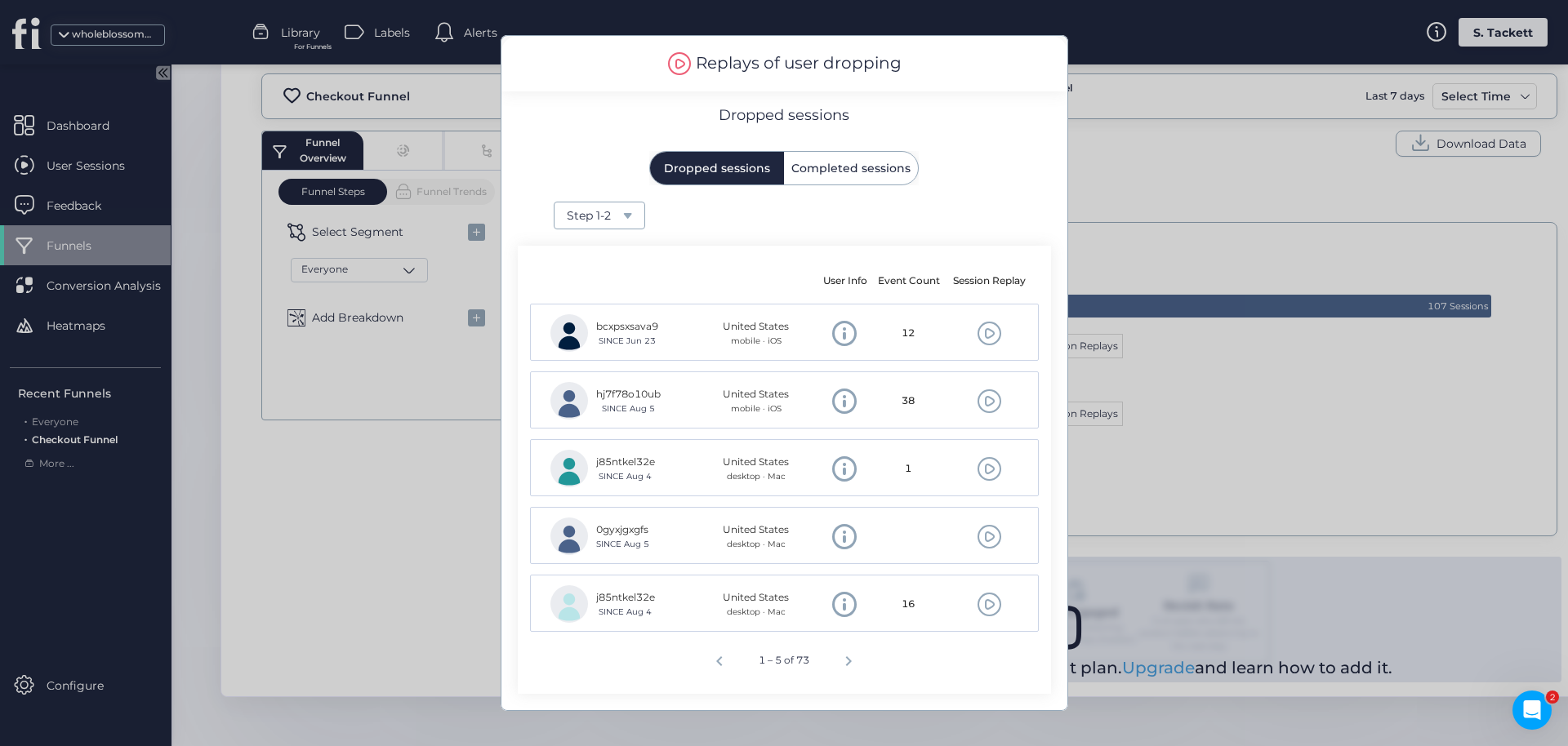 click at bounding box center [844, 401] 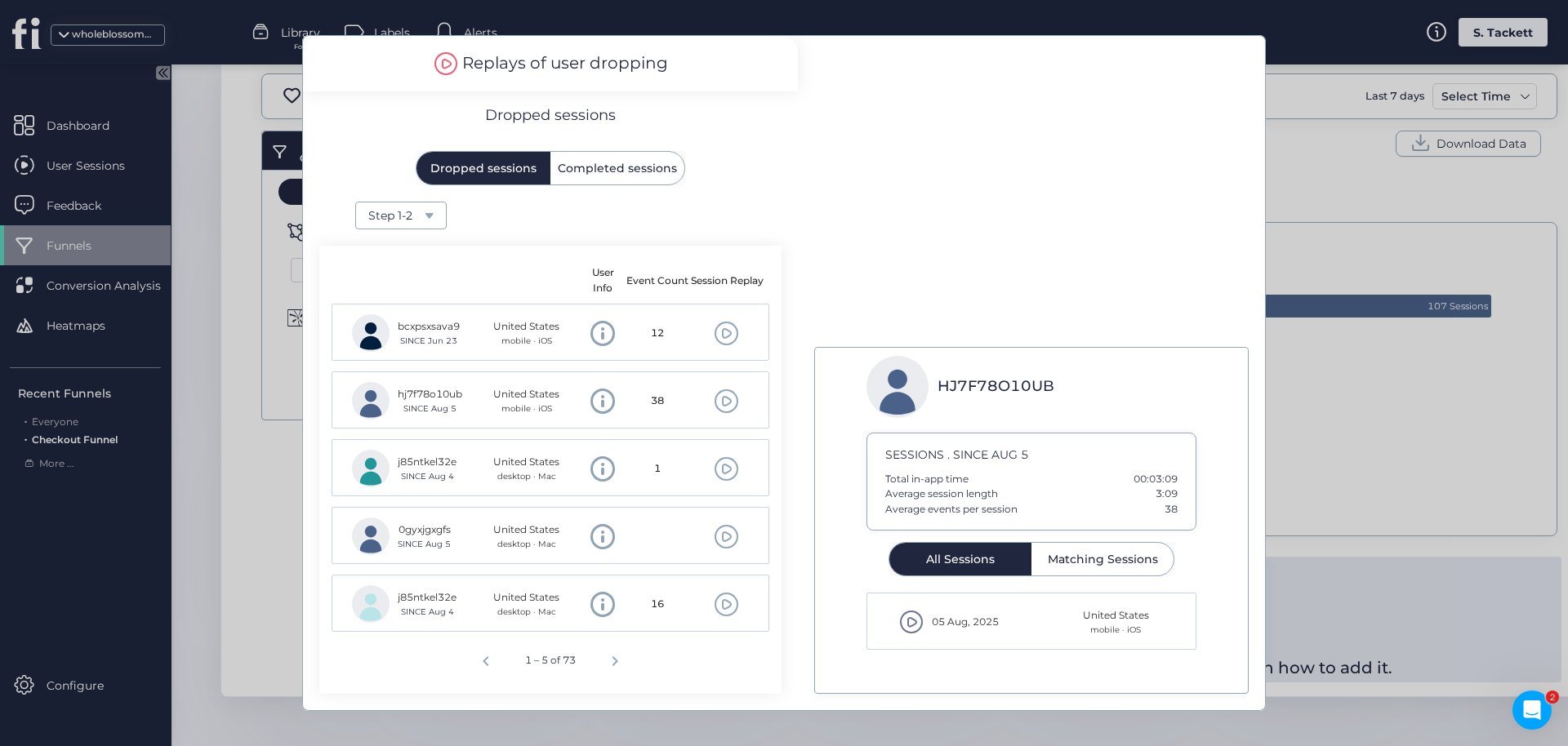 click on "Step 1-2" at bounding box center (396, 215) 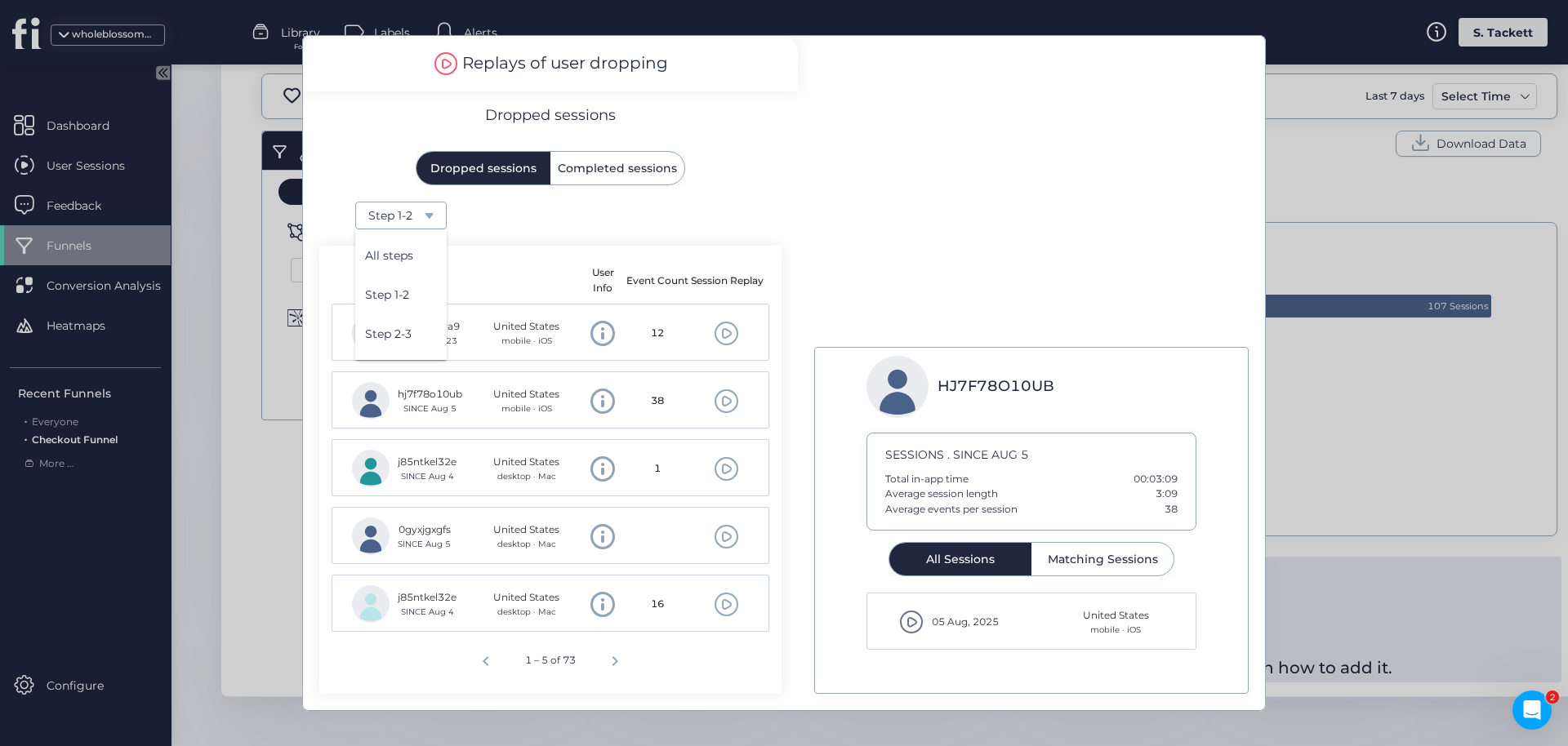 click on "All steps" at bounding box center [401, 255] 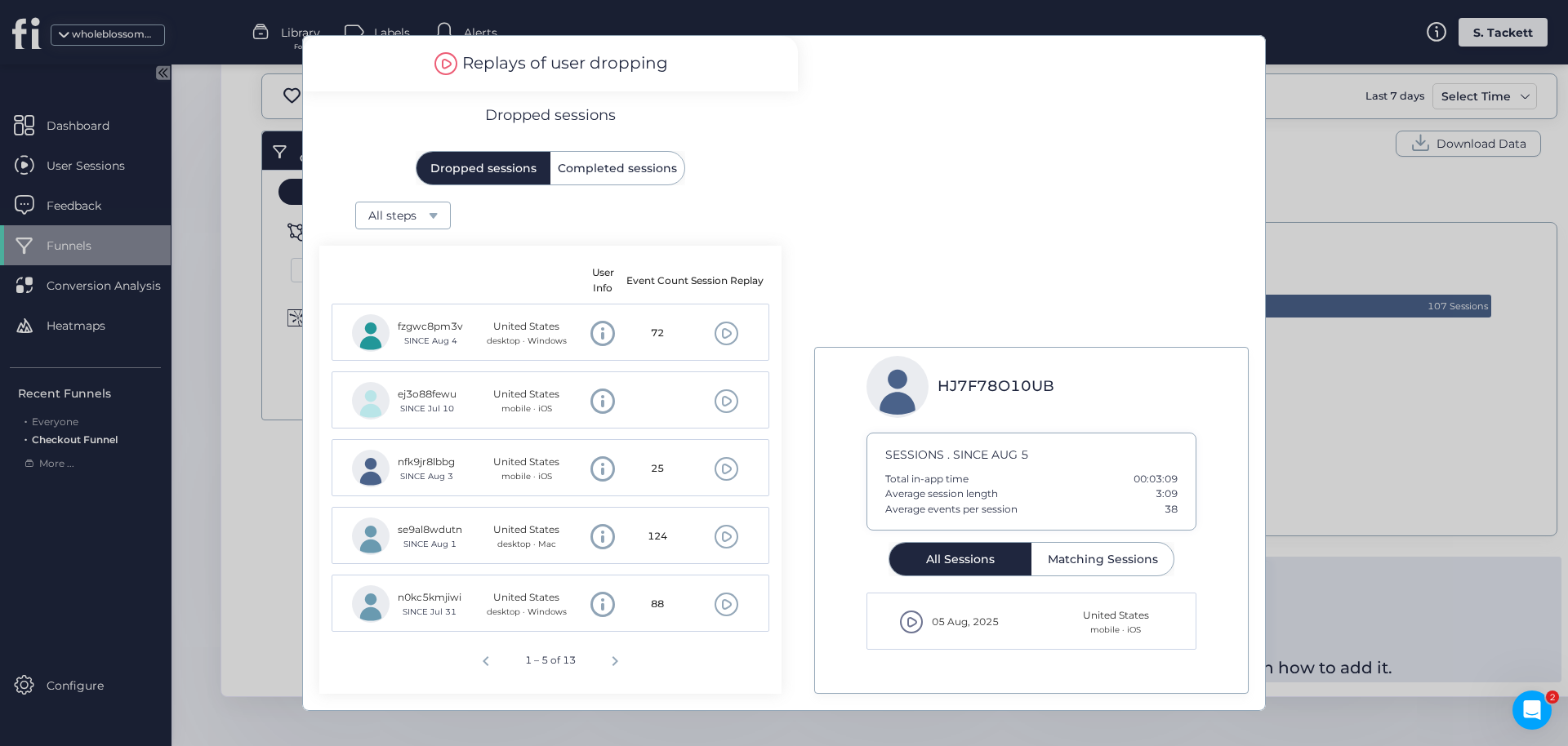 click on "User Info  Event Count  Session Replay fzgwc8pm3v SINCE Aug 4 United States desktop · Windows  72  ej3o88fewu SINCE Jul 10 United States mobile · iOS    nfk9jr8lbbg SINCE Aug 3 United States mobile · iOS  25  se9al8wdutn SINCE Aug 1 United States desktop · Mac  124  n0kc5kmjiwi SINCE Jul 31 United States desktop · Windows  88   1 – 5 of 13" at bounding box center (550, 469) 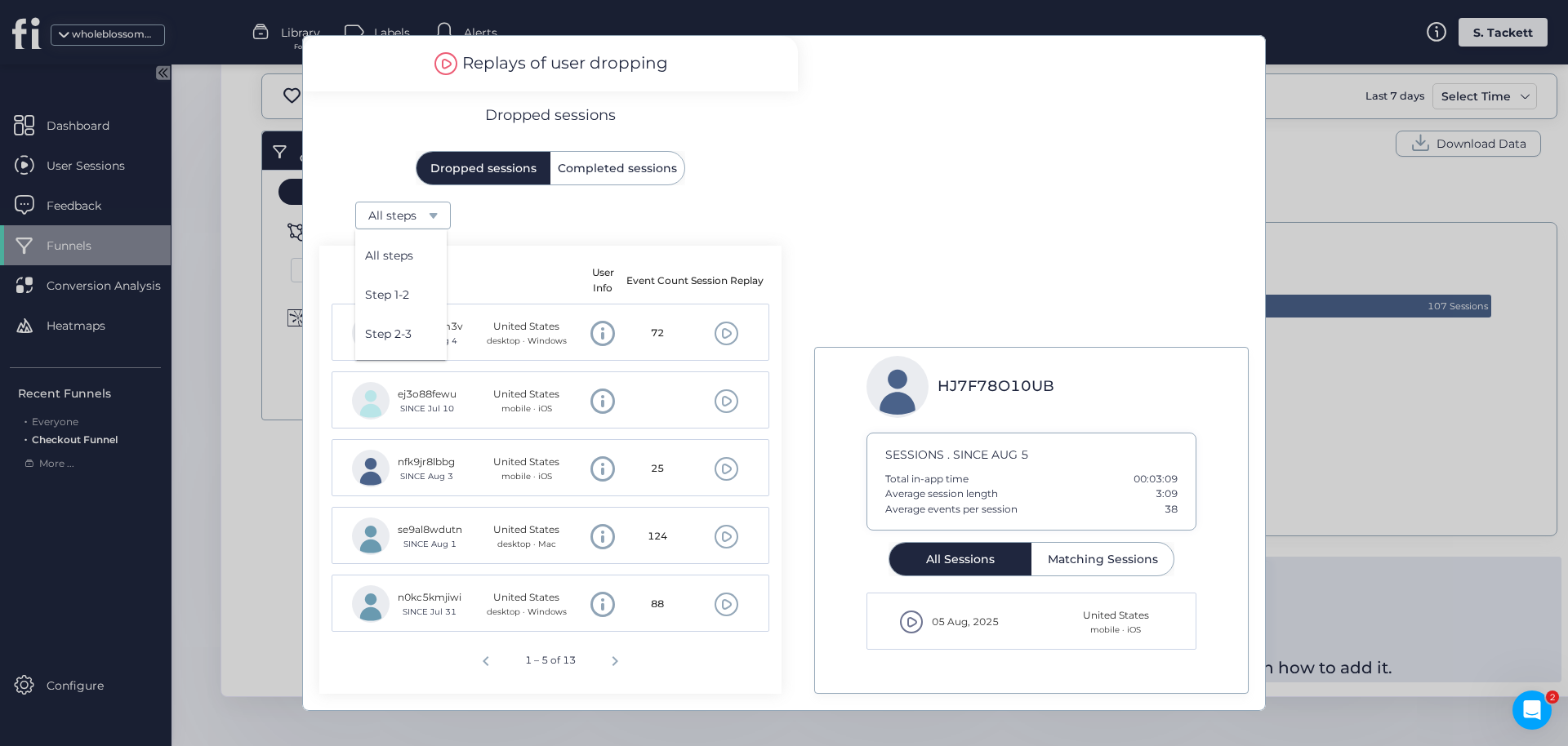 click on "Step 1-2" at bounding box center [401, 295] 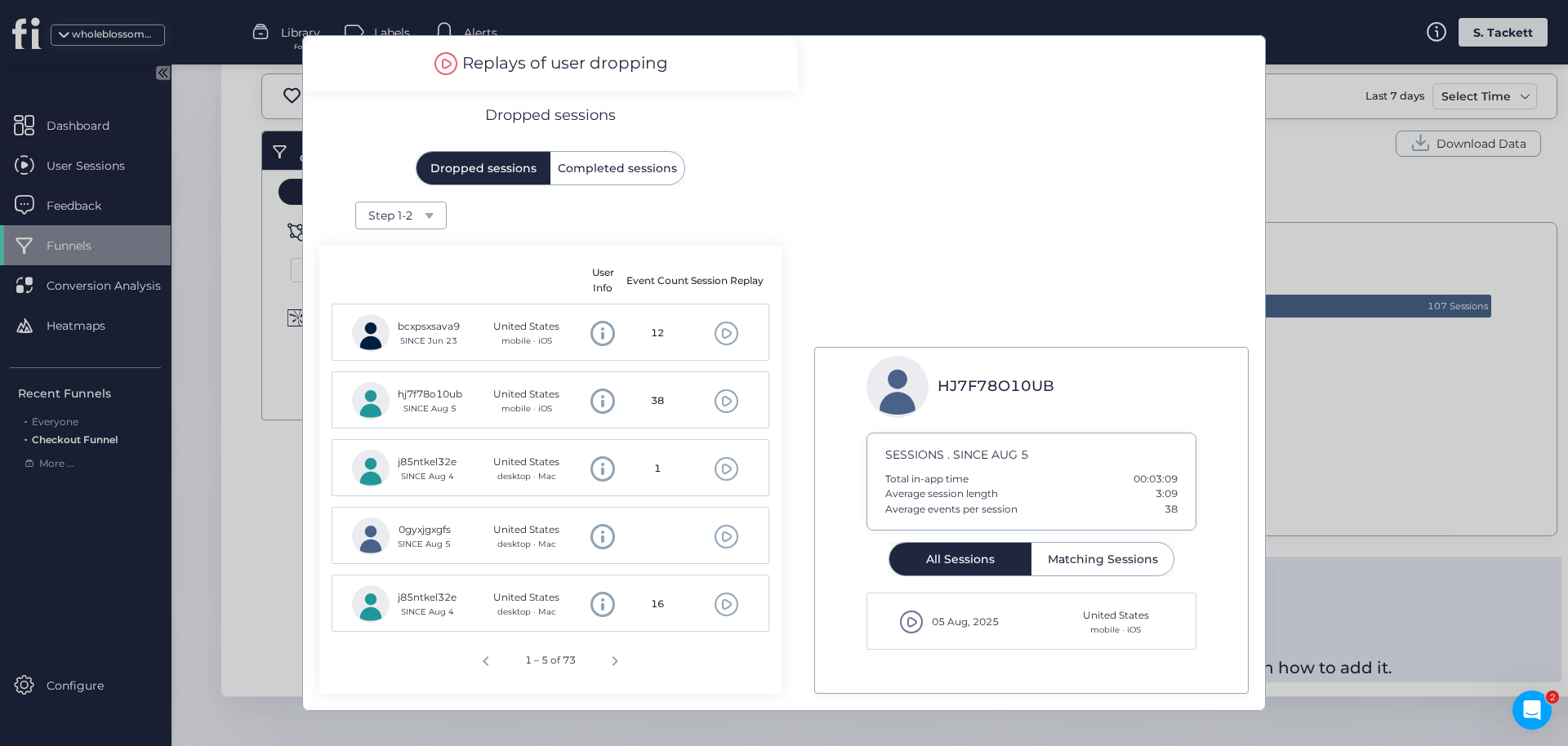 click on "Step 1-2" at bounding box center [396, 215] 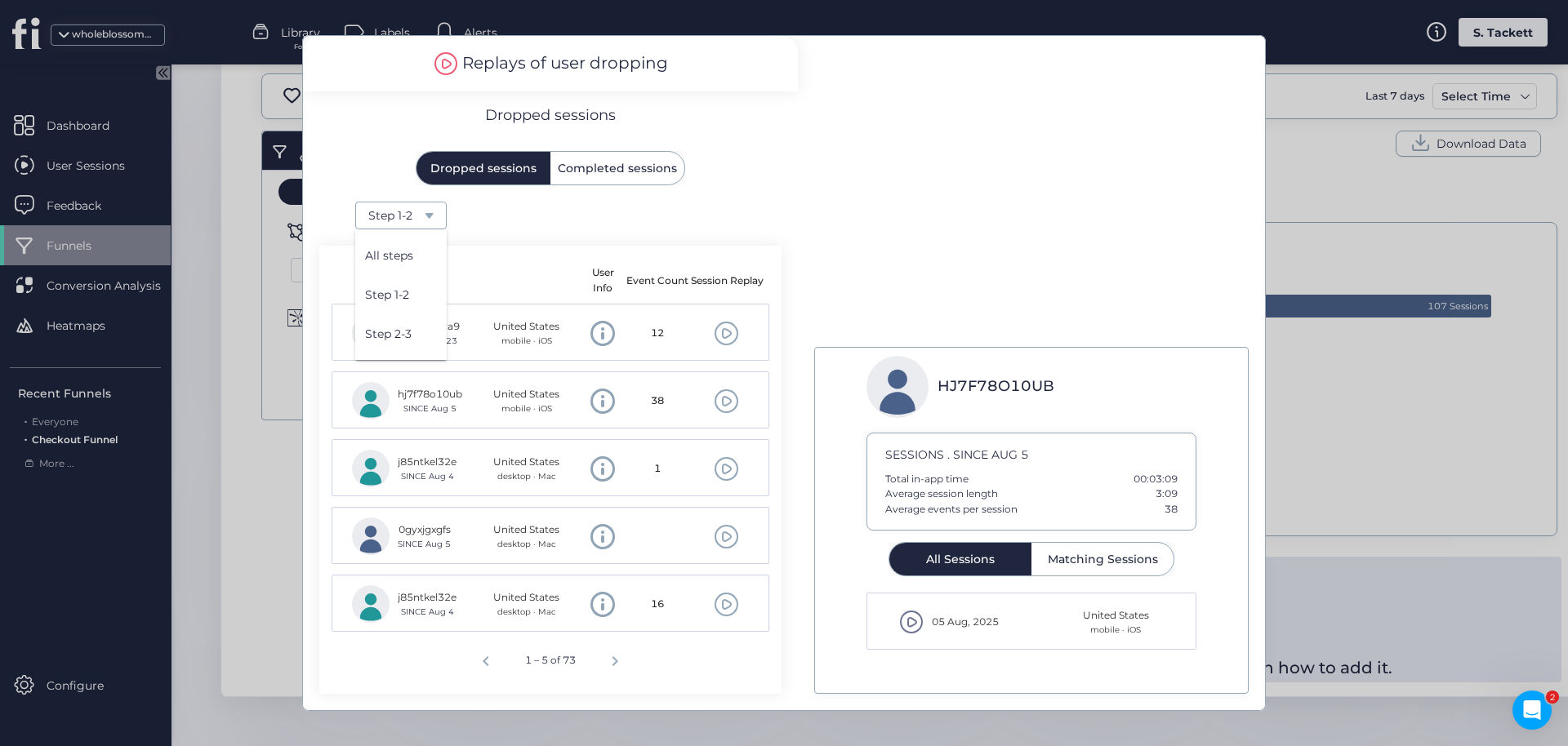 click on "Step 2-3" at bounding box center [401, 334] 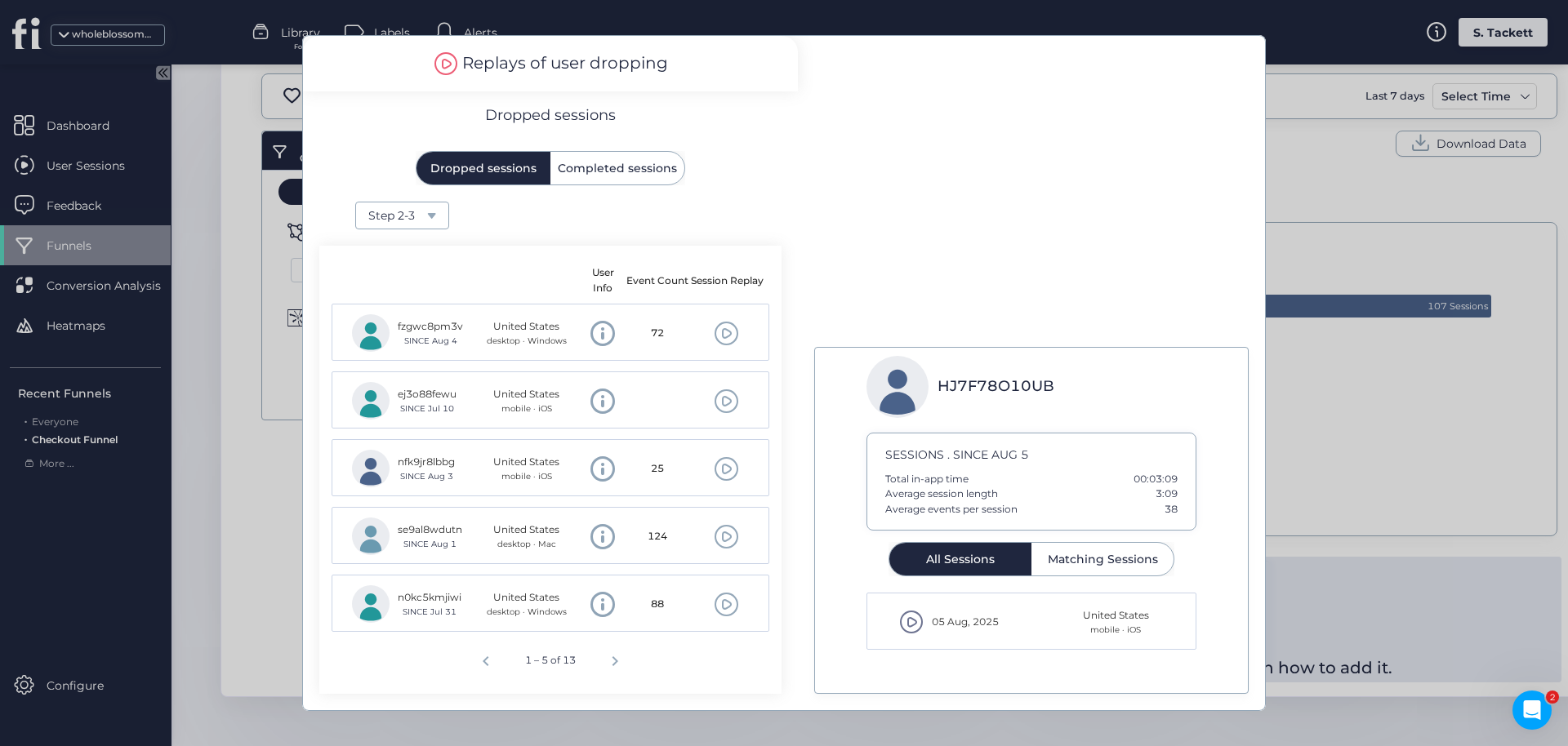 click at bounding box center (726, 333) 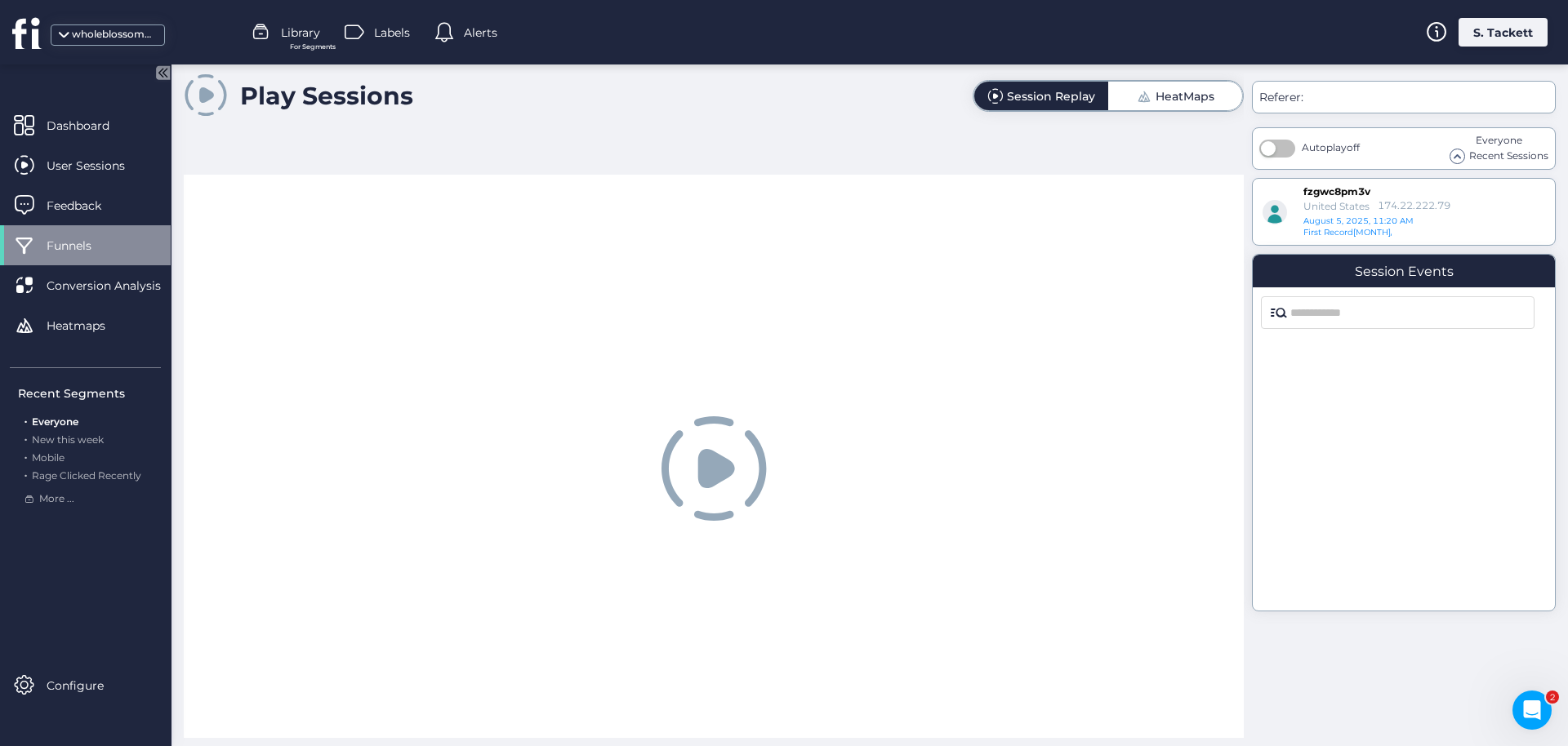 scroll, scrollTop: 0, scrollLeft: 0, axis: both 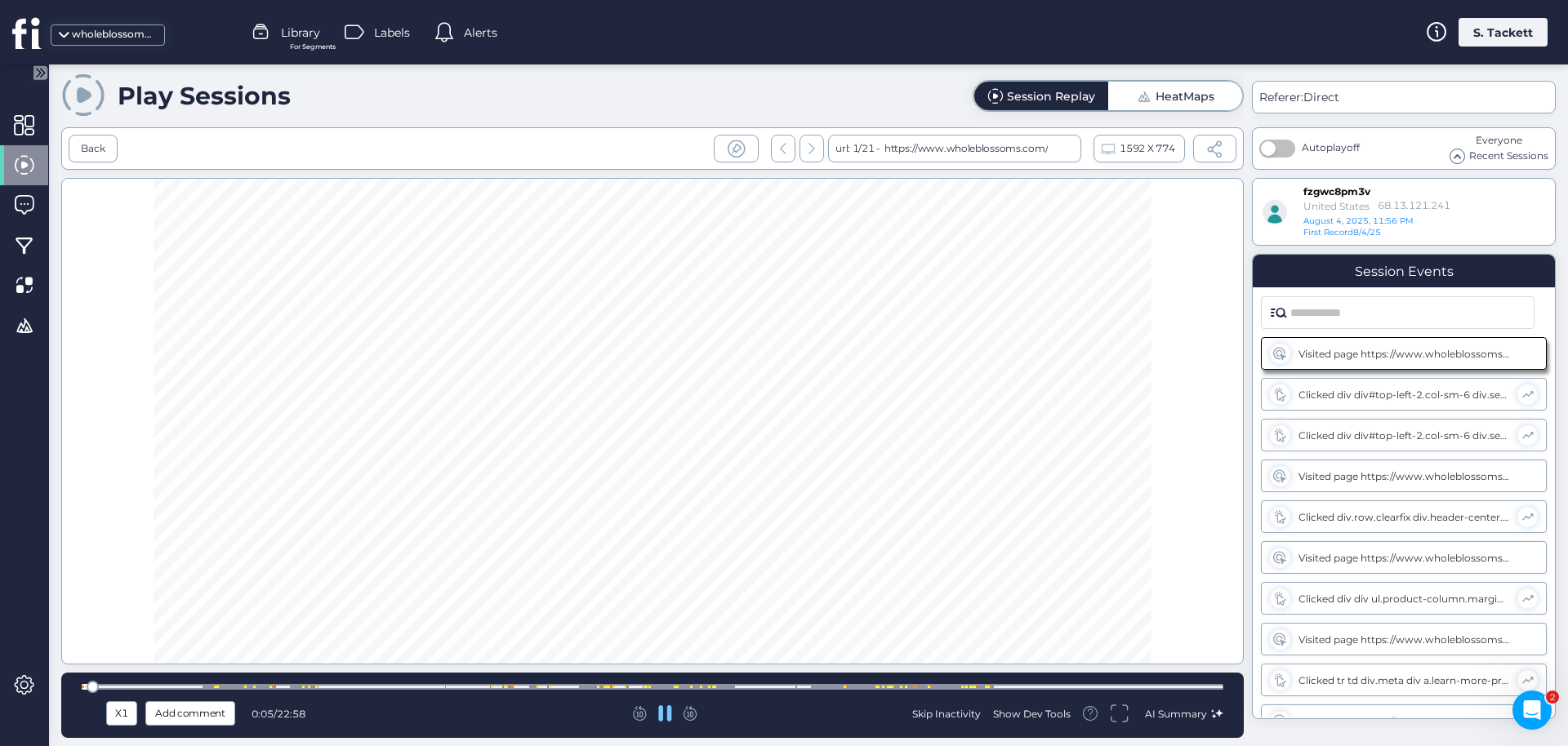 click at bounding box center [653, 686] 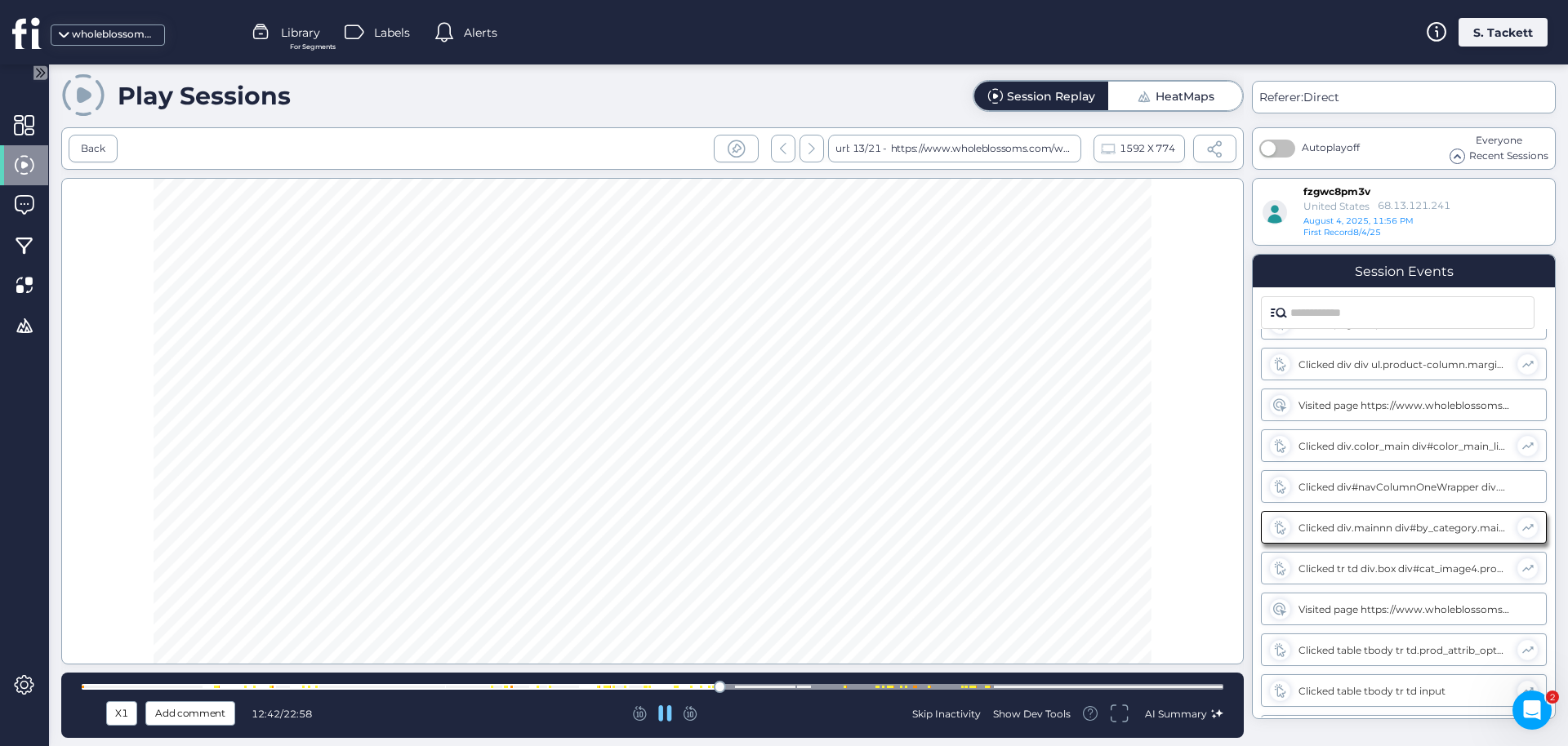 scroll, scrollTop: 1503, scrollLeft: 0, axis: vertical 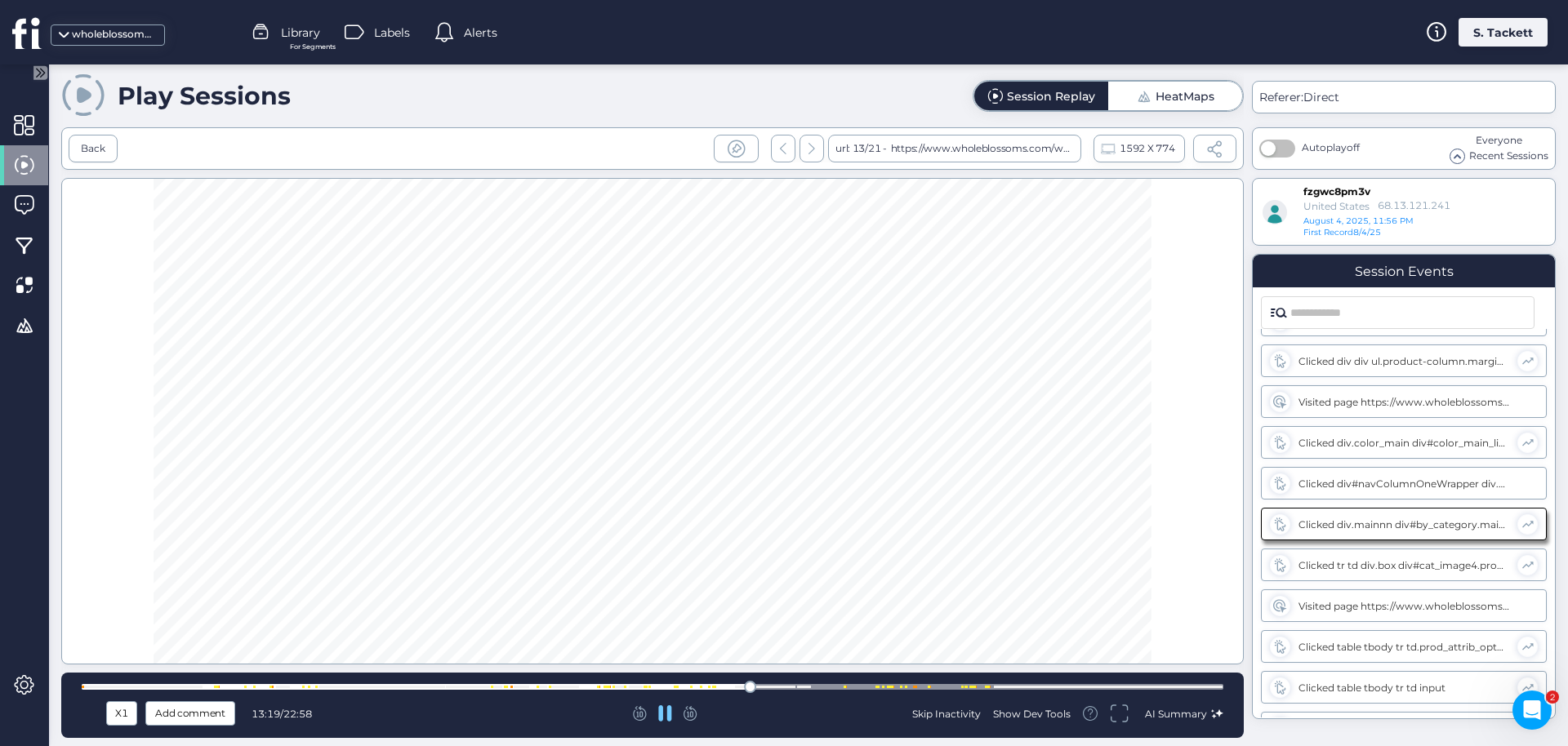 click at bounding box center (653, 686) 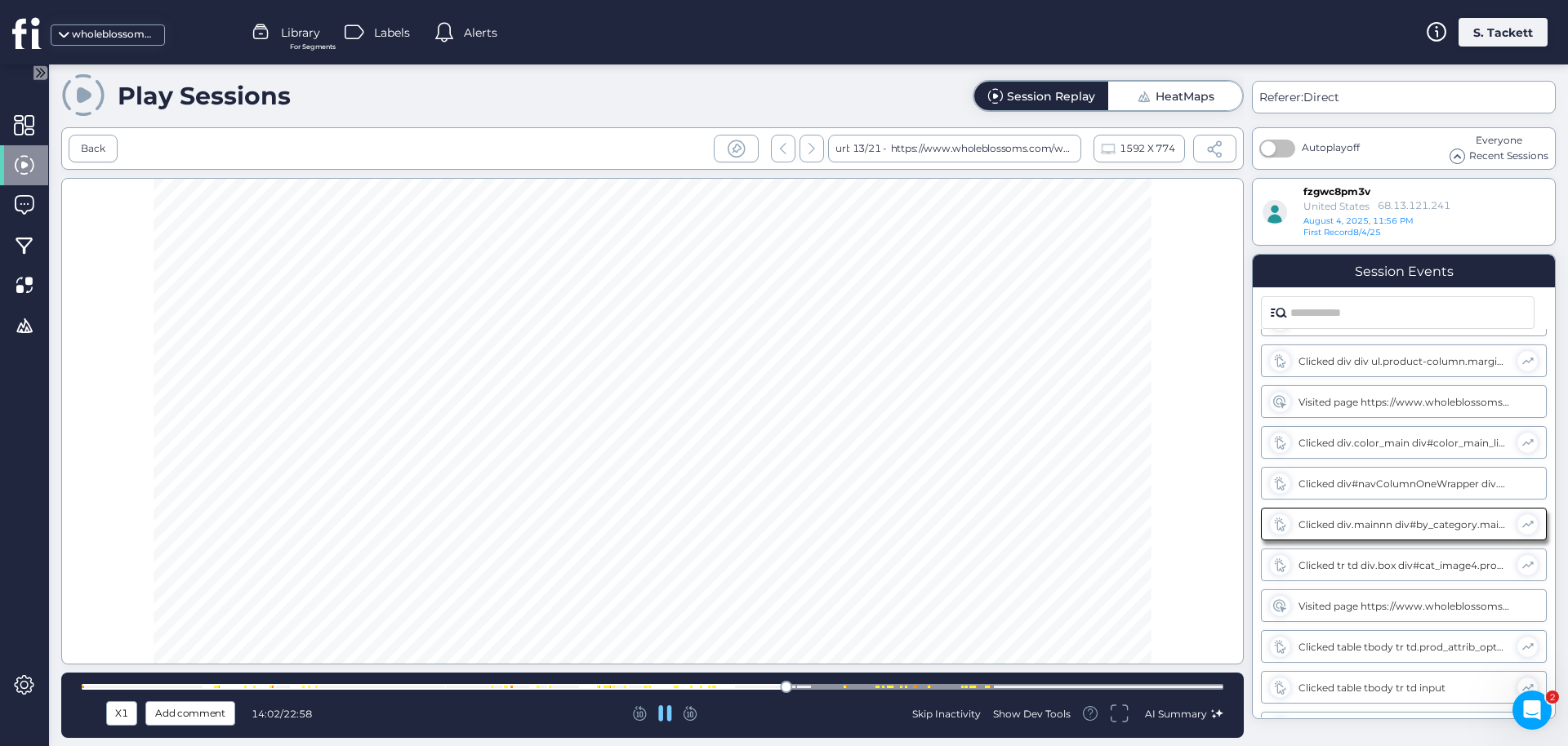 click at bounding box center (653, 686) 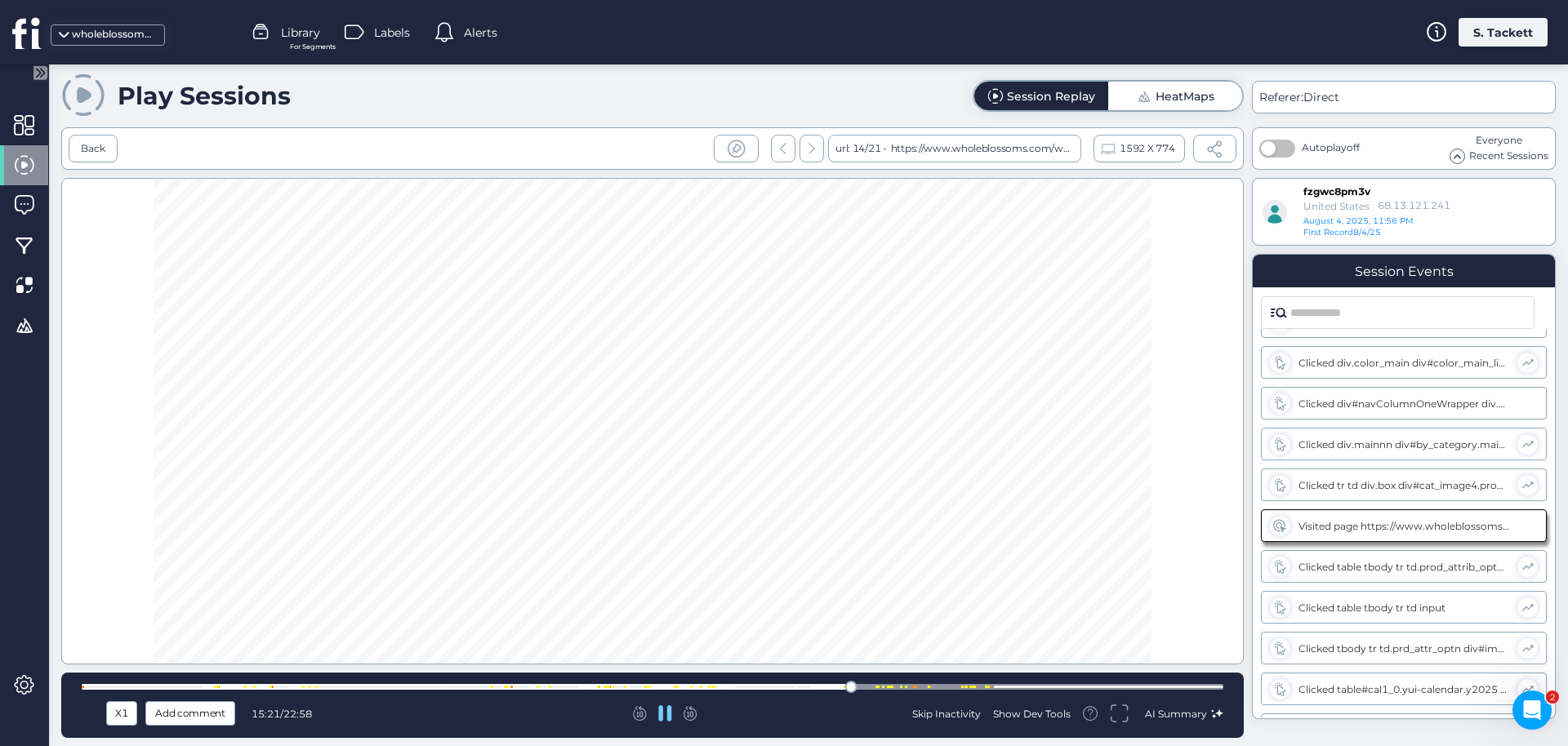 scroll, scrollTop: 1584, scrollLeft: 0, axis: vertical 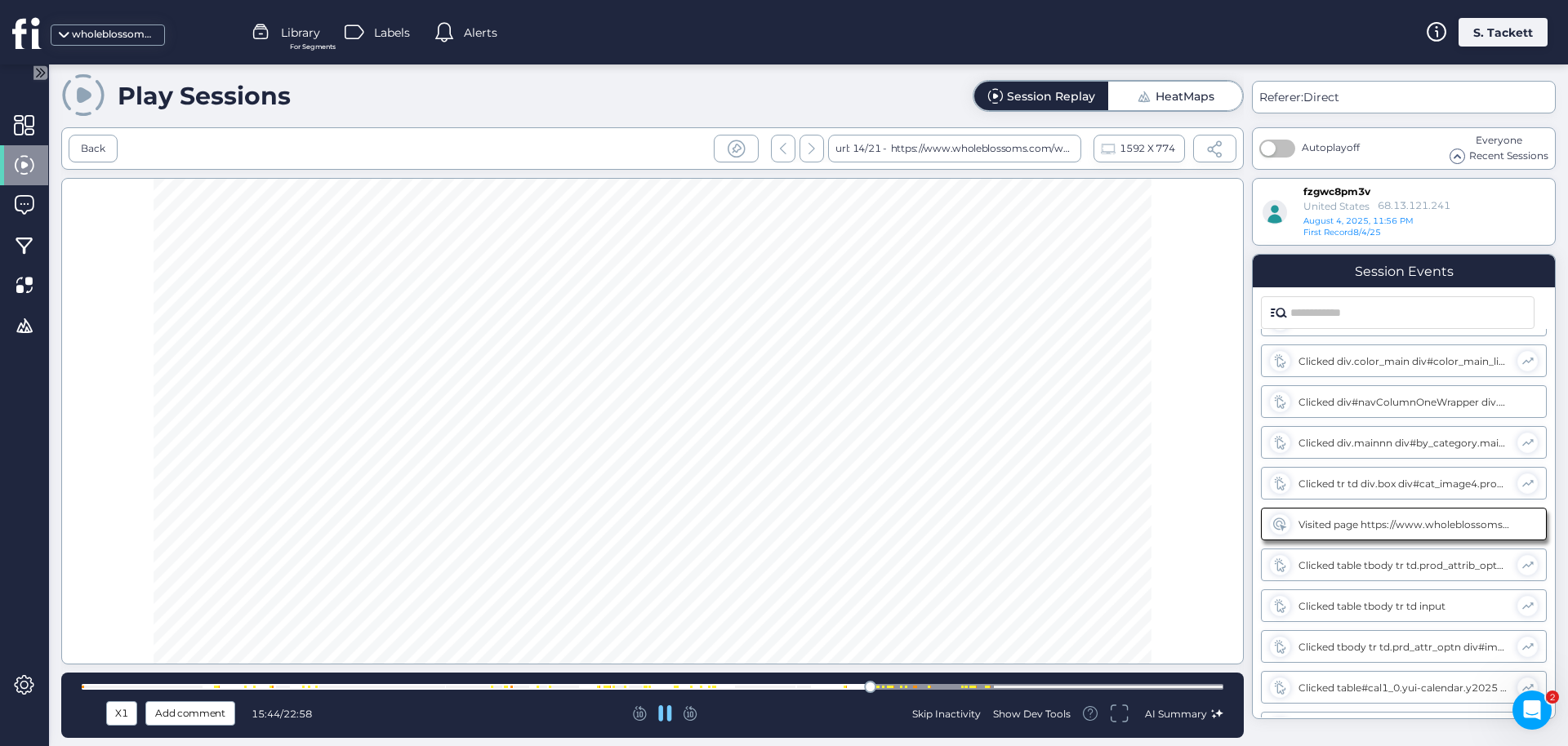 click at bounding box center [901, 686] 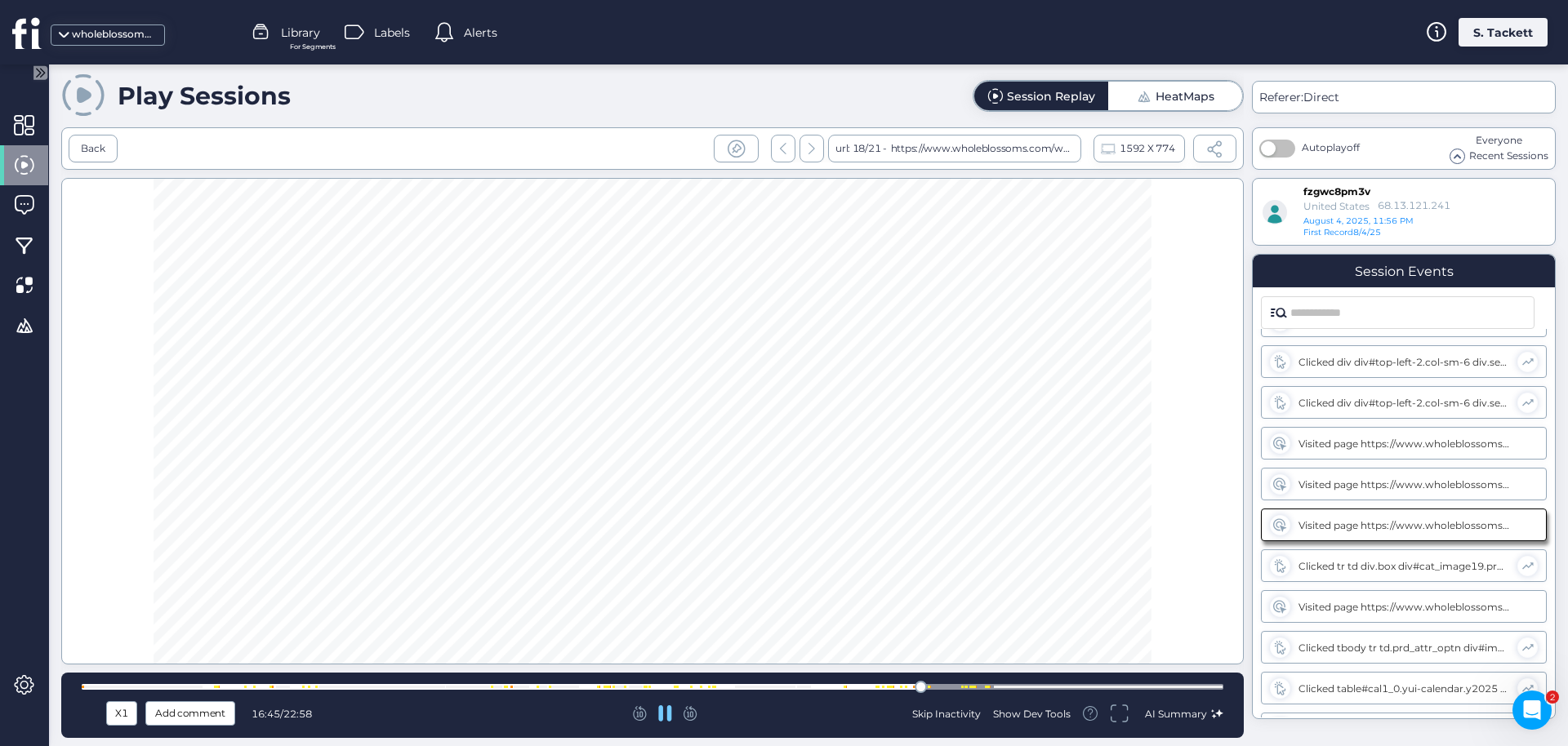 scroll, scrollTop: 2196, scrollLeft: 0, axis: vertical 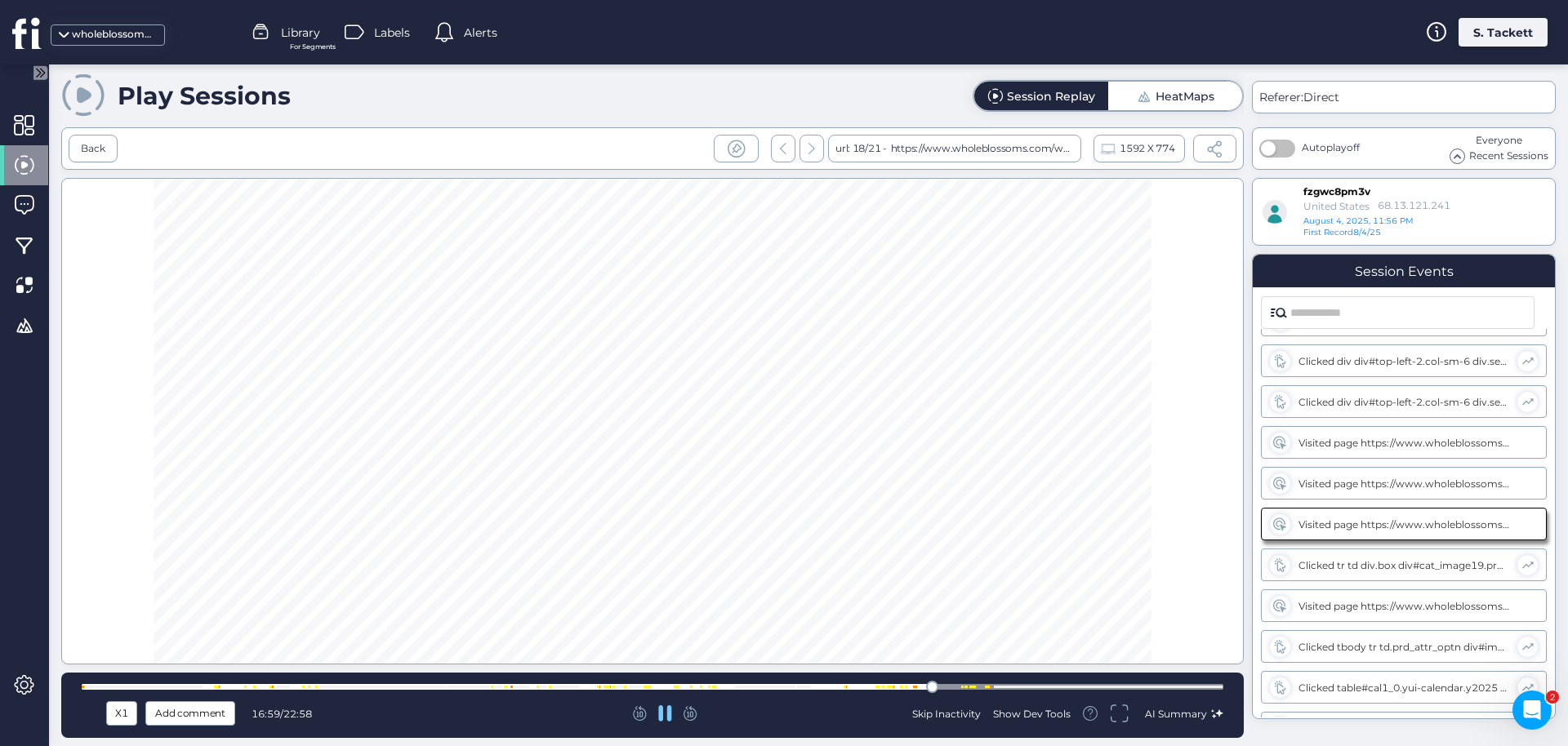 click at bounding box center (653, 686) 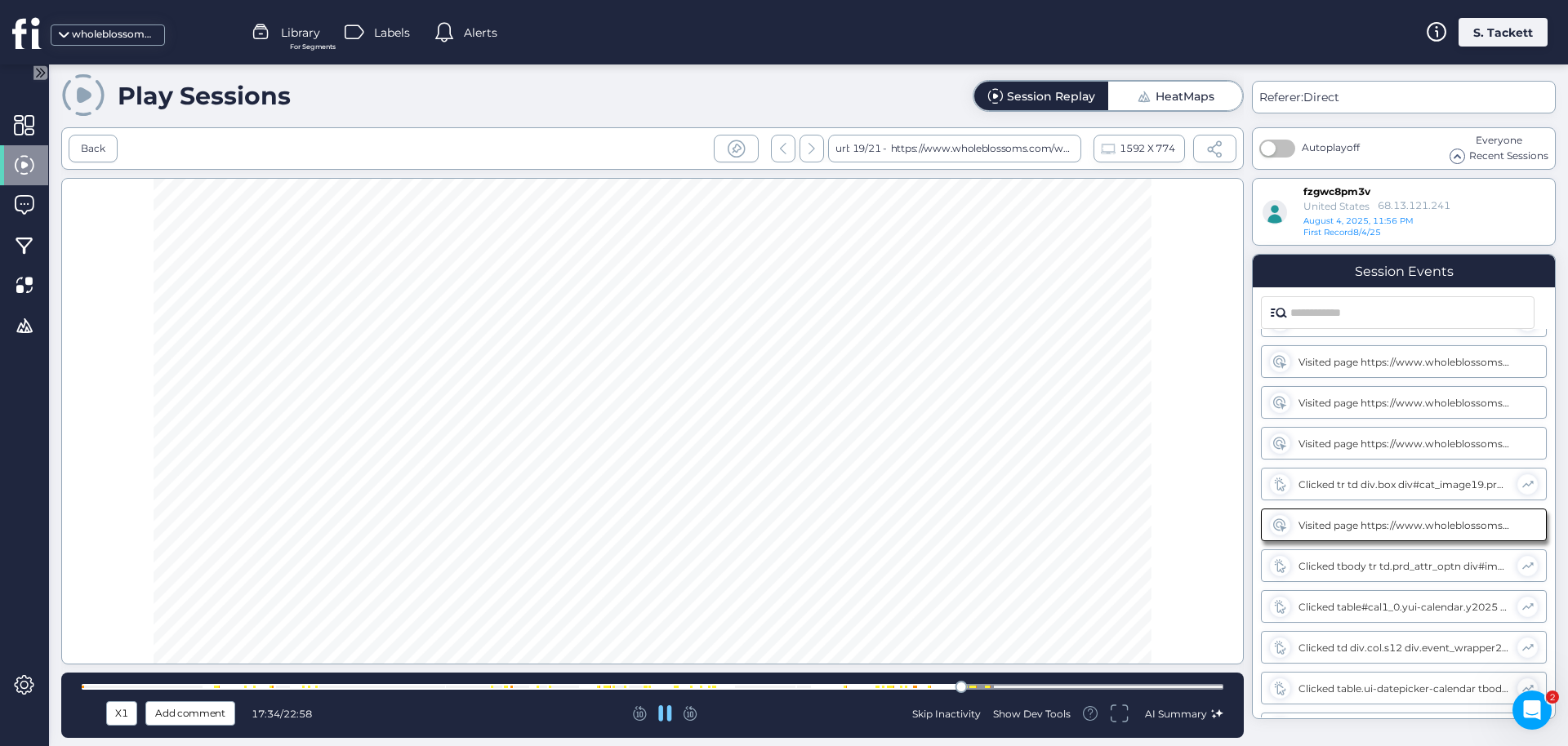 scroll, scrollTop: 2278, scrollLeft: 0, axis: vertical 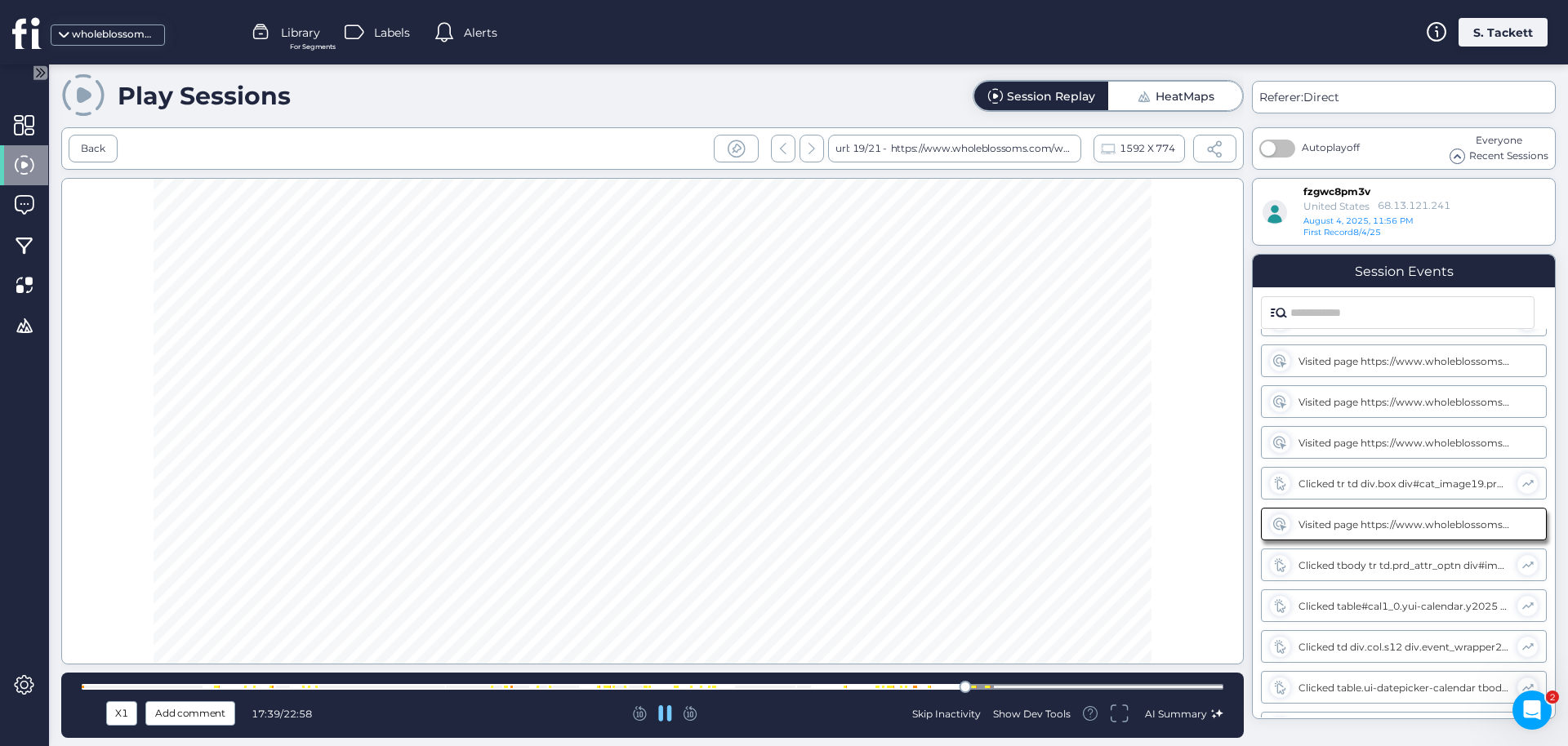 click at bounding box center (653, 686) 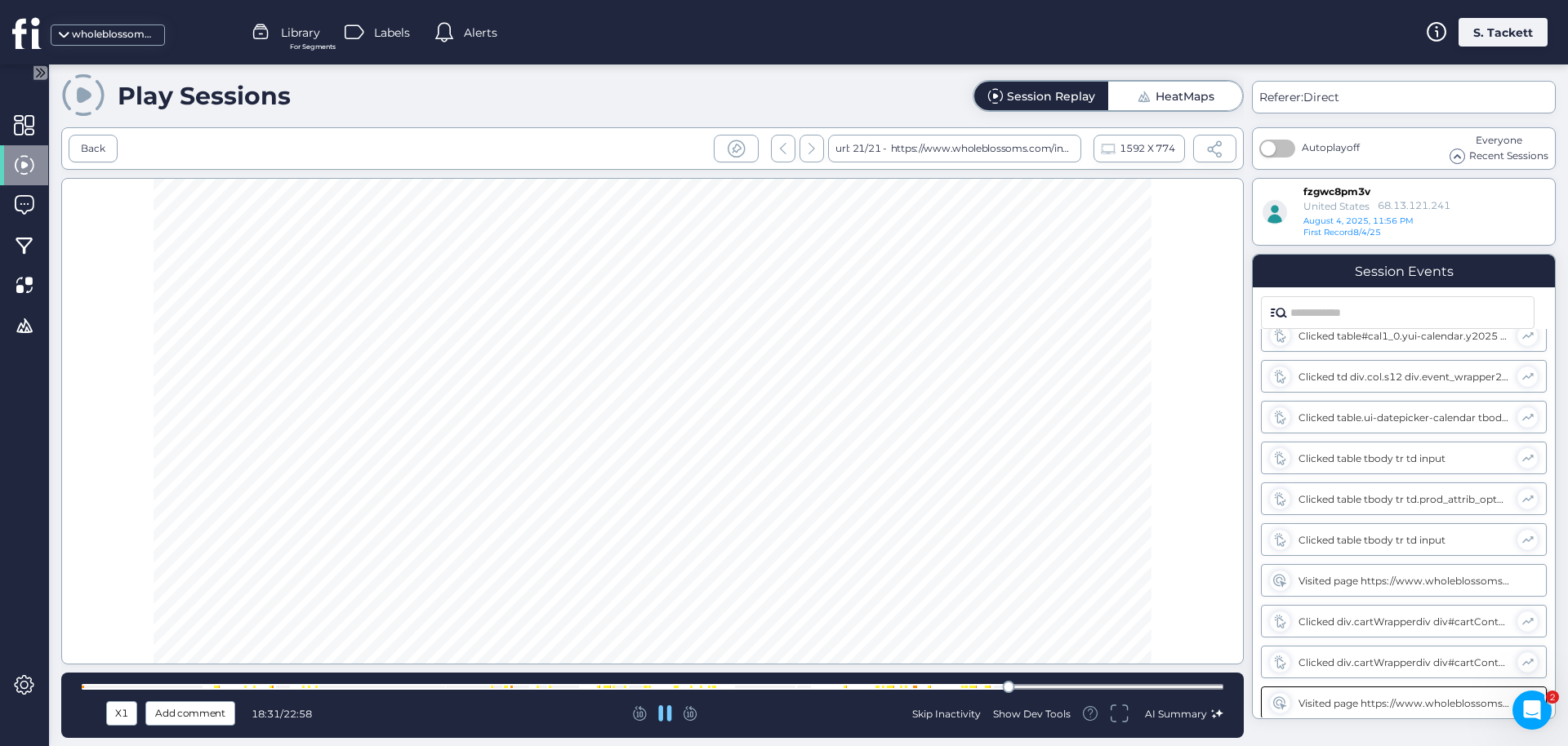 scroll, scrollTop: 2550, scrollLeft: 0, axis: vertical 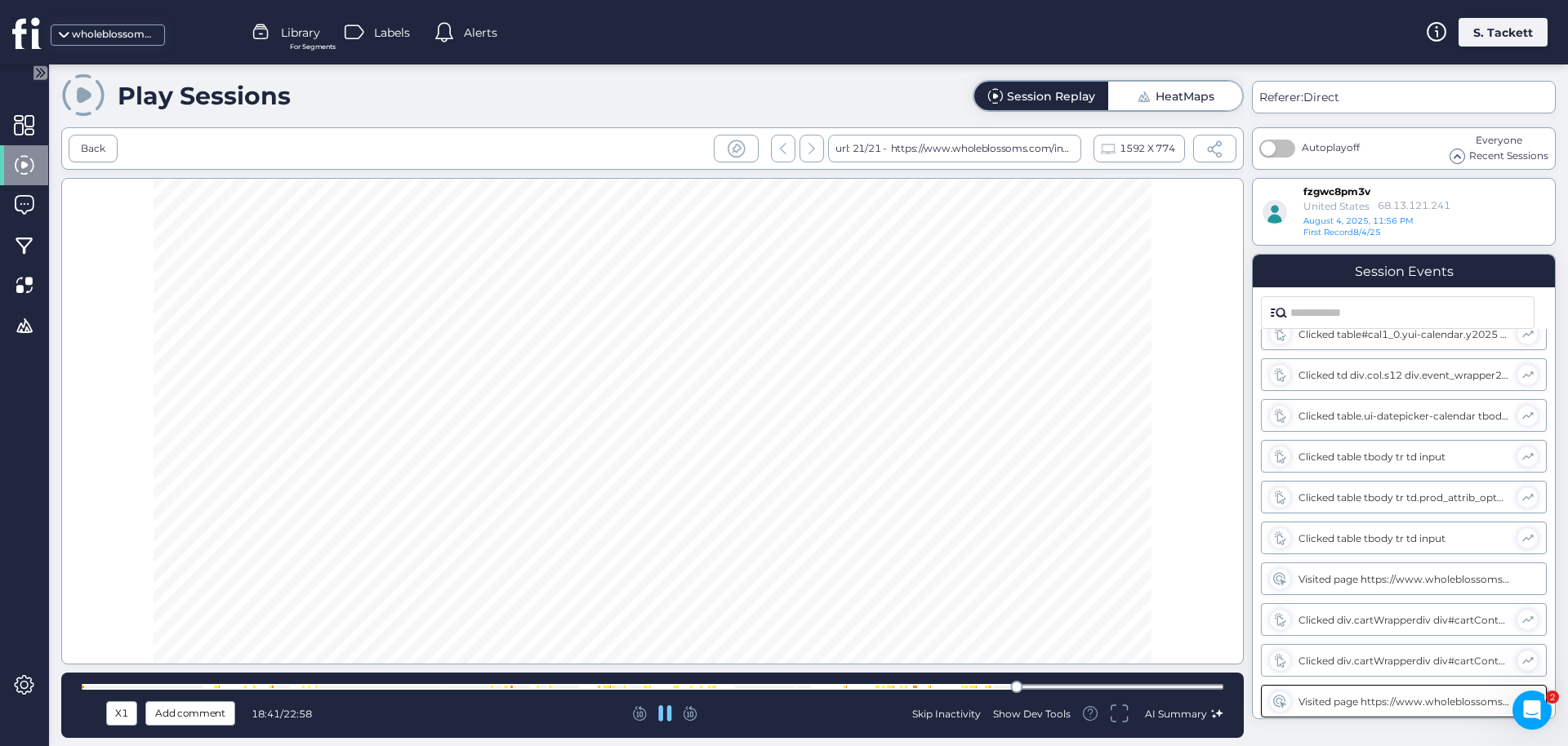 click at bounding box center (653, 686) 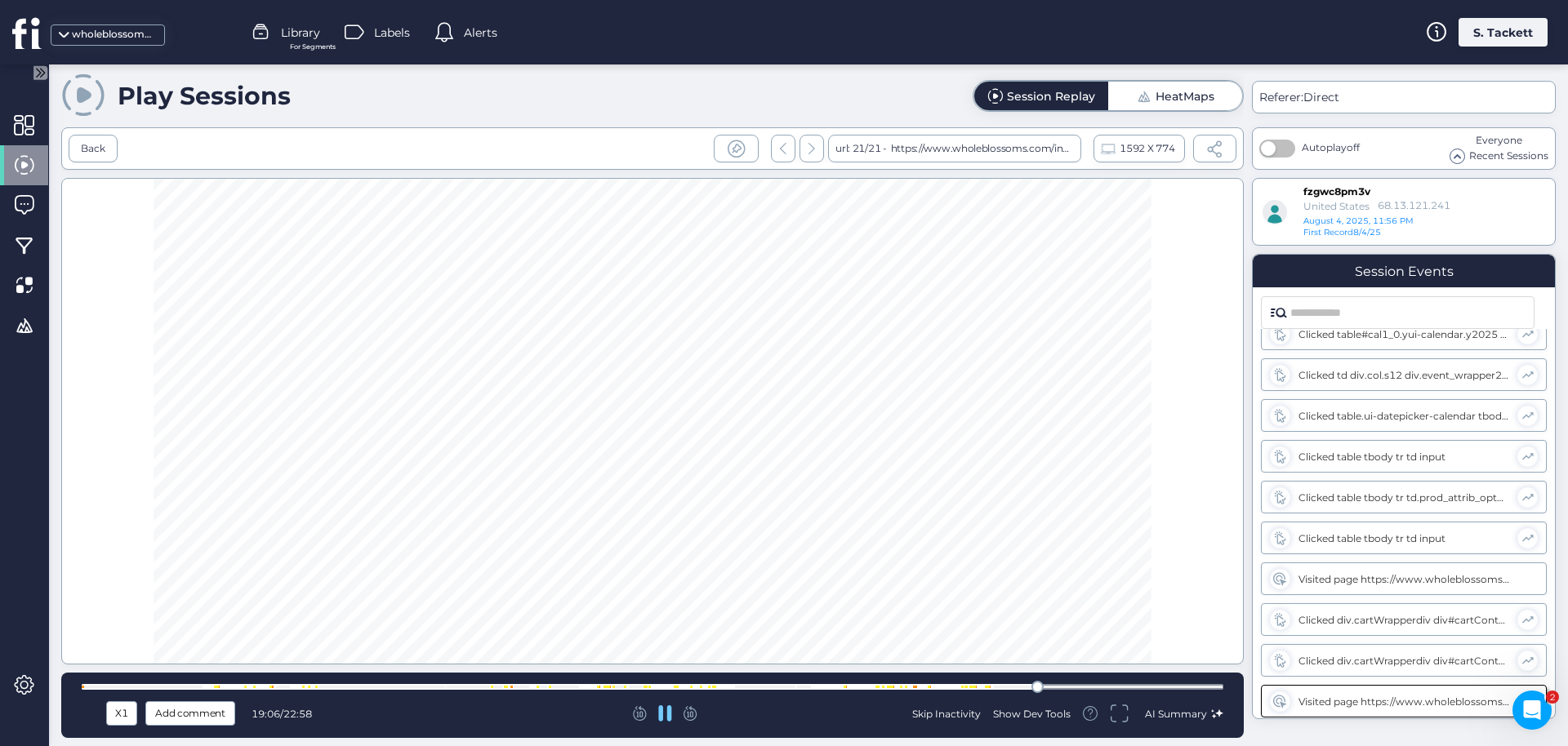 click at bounding box center [653, 686] 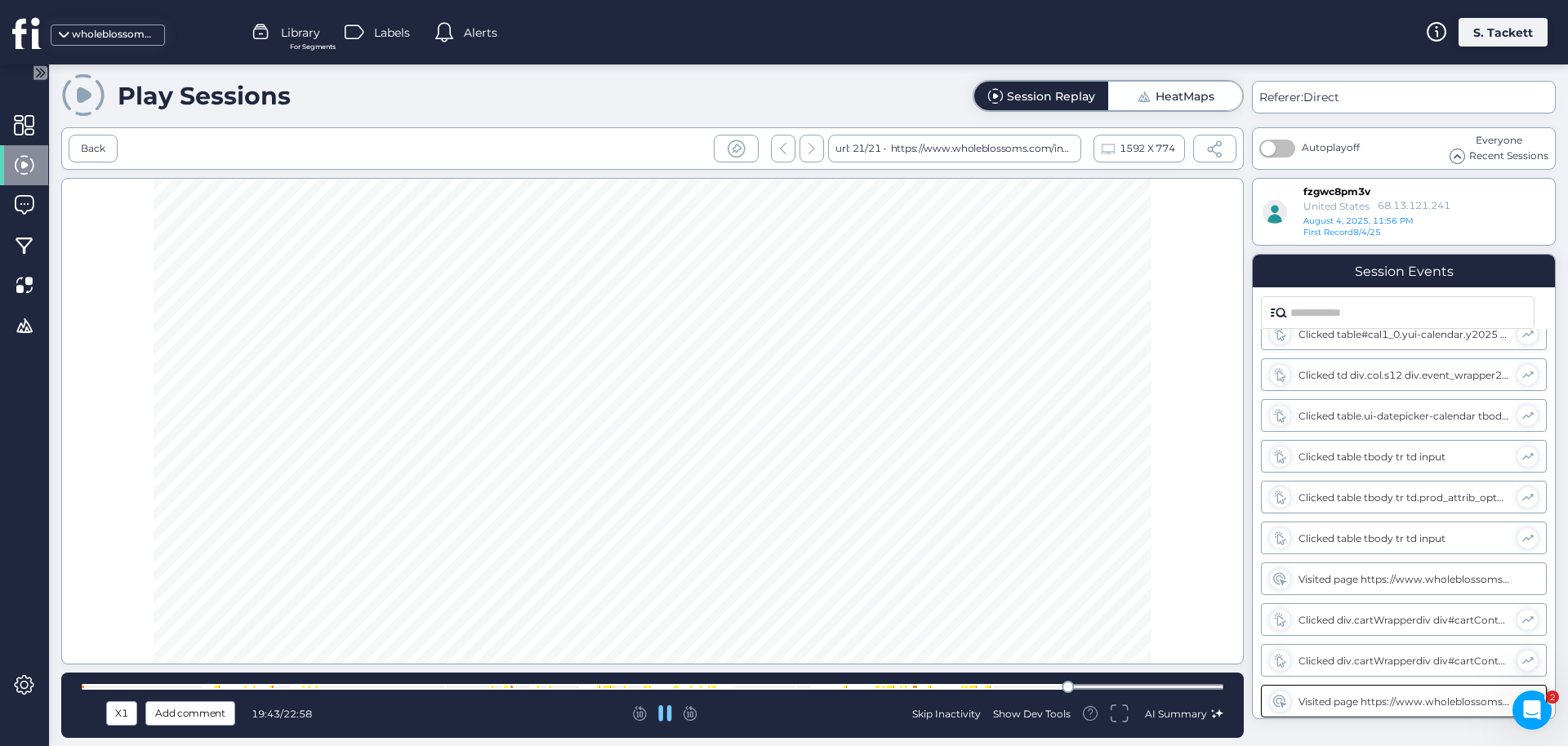 click at bounding box center [653, 686] 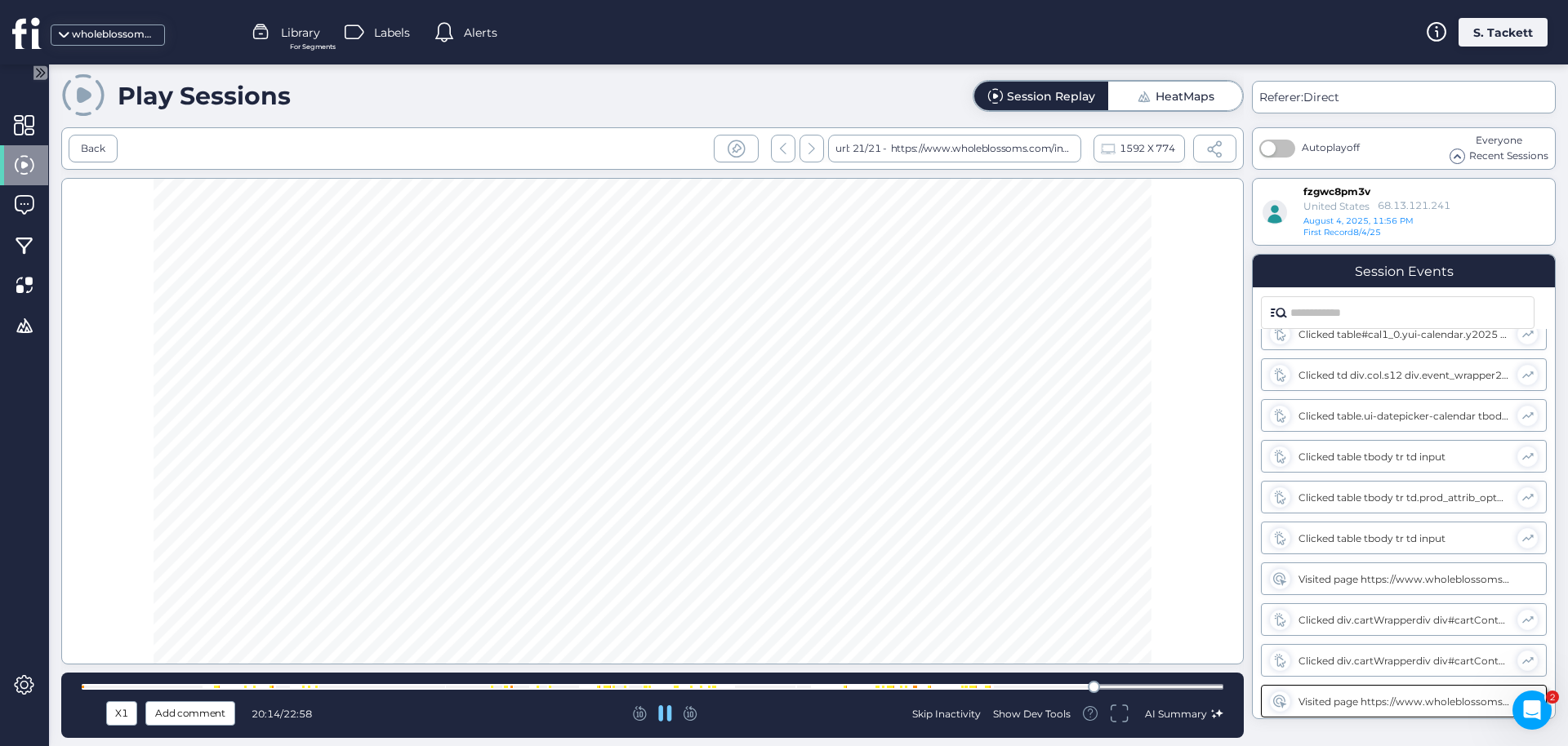 click at bounding box center (653, 686) 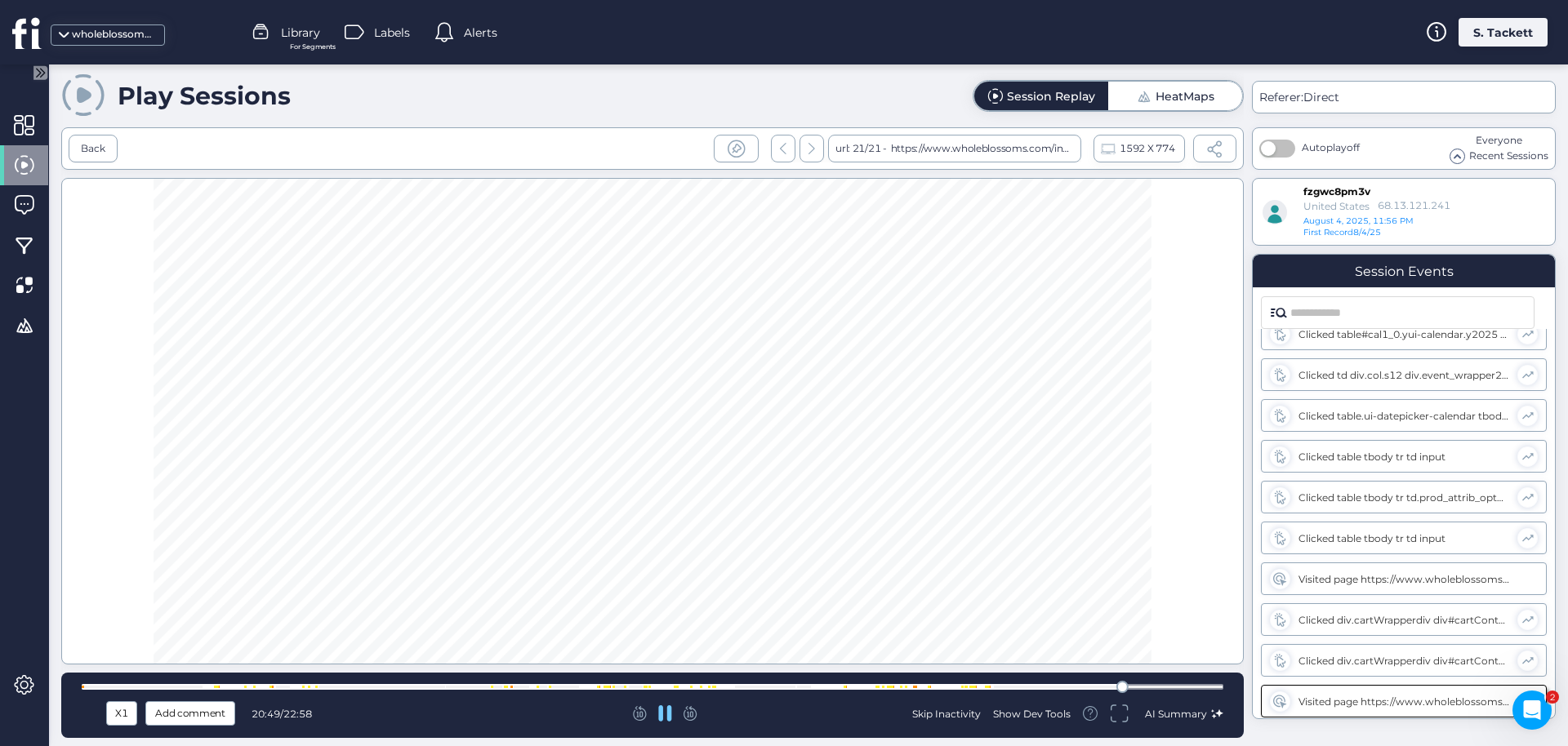 click at bounding box center (653, 686) 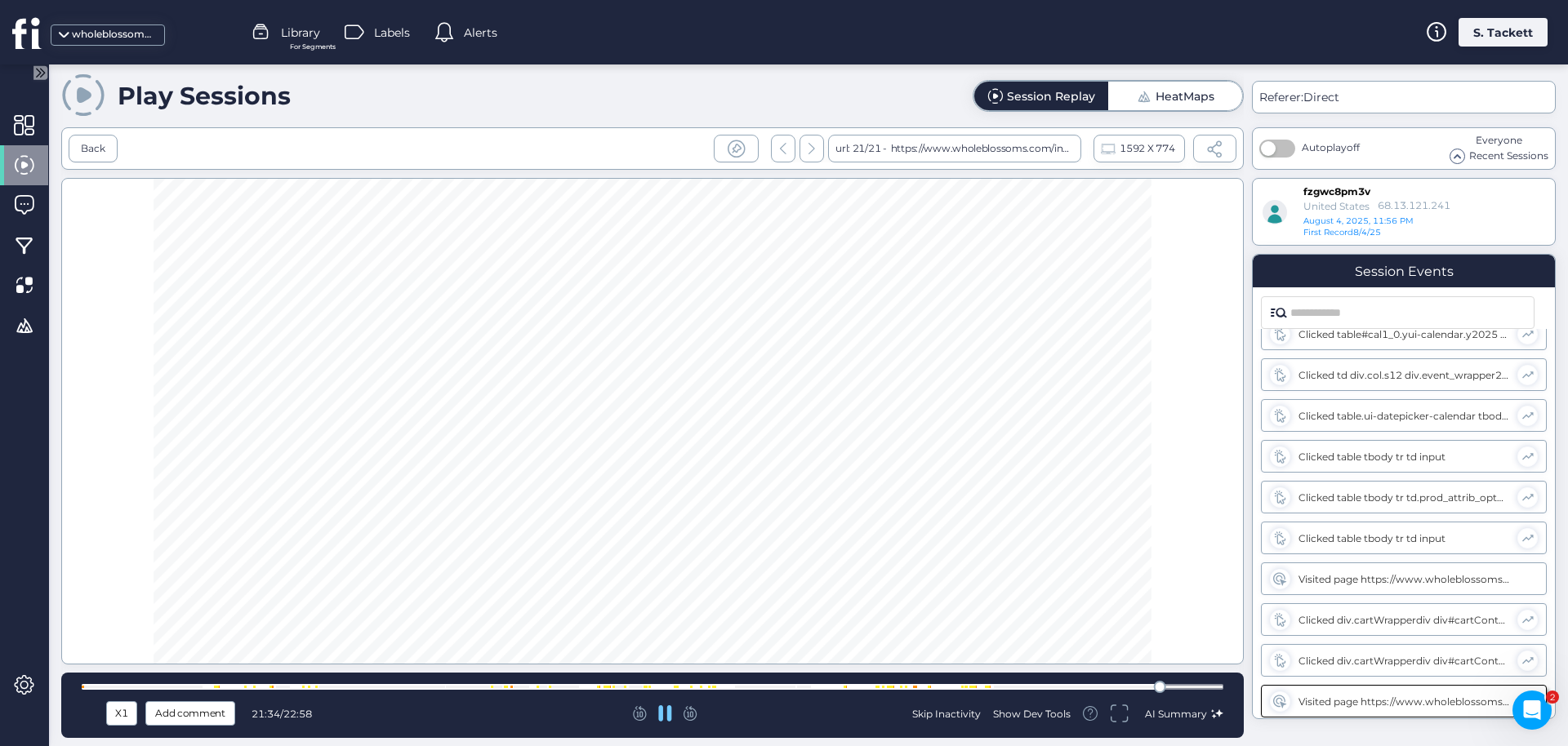 click at bounding box center (653, 686) 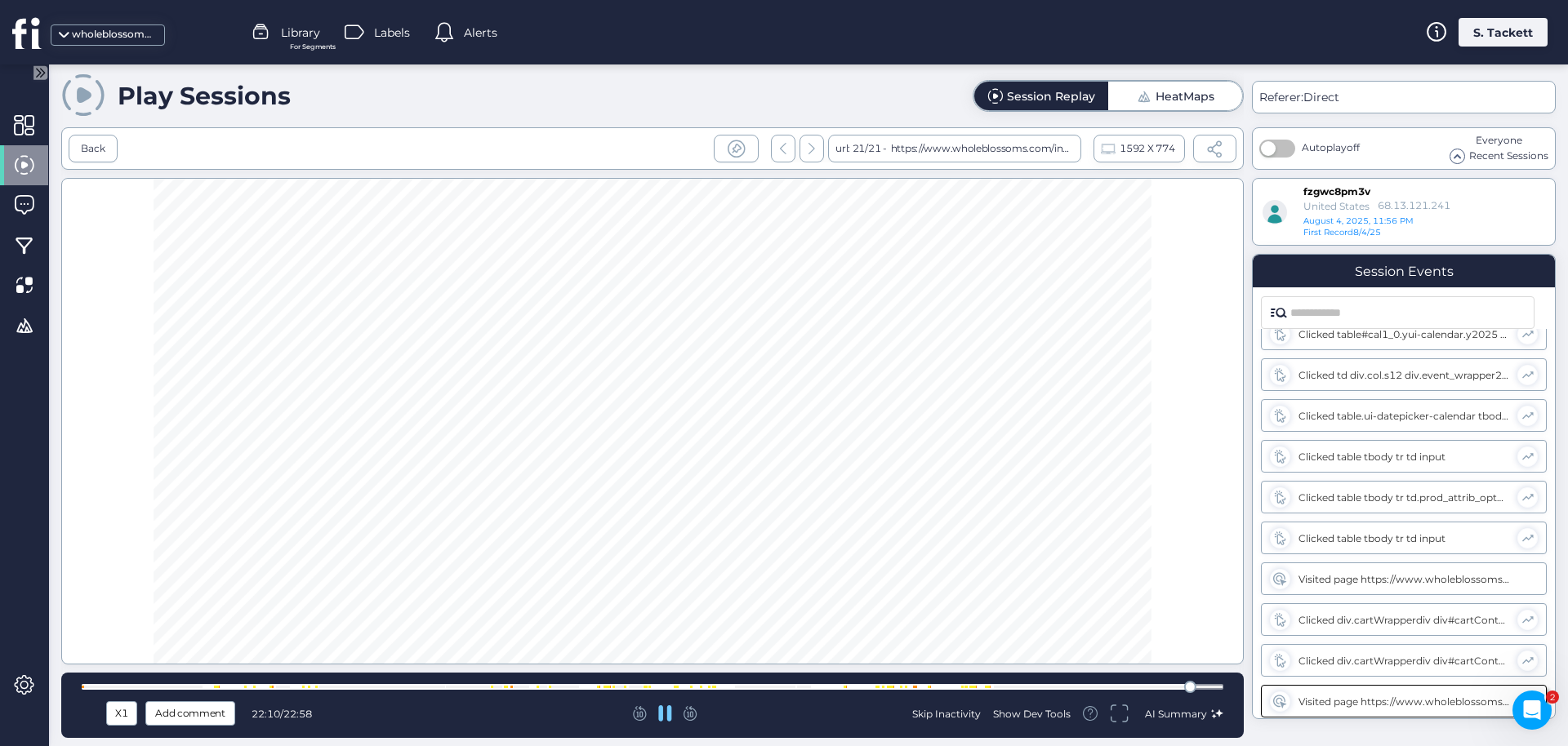 click at bounding box center [653, 686] 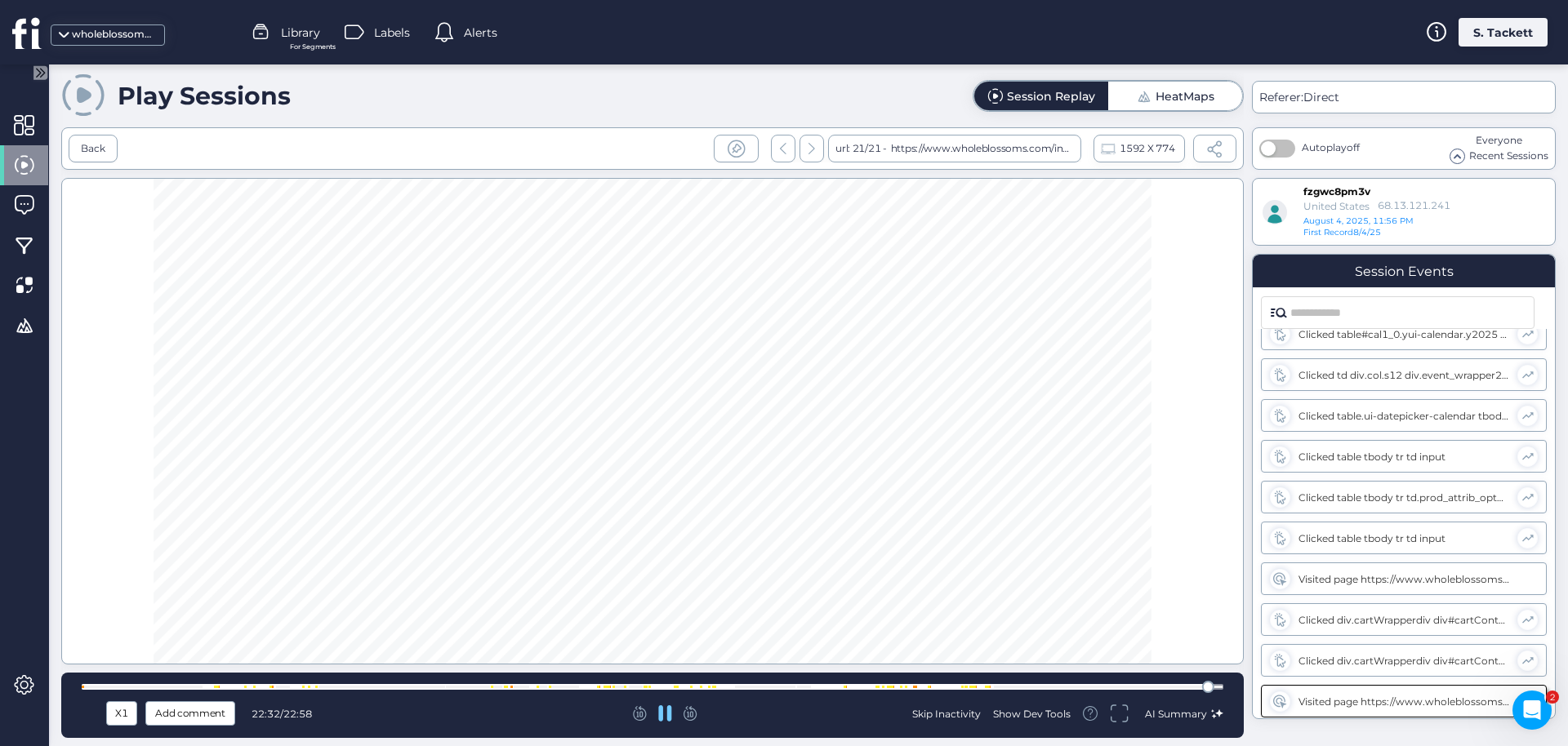 click at bounding box center (653, 686) 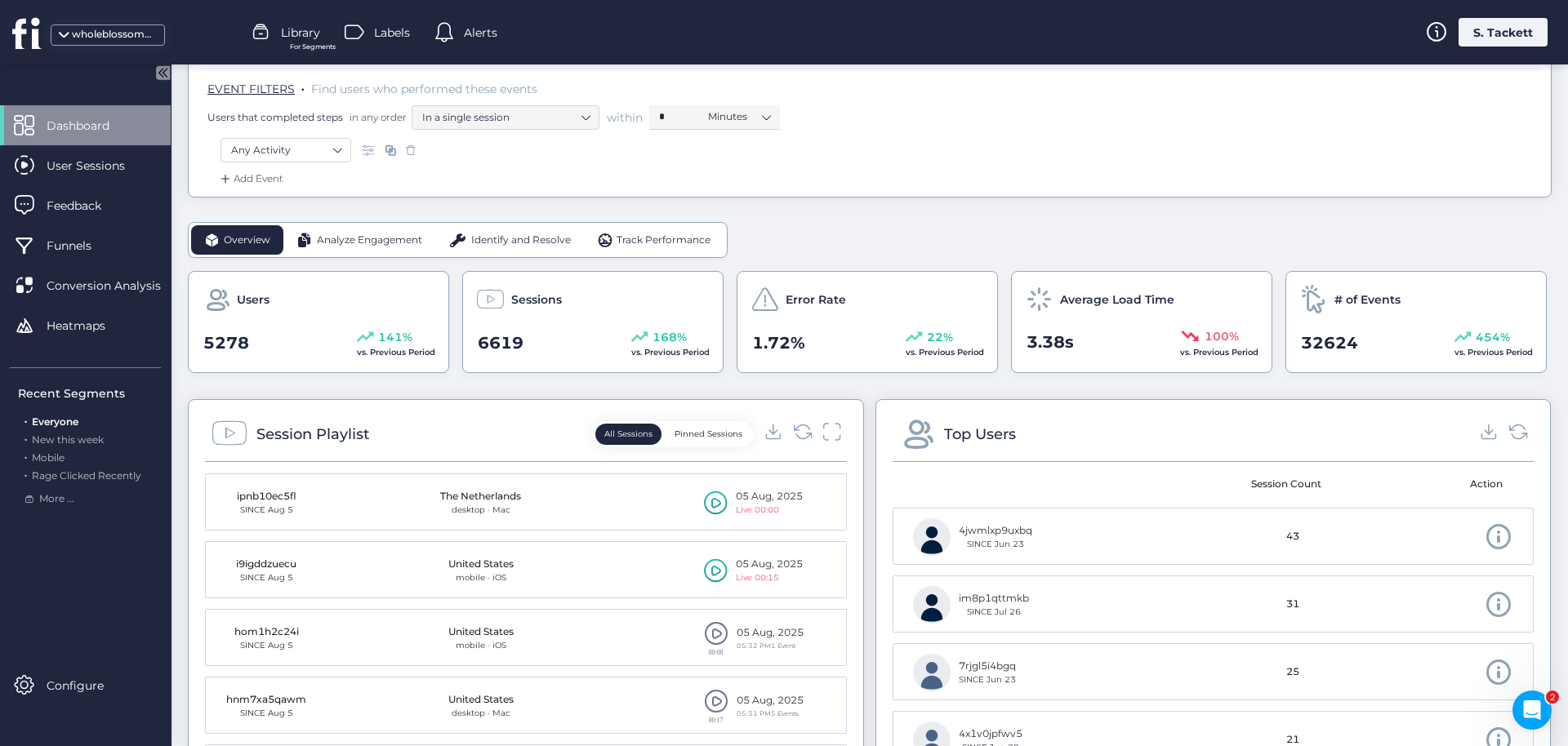 scroll, scrollTop: 0, scrollLeft: 0, axis: both 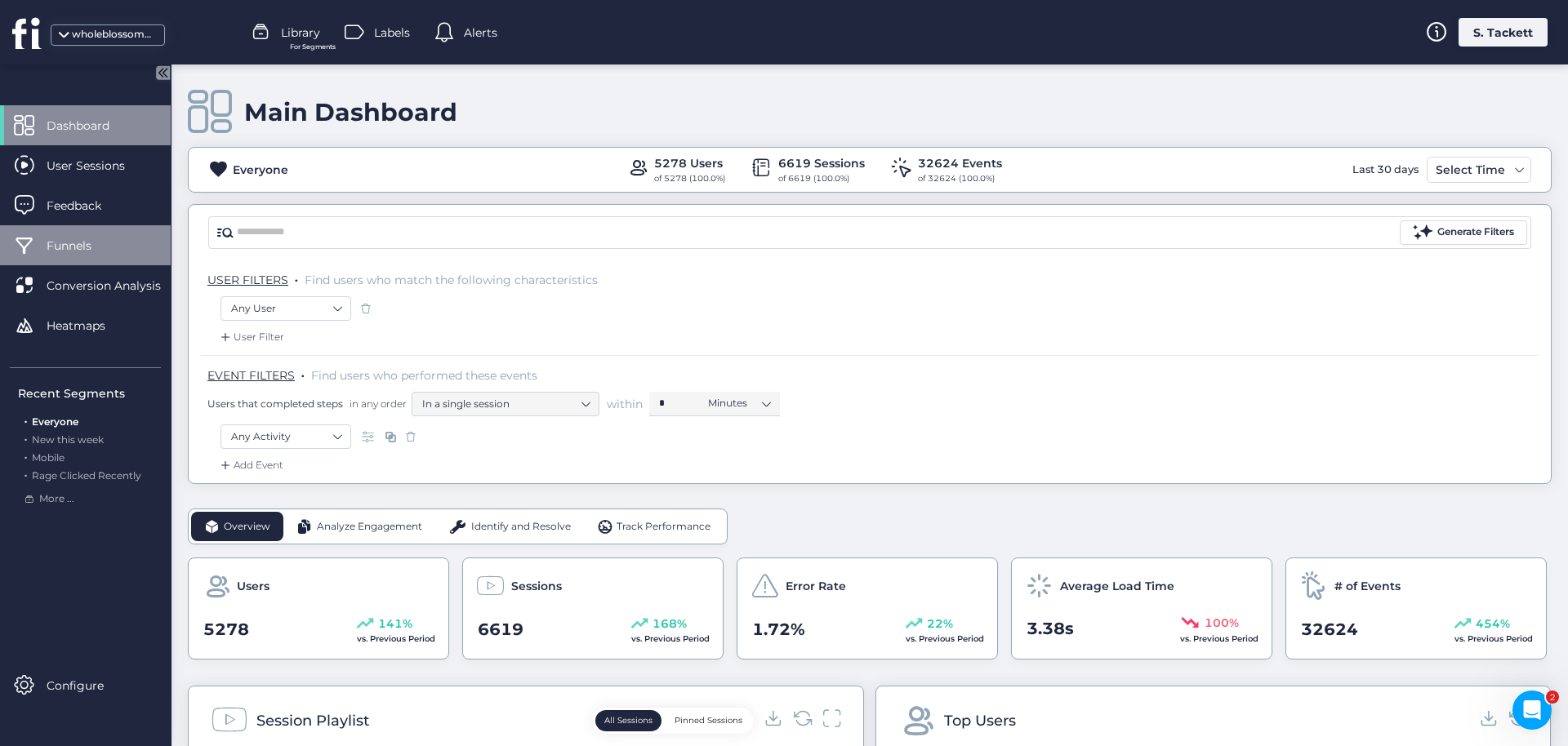 click on "Funnels" 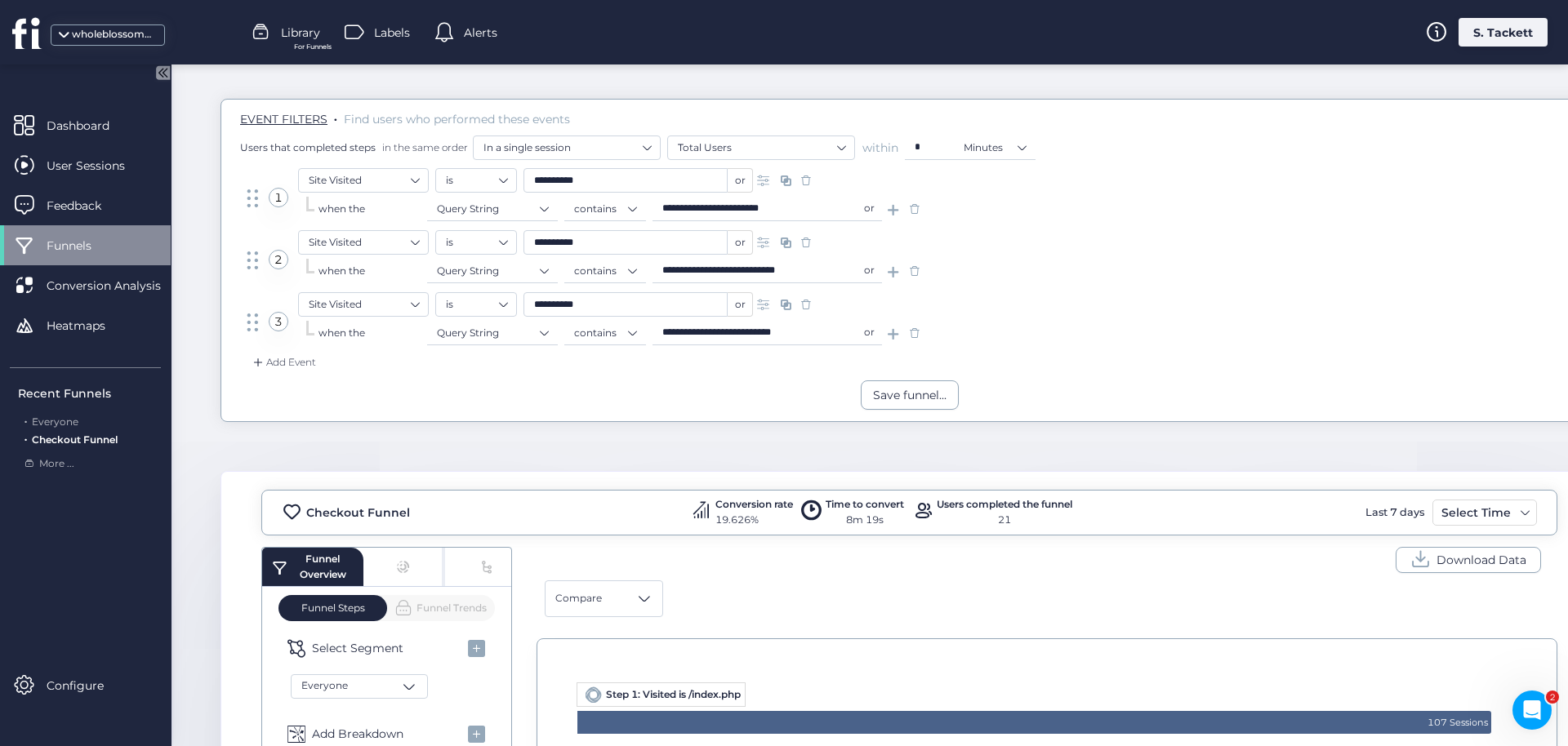scroll, scrollTop: 40, scrollLeft: 0, axis: vertical 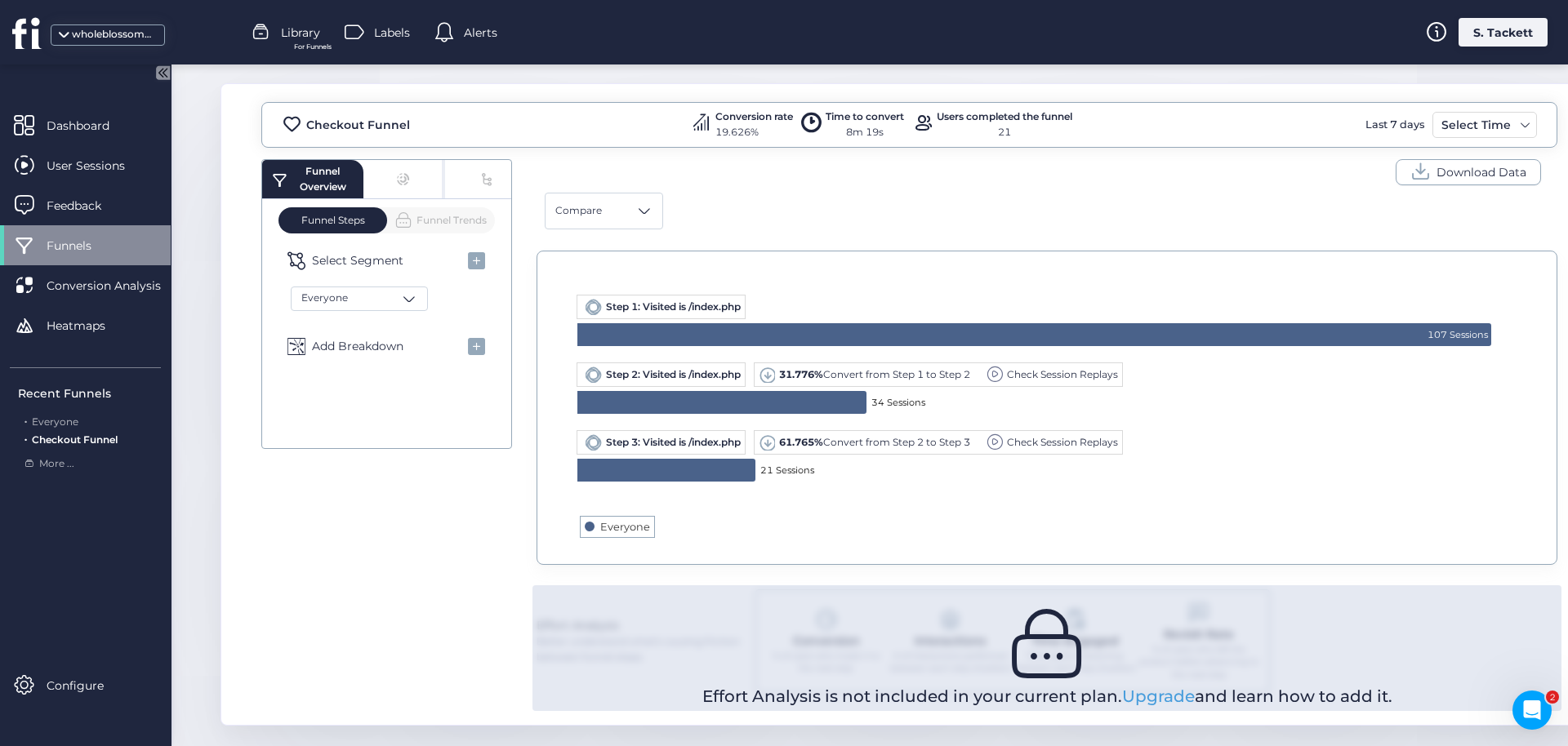 click on "S. Tackett" 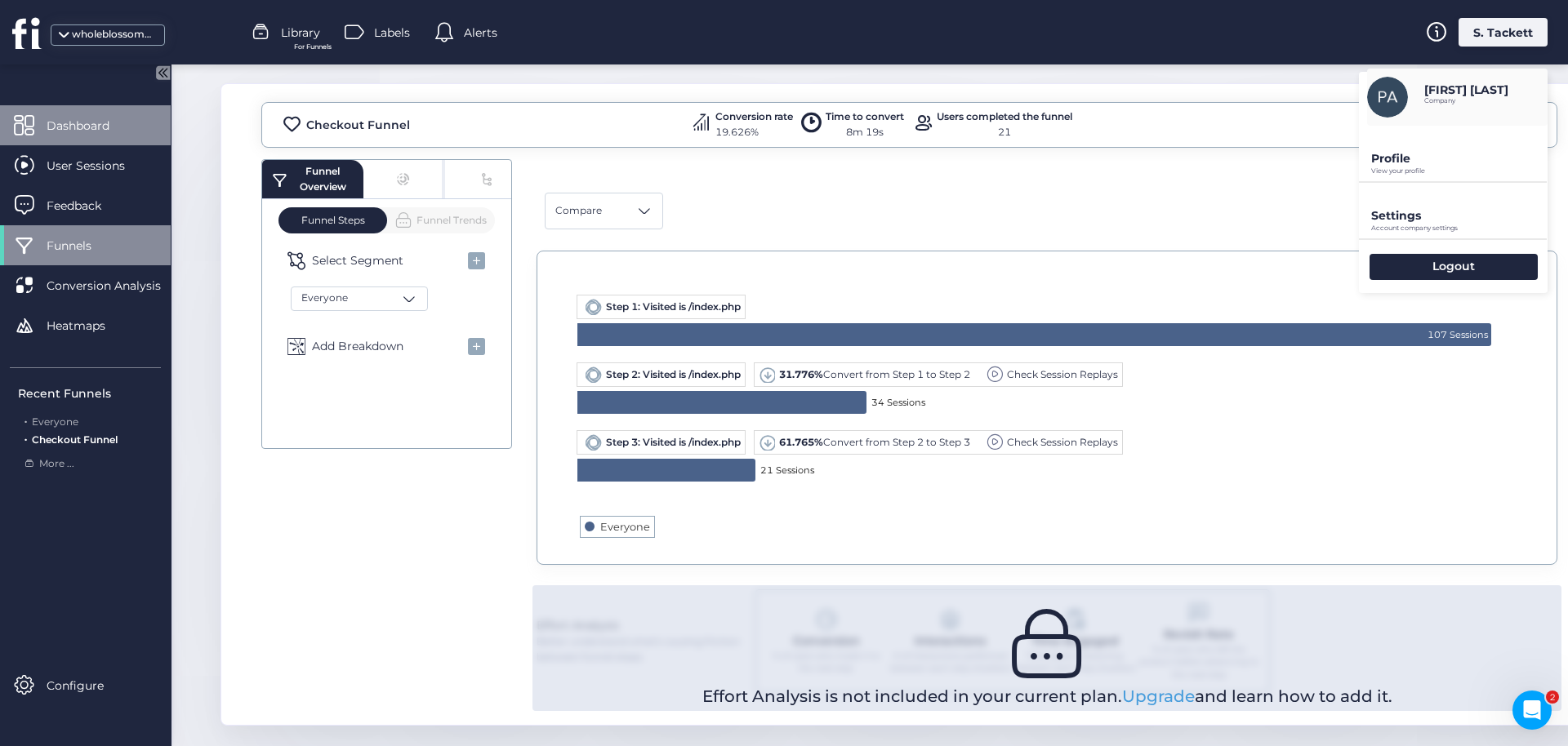 click on "Dashboard" 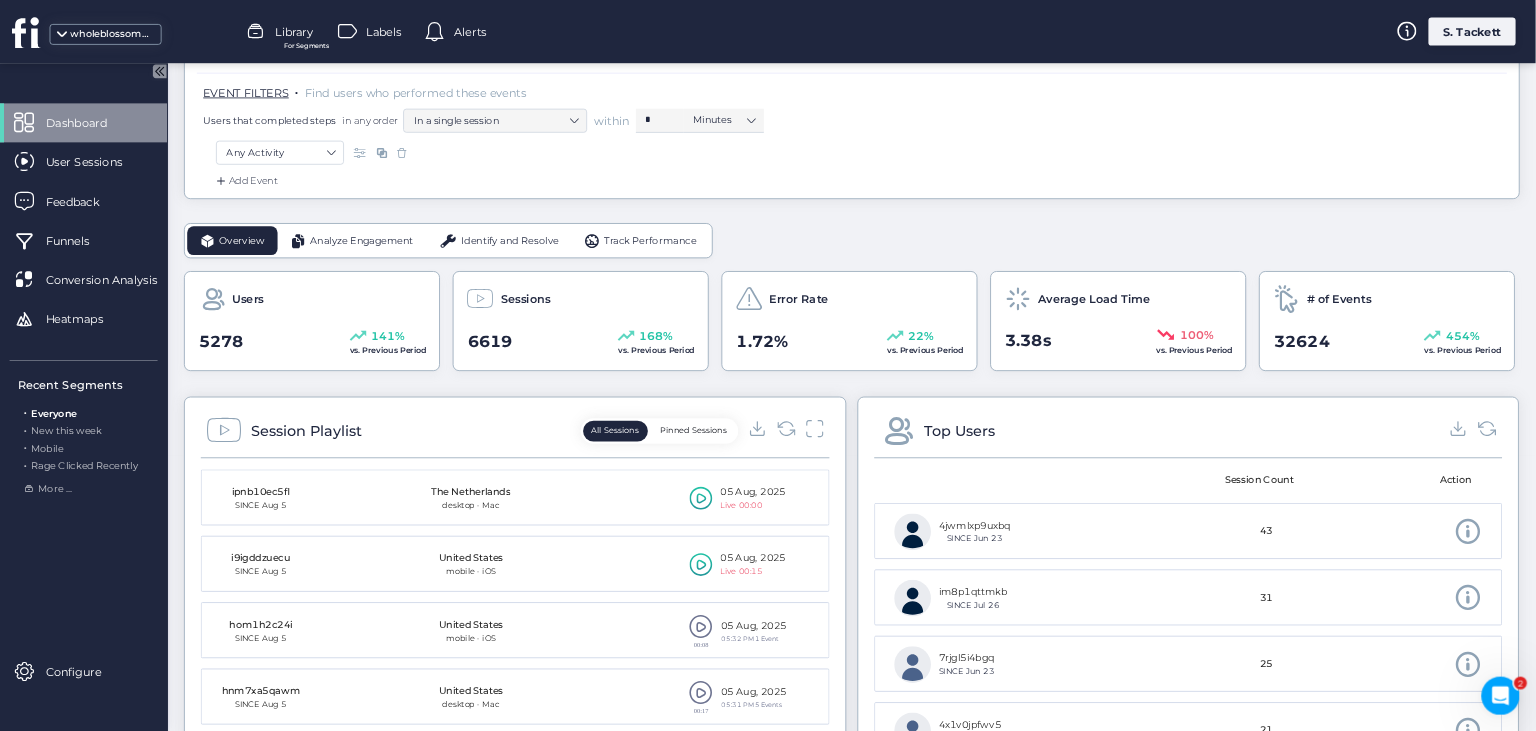 scroll, scrollTop: 0, scrollLeft: 0, axis: both 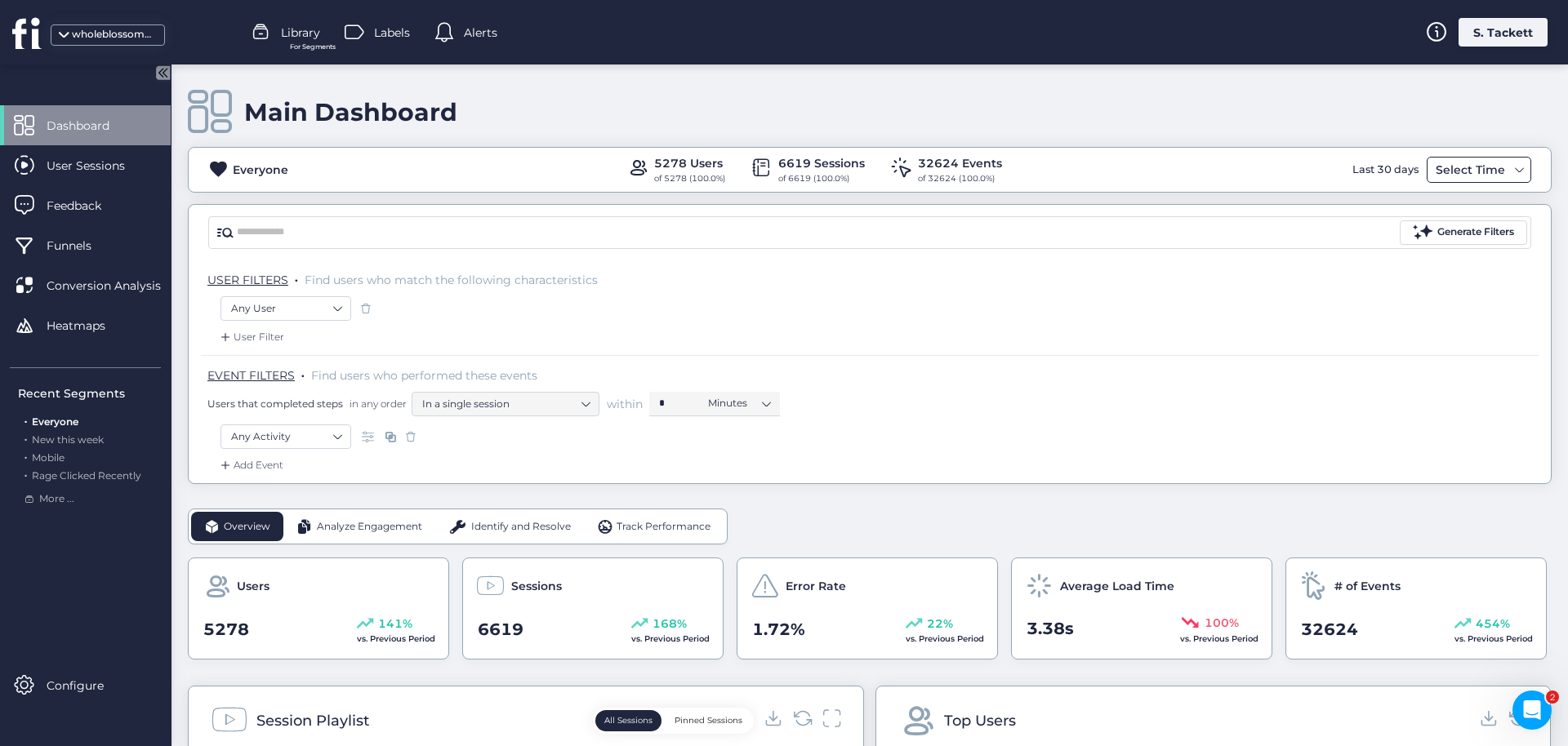 click on "Select Time" 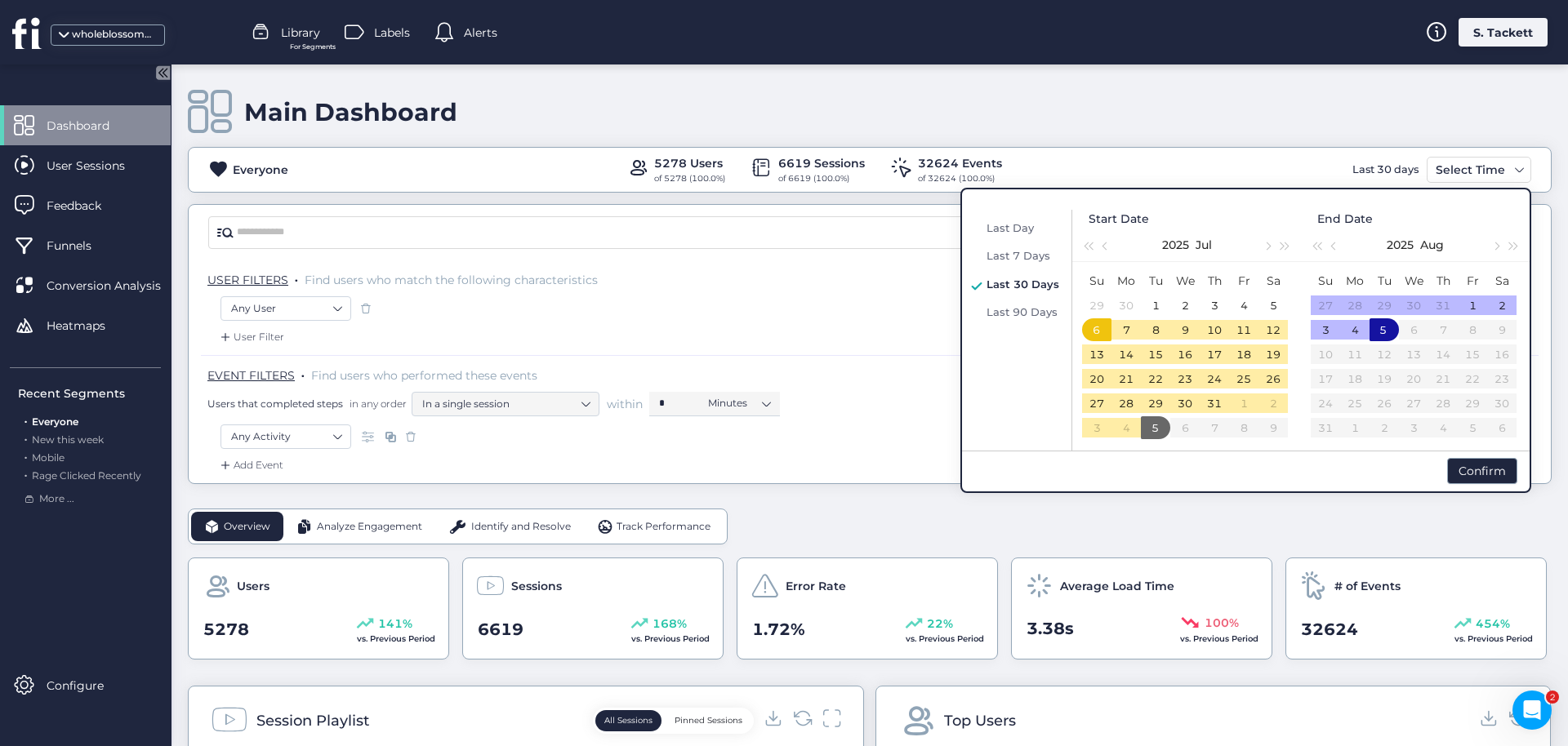 click on "Main Dashboard" 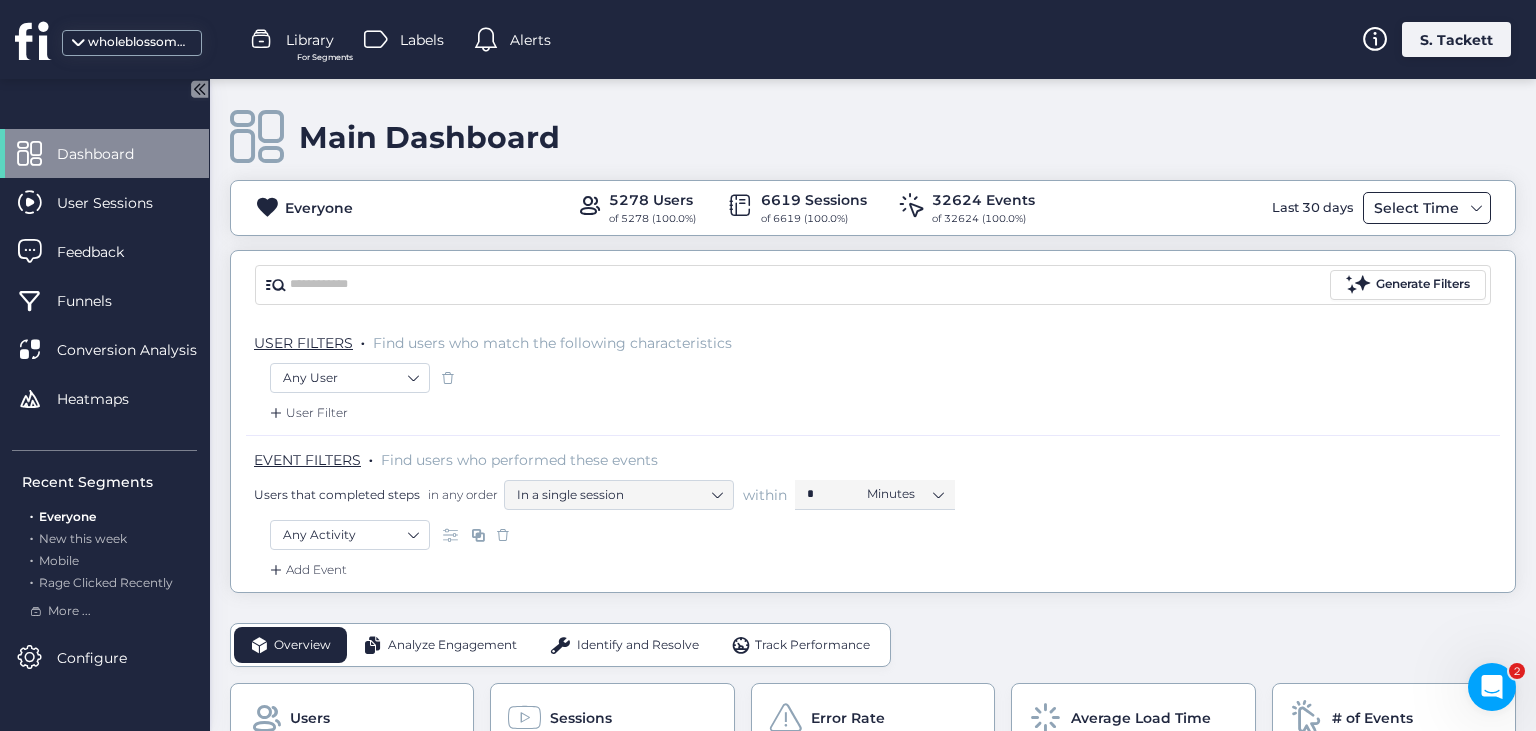 click 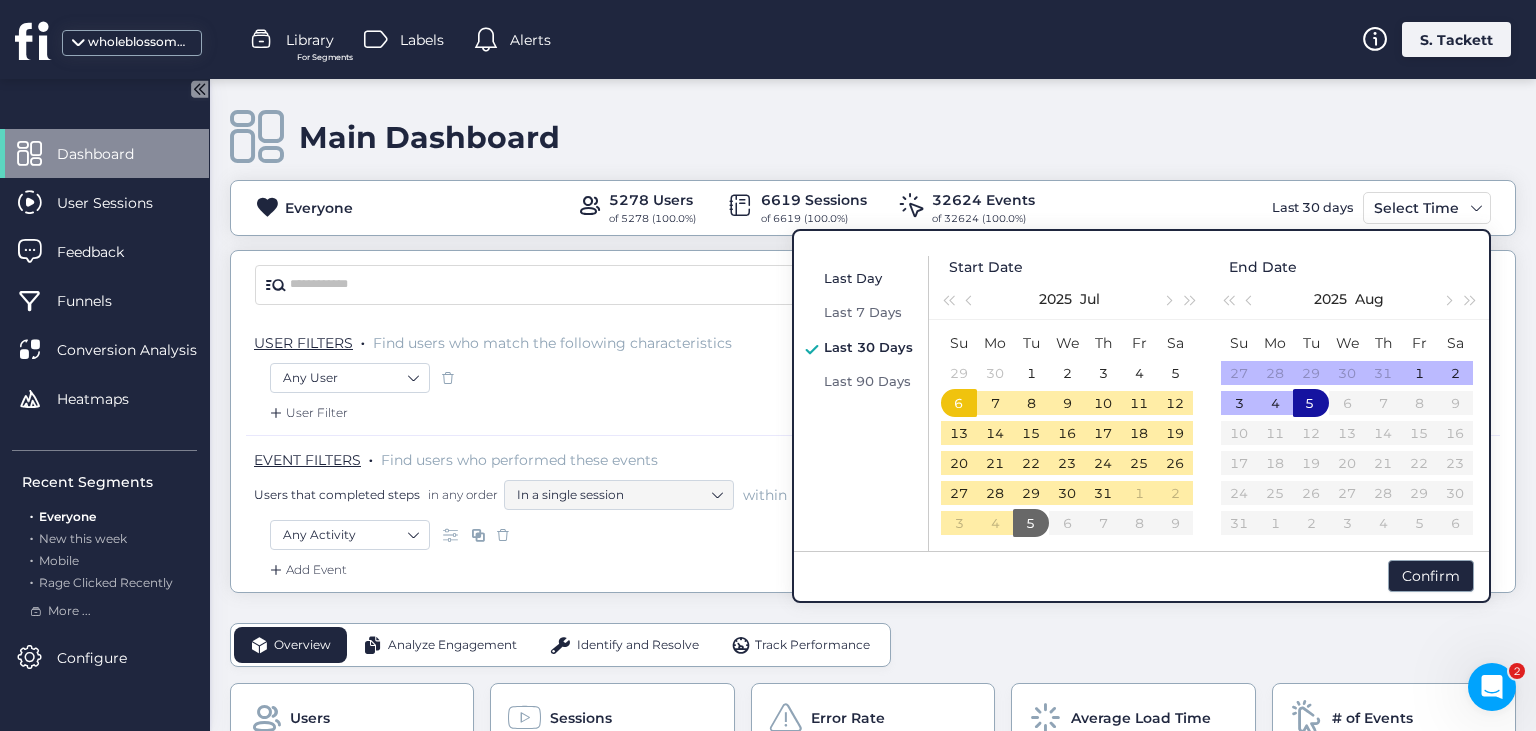 click on "Last Day" at bounding box center [853, 278] 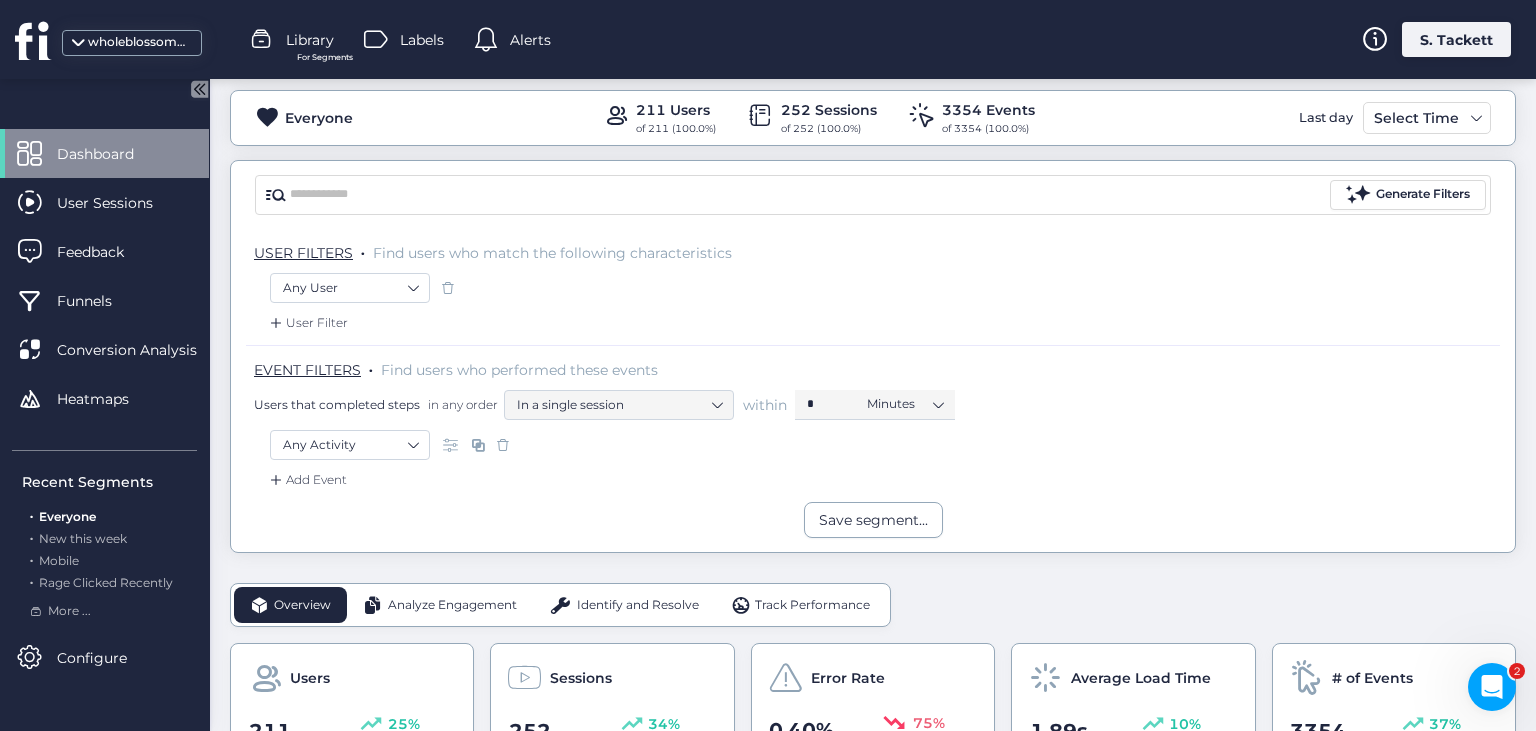 scroll, scrollTop: 209, scrollLeft: 0, axis: vertical 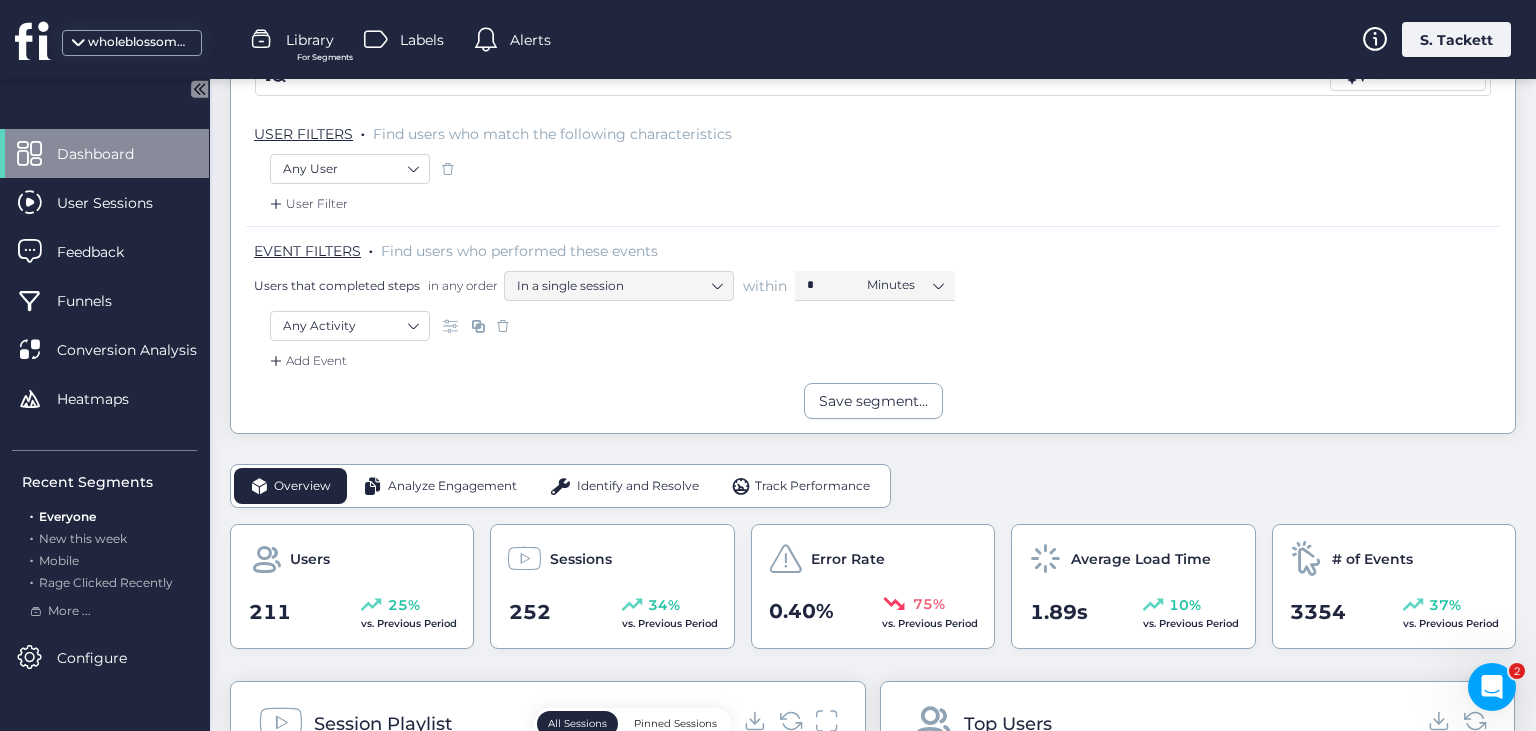 click on "Identify and Resolve" 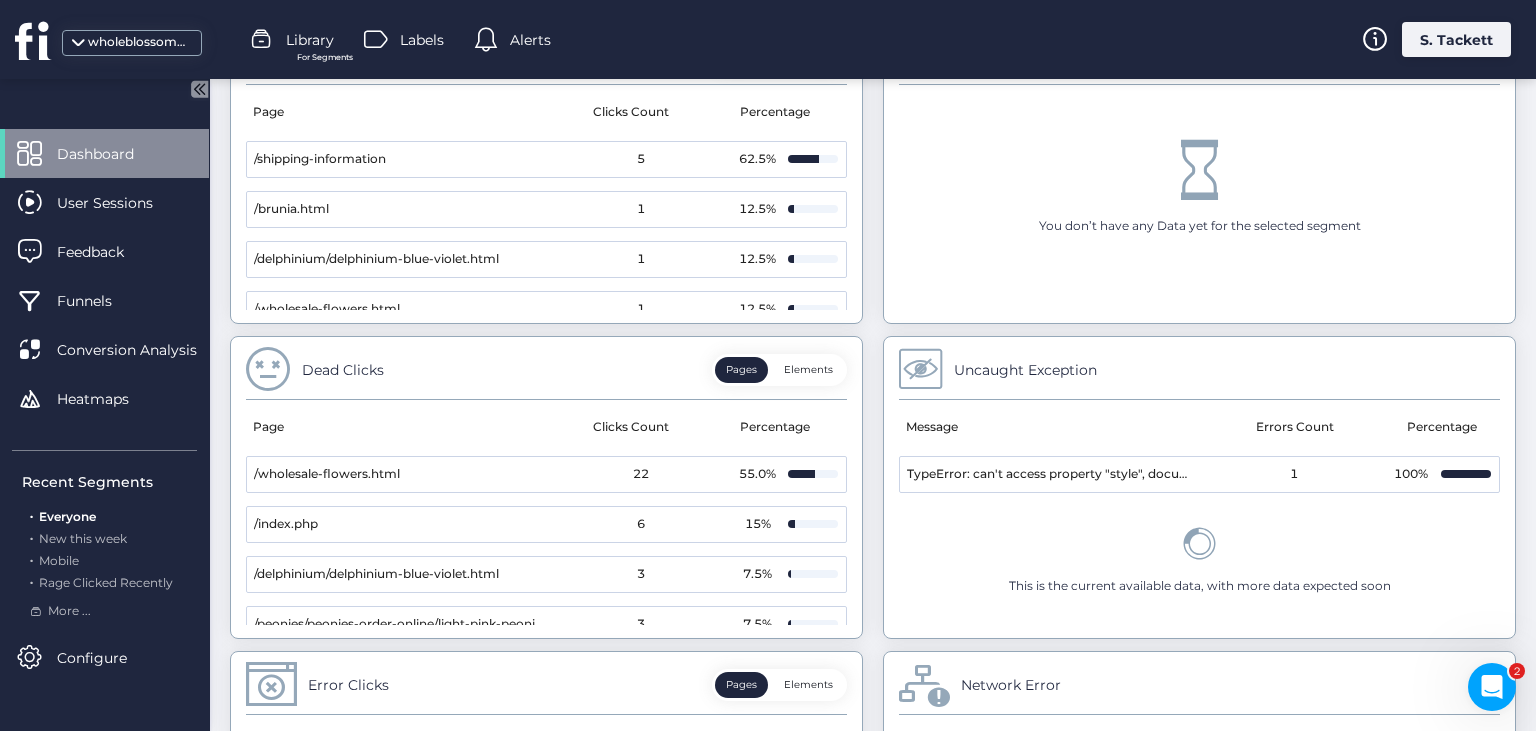 scroll, scrollTop: 960, scrollLeft: 0, axis: vertical 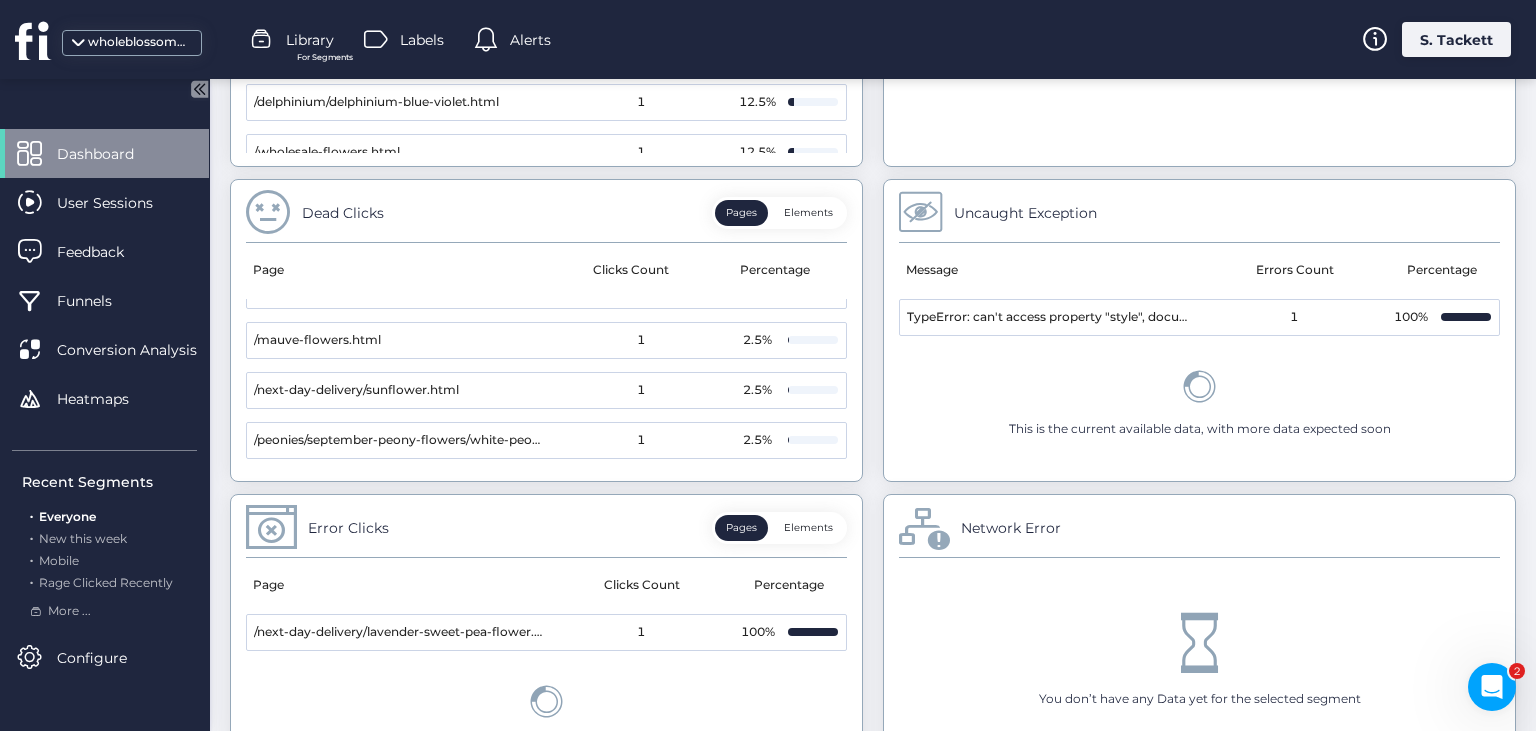 click on "Elements" 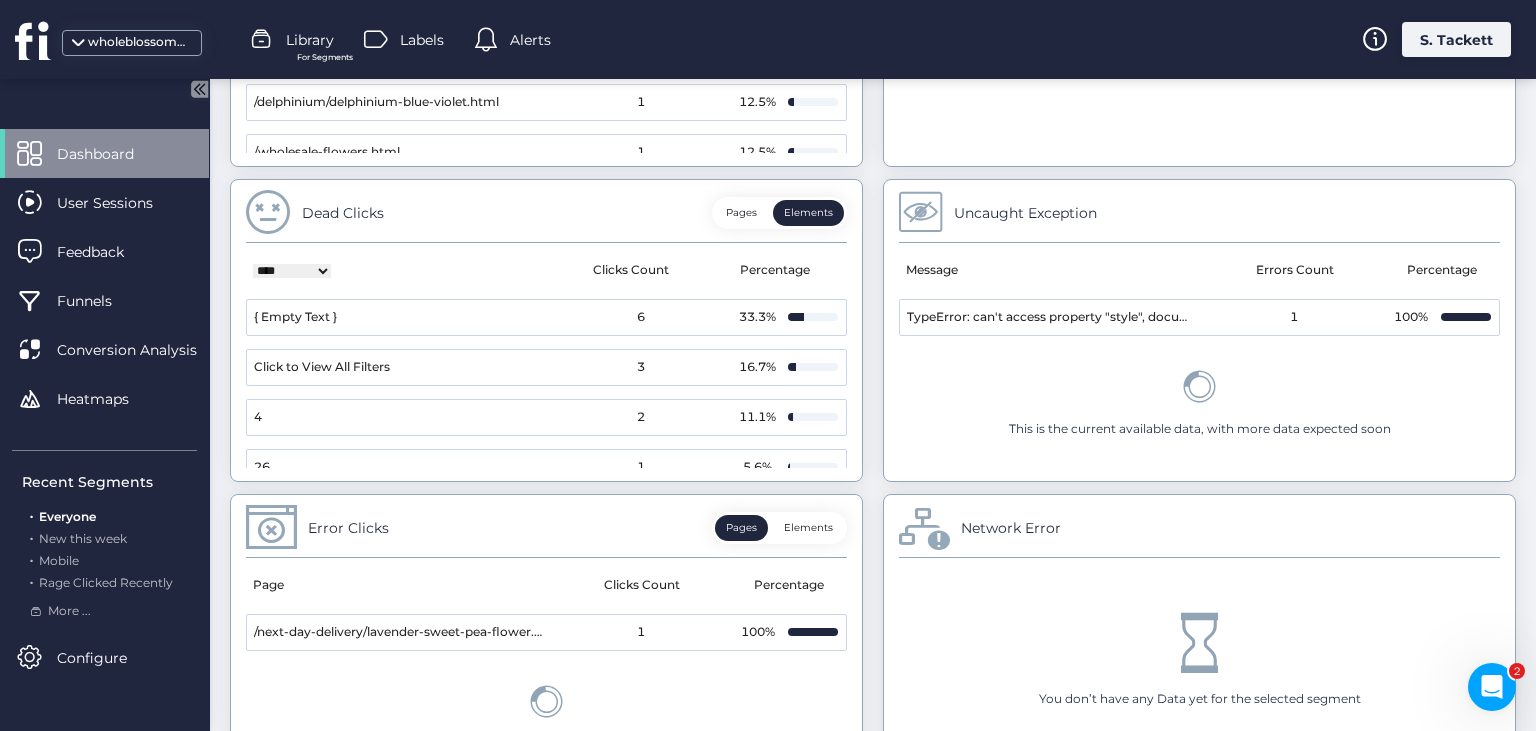scroll, scrollTop: 327, scrollLeft: 0, axis: vertical 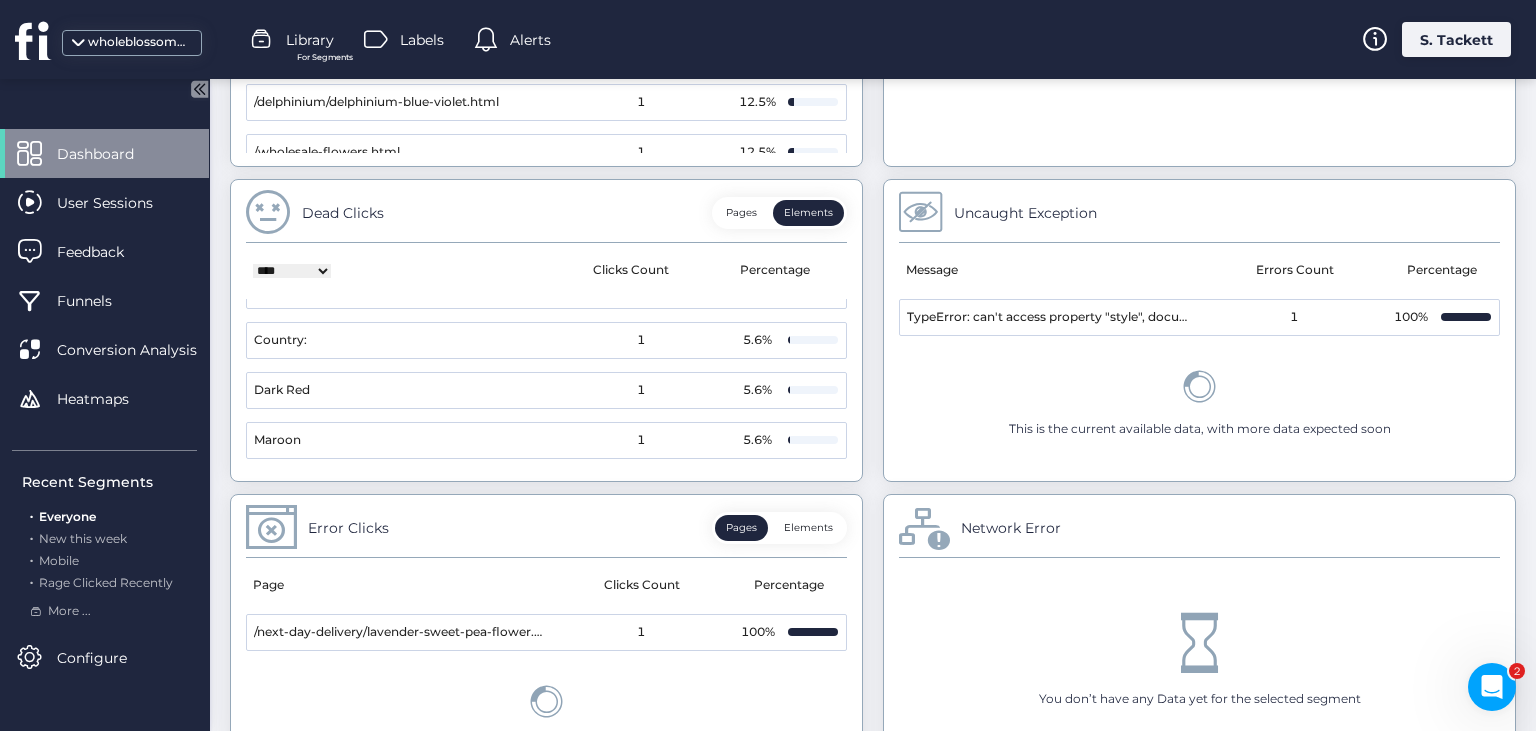 drag, startPoint x: 842, startPoint y: 314, endPoint x: 843, endPoint y: 363, distance: 49.010204 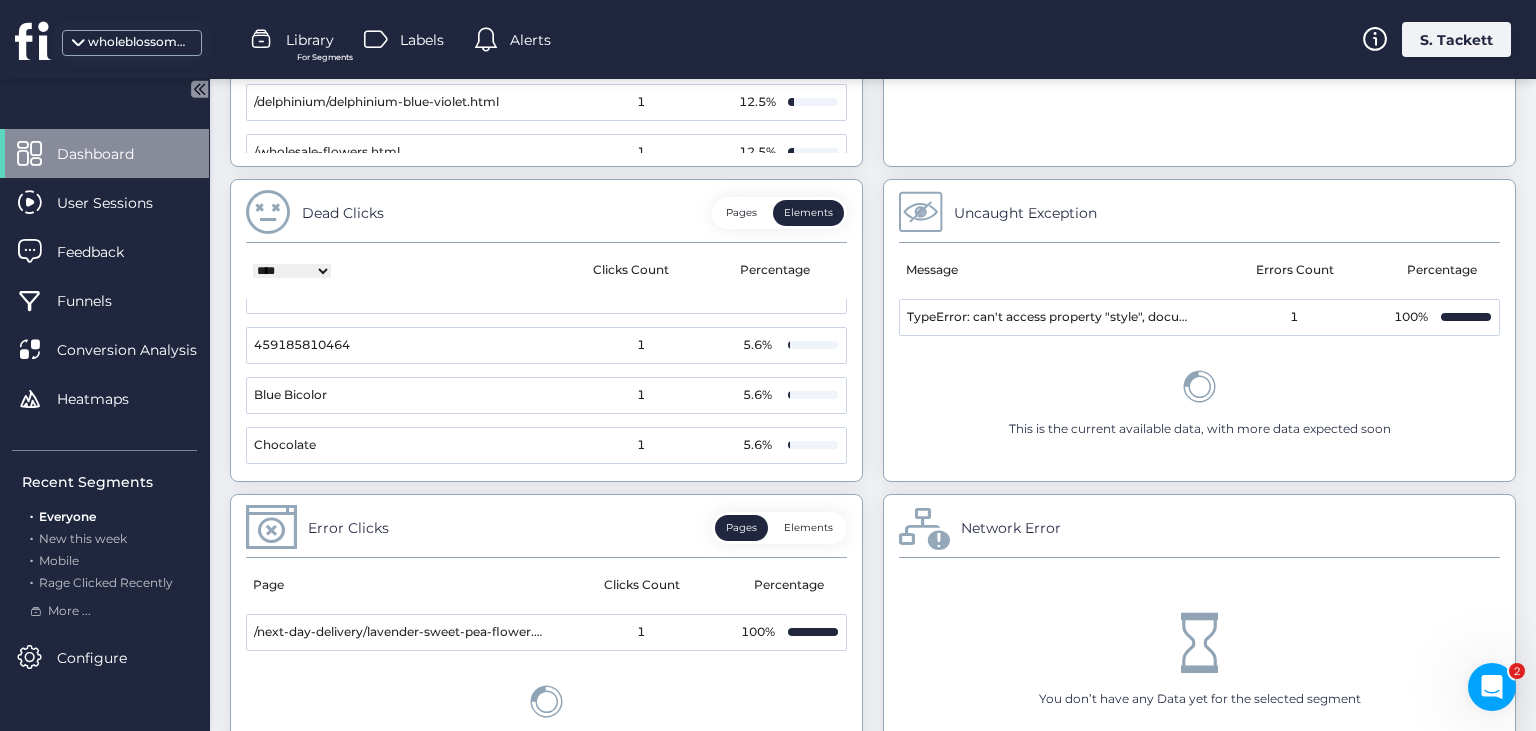 scroll, scrollTop: 164, scrollLeft: 0, axis: vertical 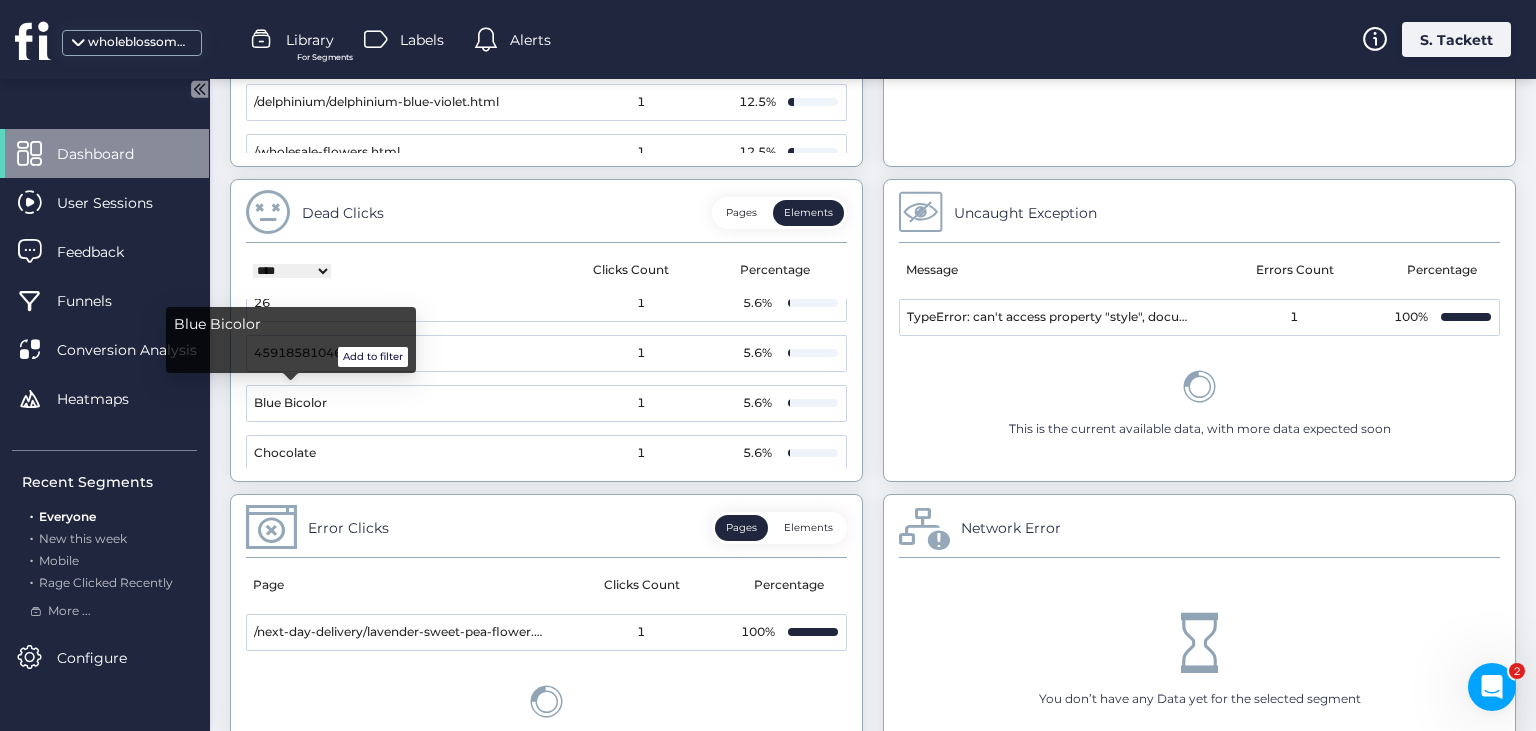 click on "Blue Bicolor" 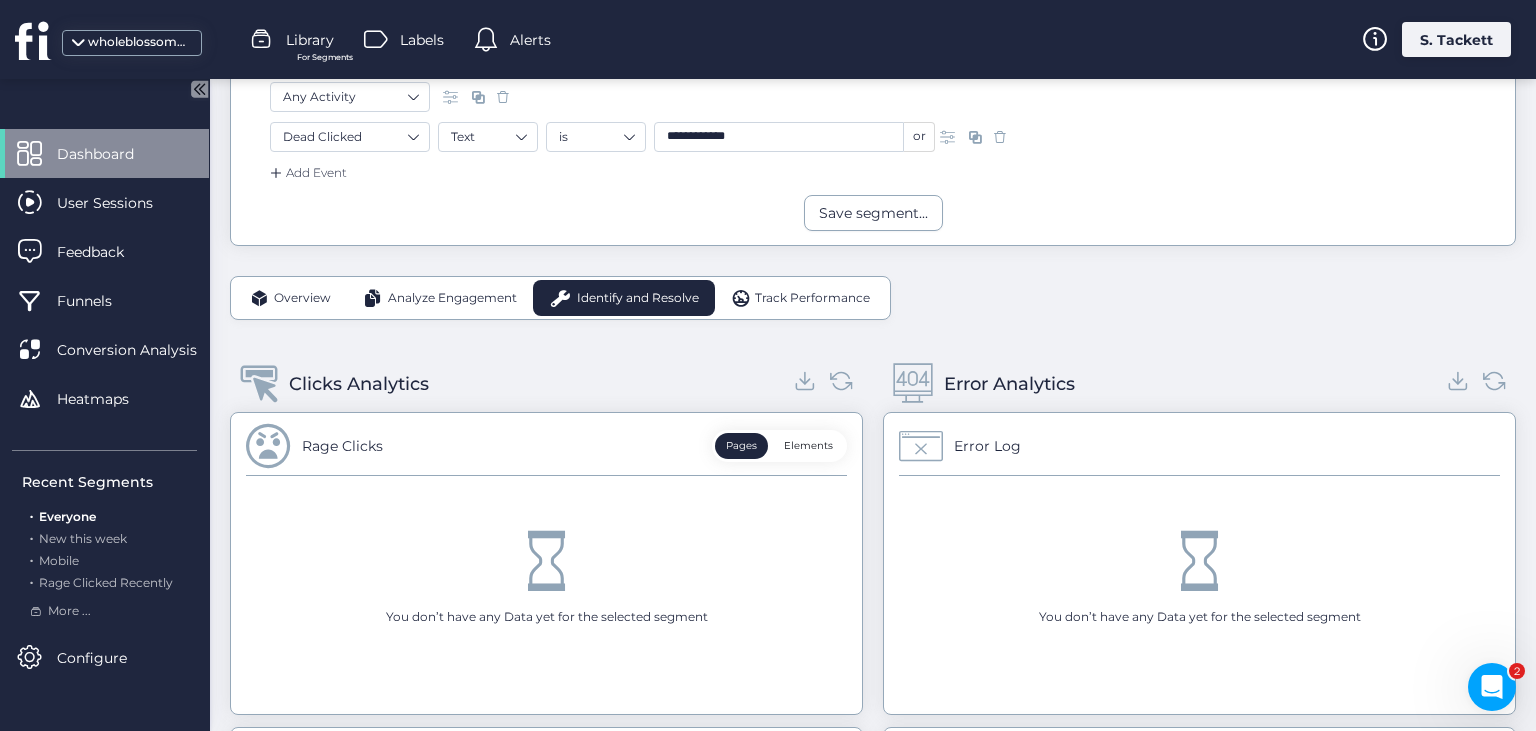 scroll, scrollTop: 422, scrollLeft: 0, axis: vertical 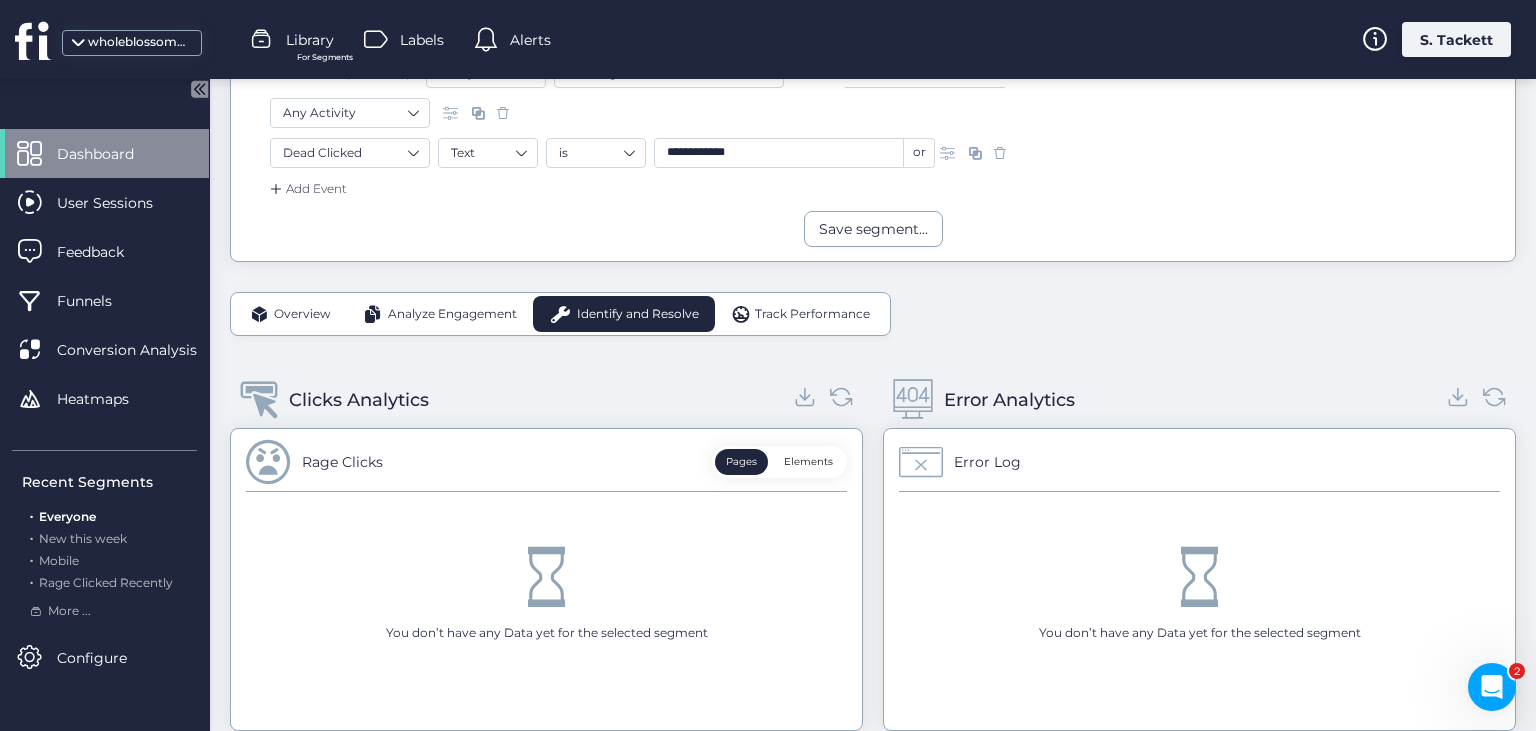 click on "Overview" 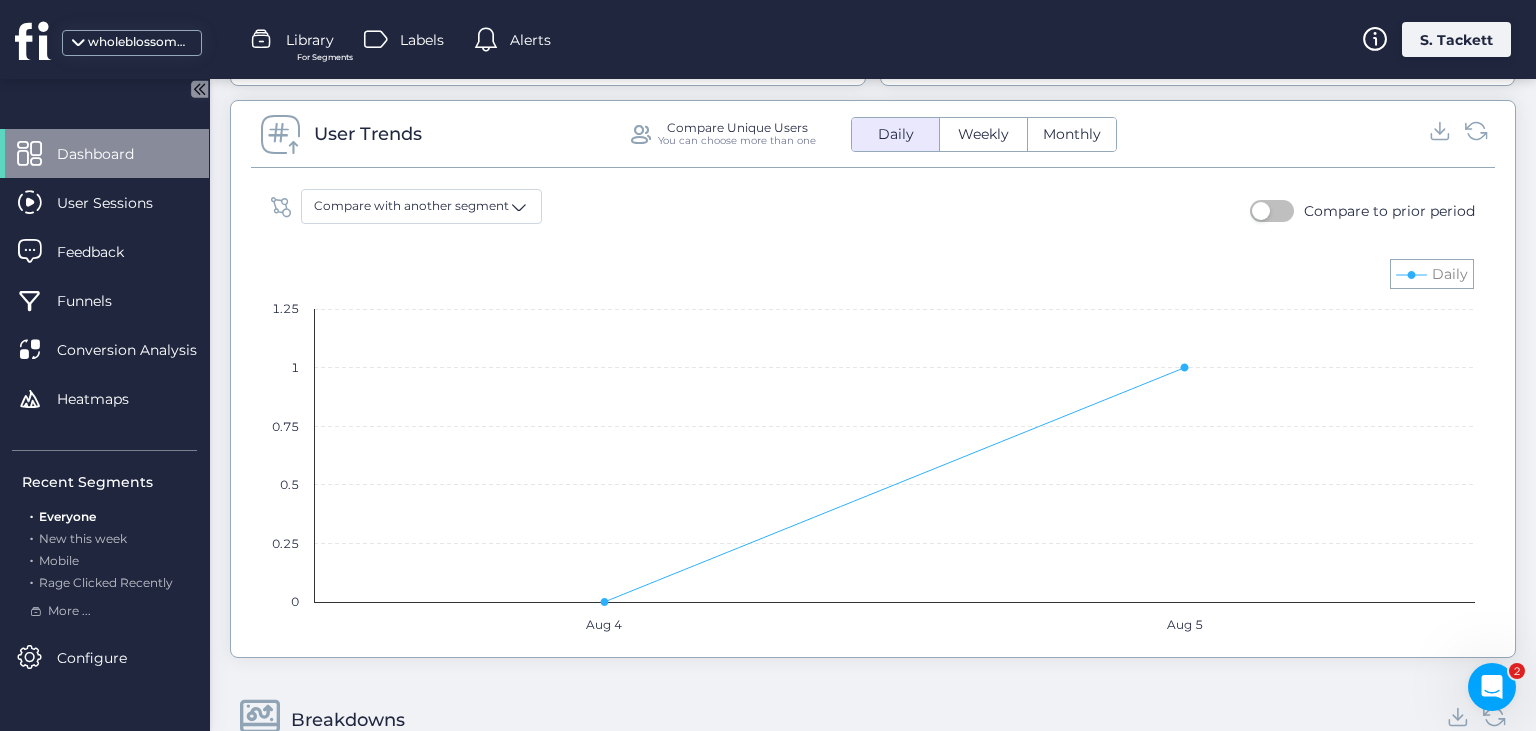 scroll, scrollTop: 0, scrollLeft: 0, axis: both 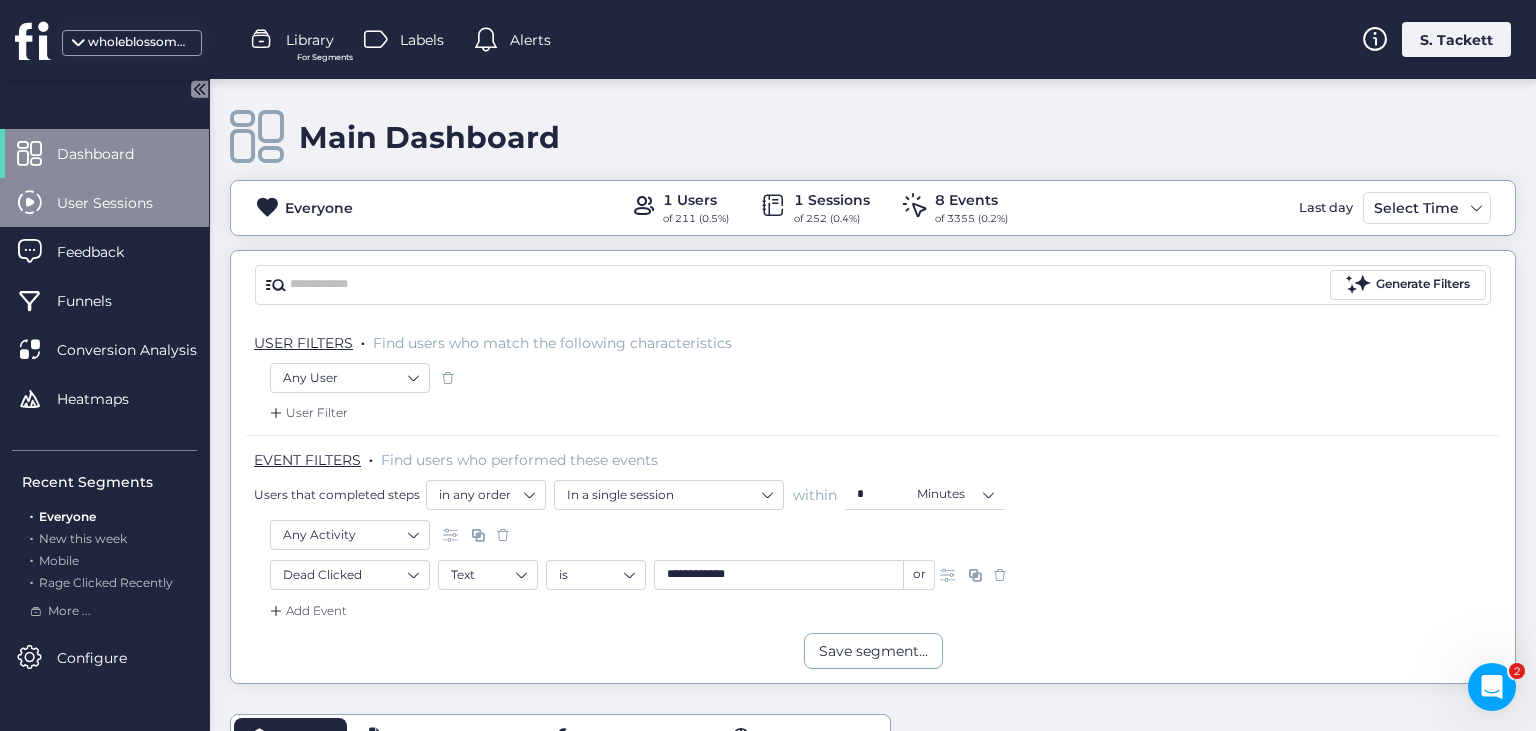 click on "User Sessions" 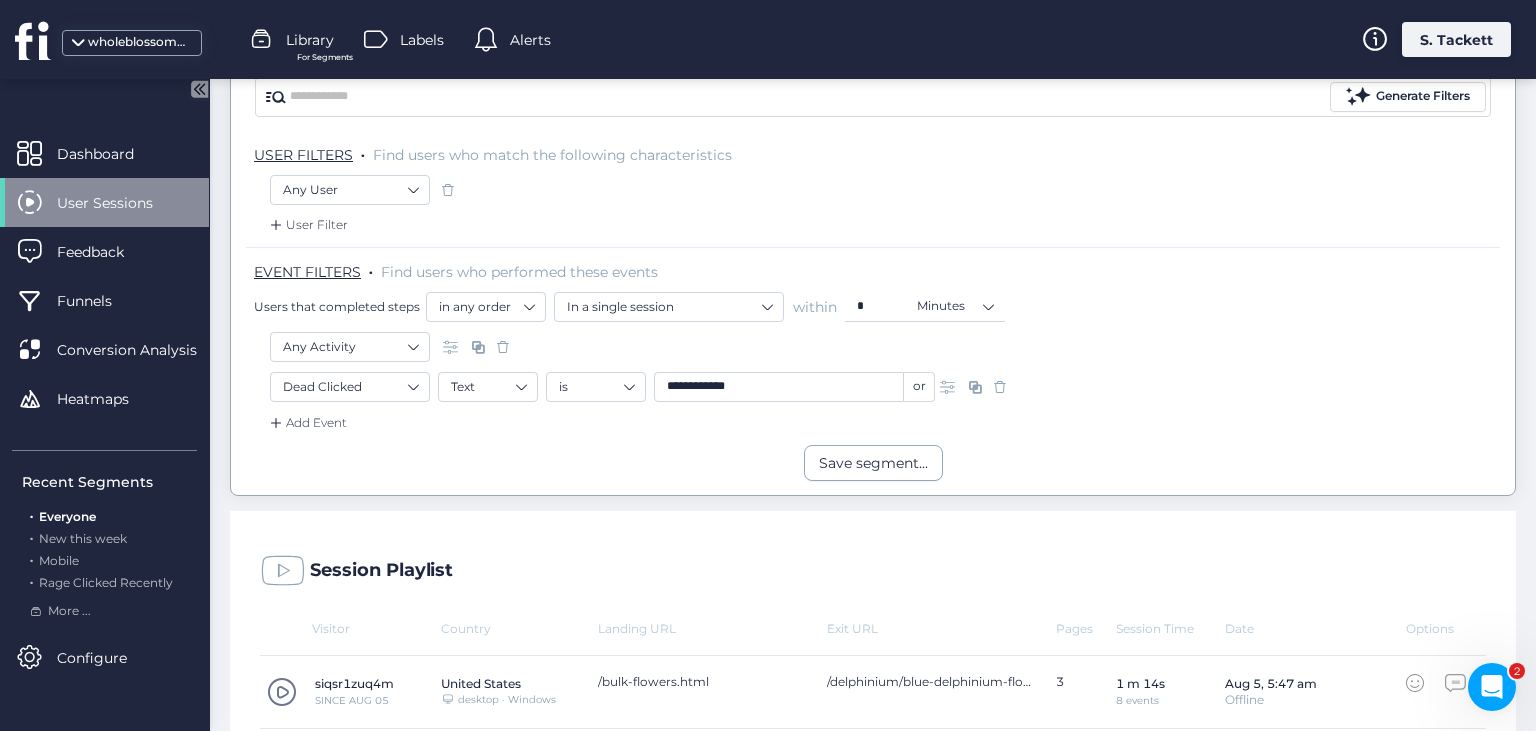 scroll, scrollTop: 259, scrollLeft: 0, axis: vertical 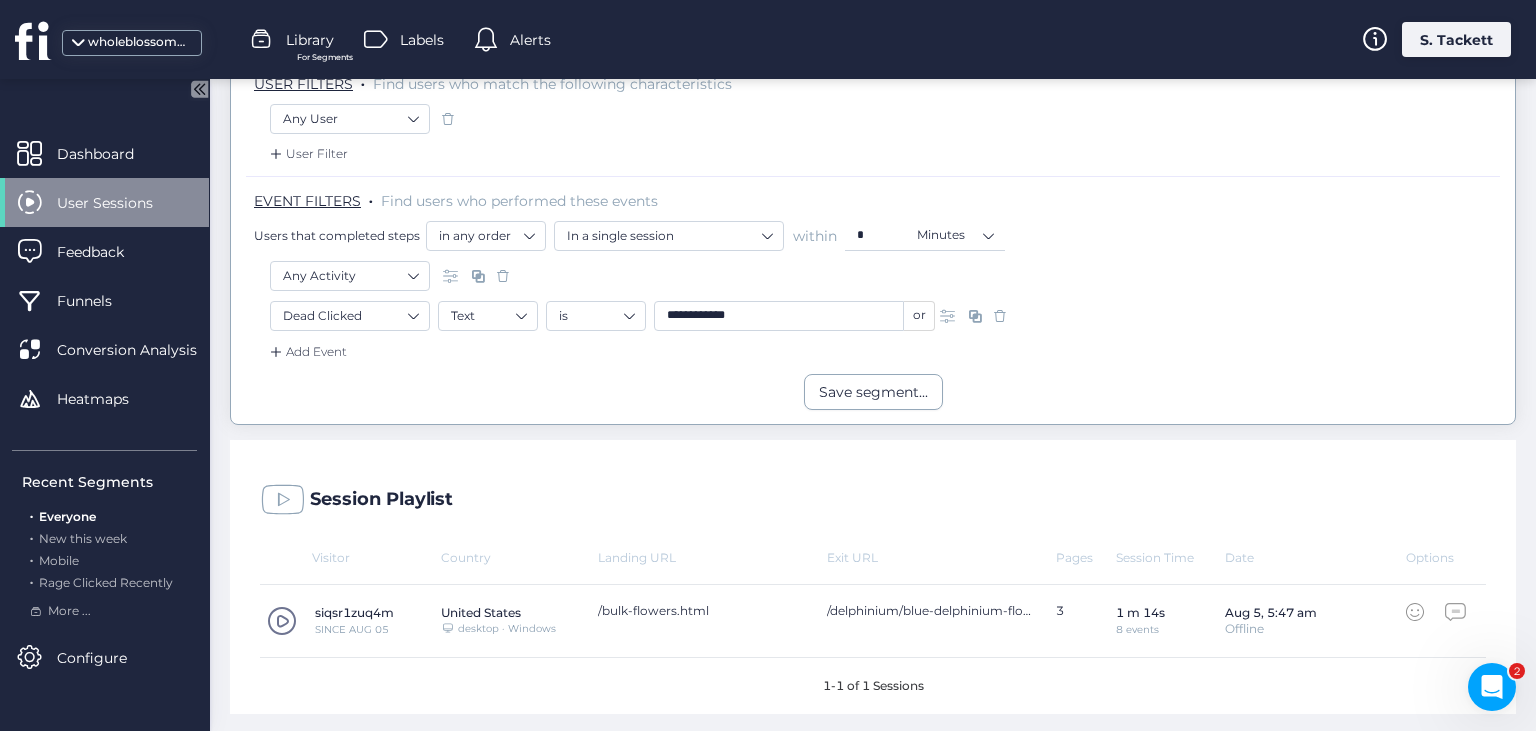 click 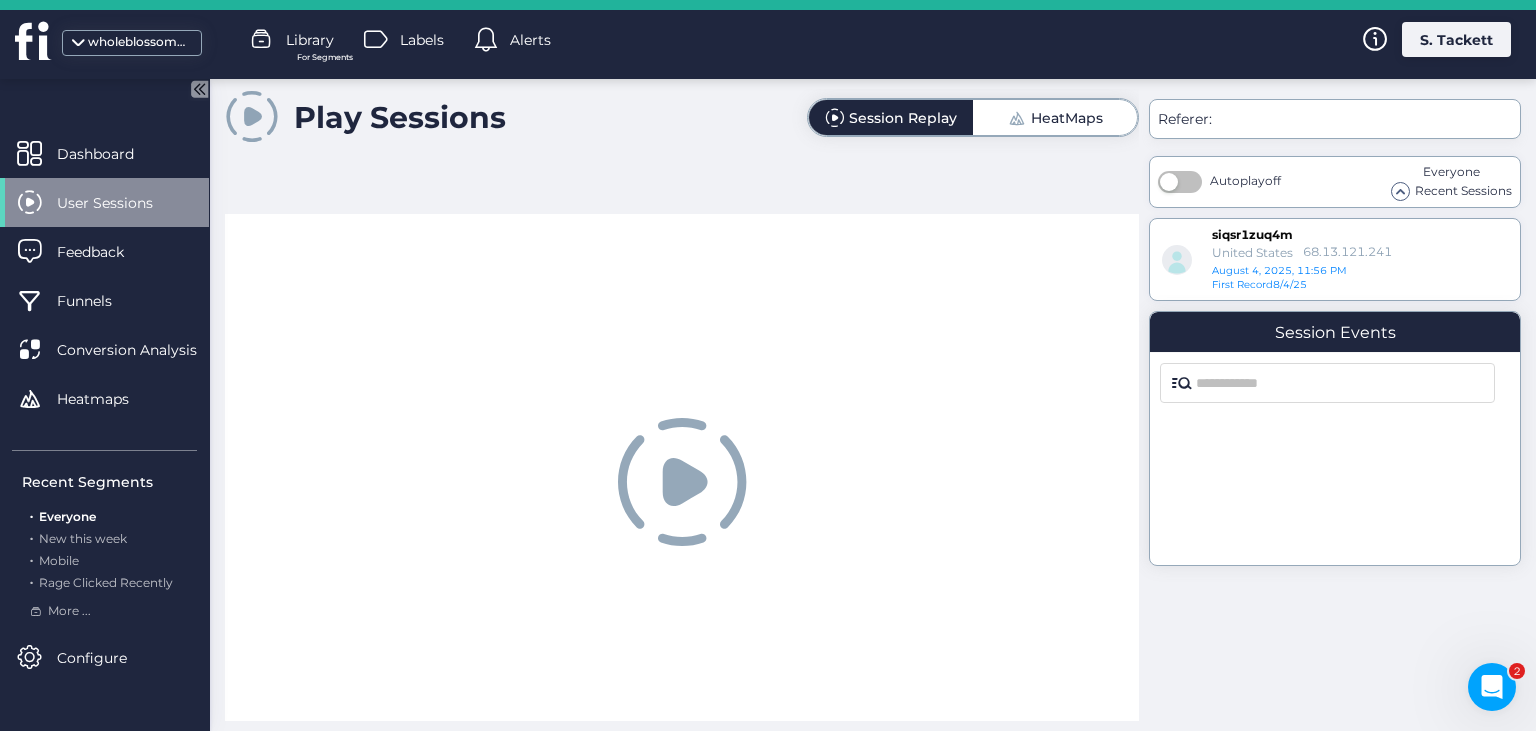 scroll, scrollTop: 0, scrollLeft: 0, axis: both 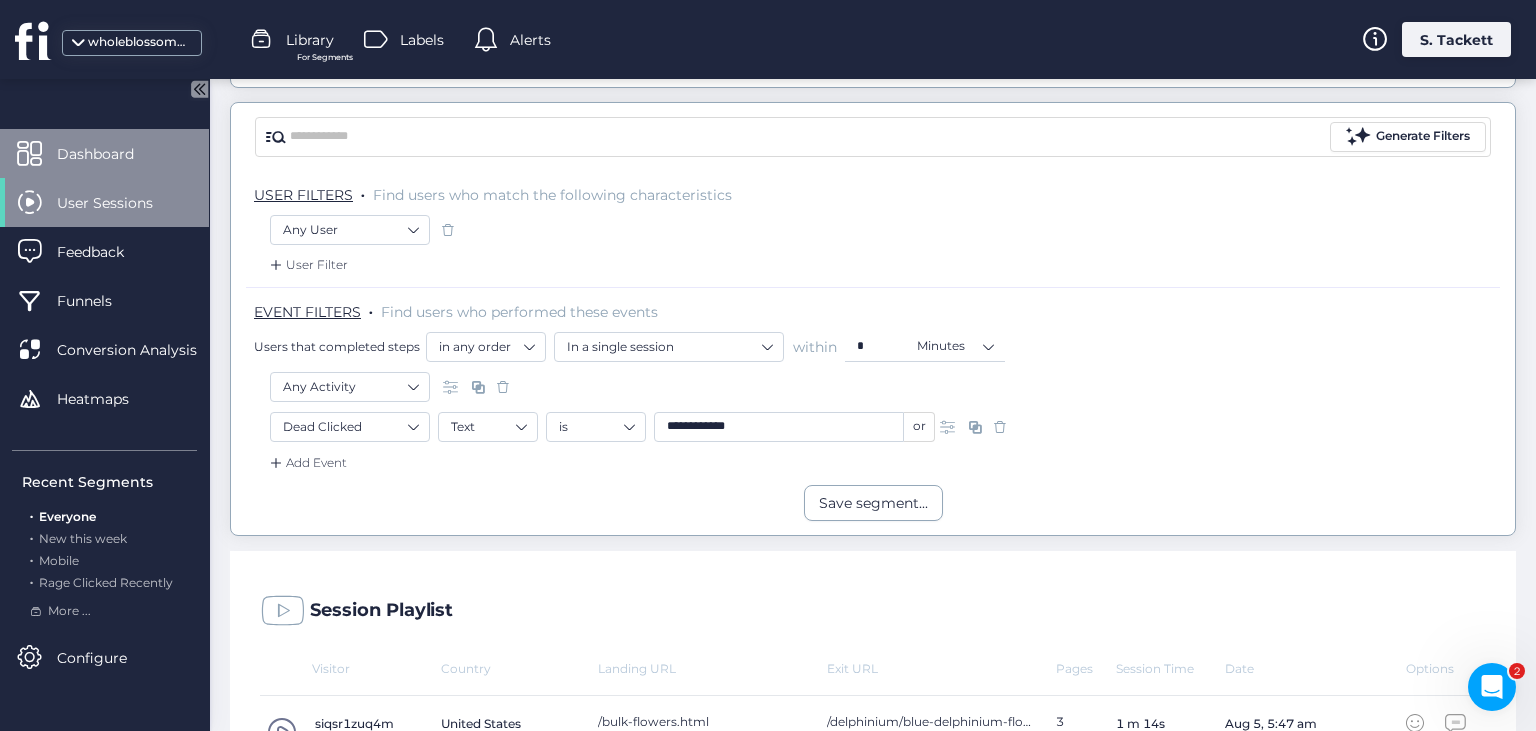 click on "Dashboard" 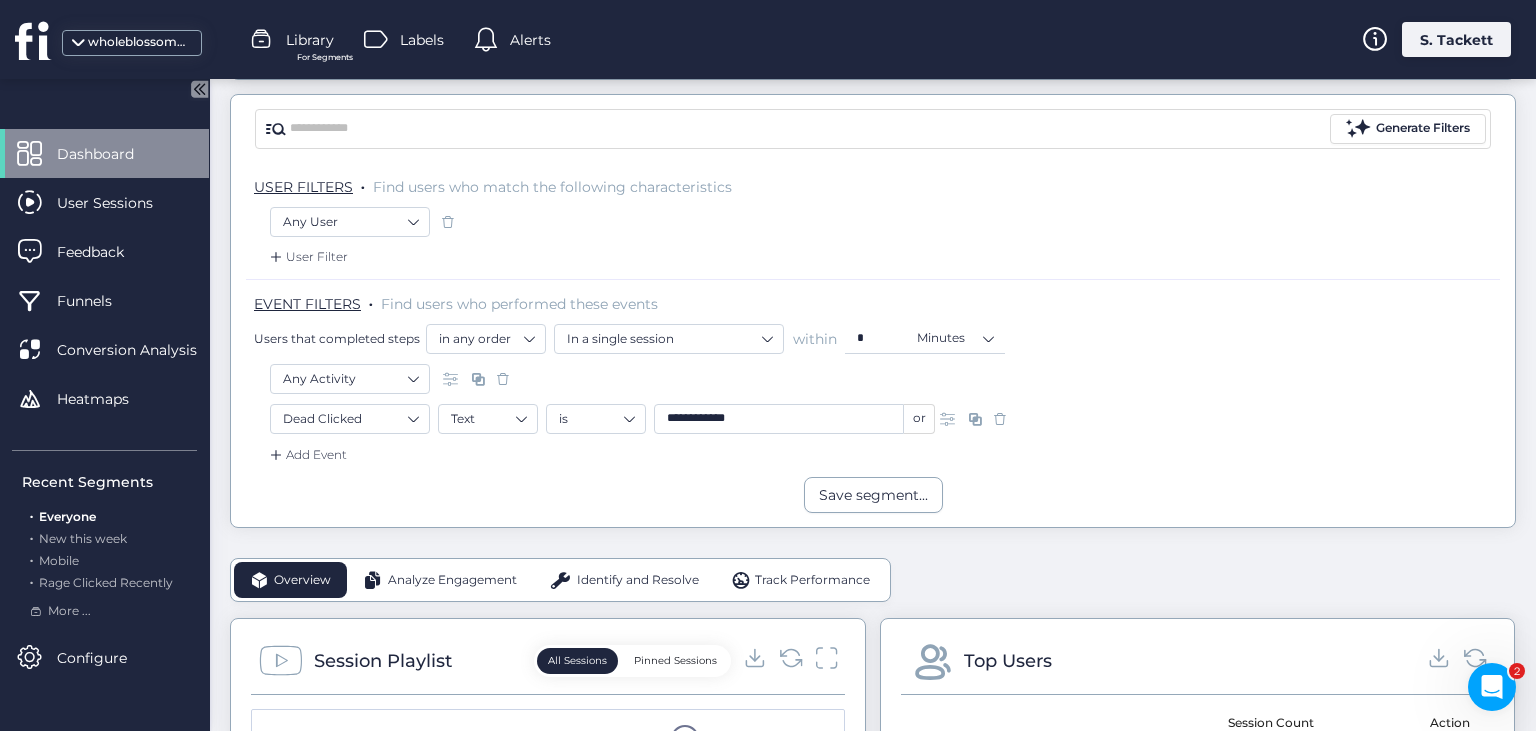 scroll, scrollTop: 0, scrollLeft: 0, axis: both 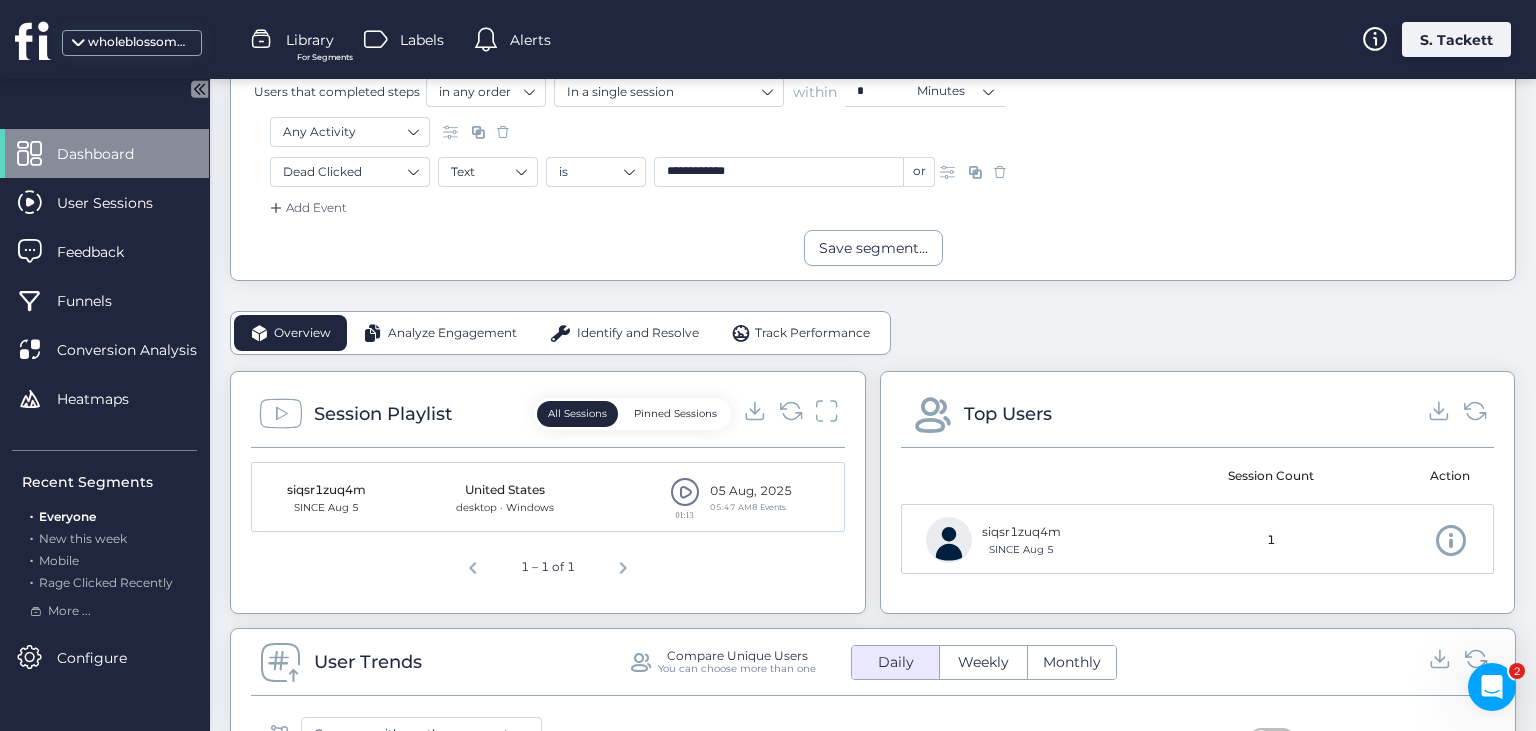 click on "Identify and Resolve" 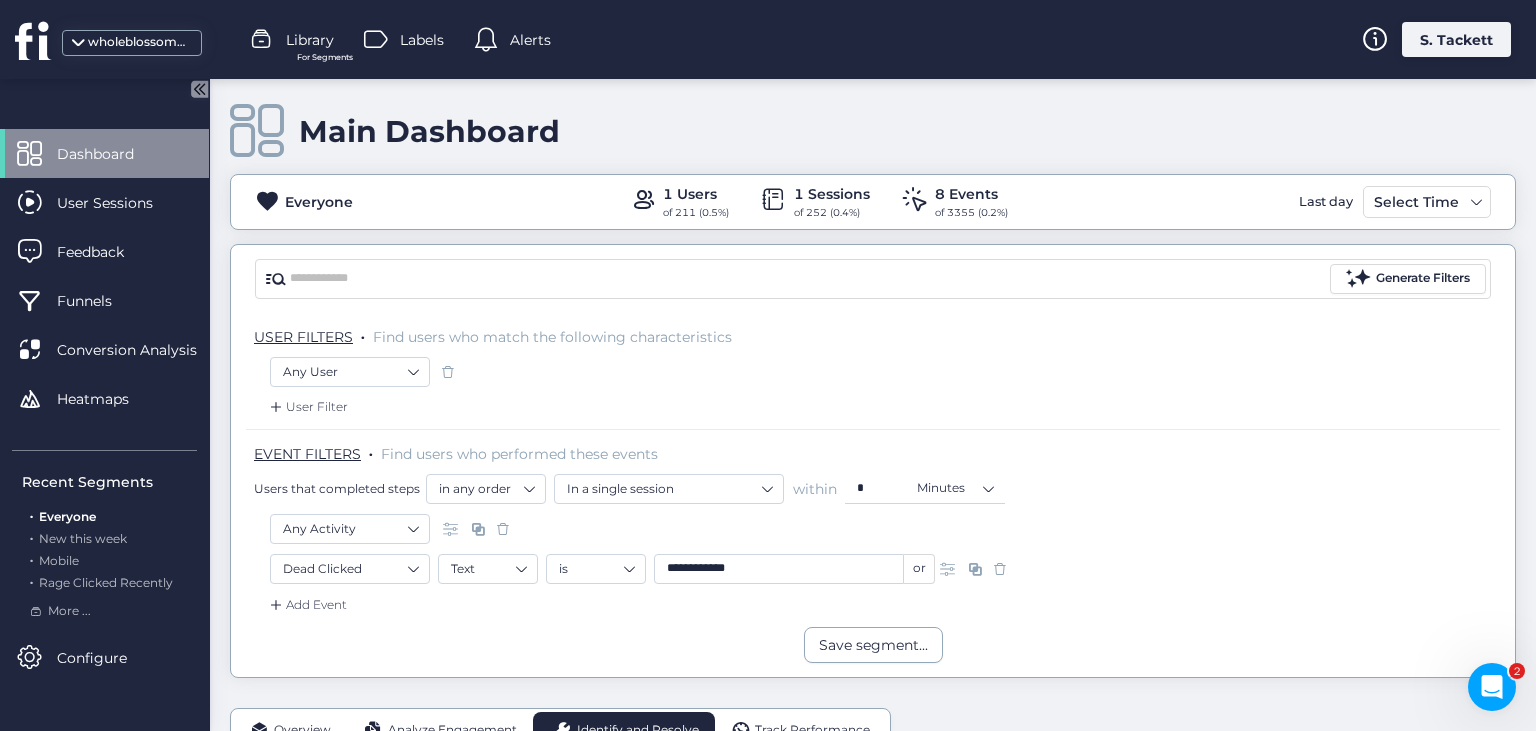 scroll, scrollTop: 1, scrollLeft: 0, axis: vertical 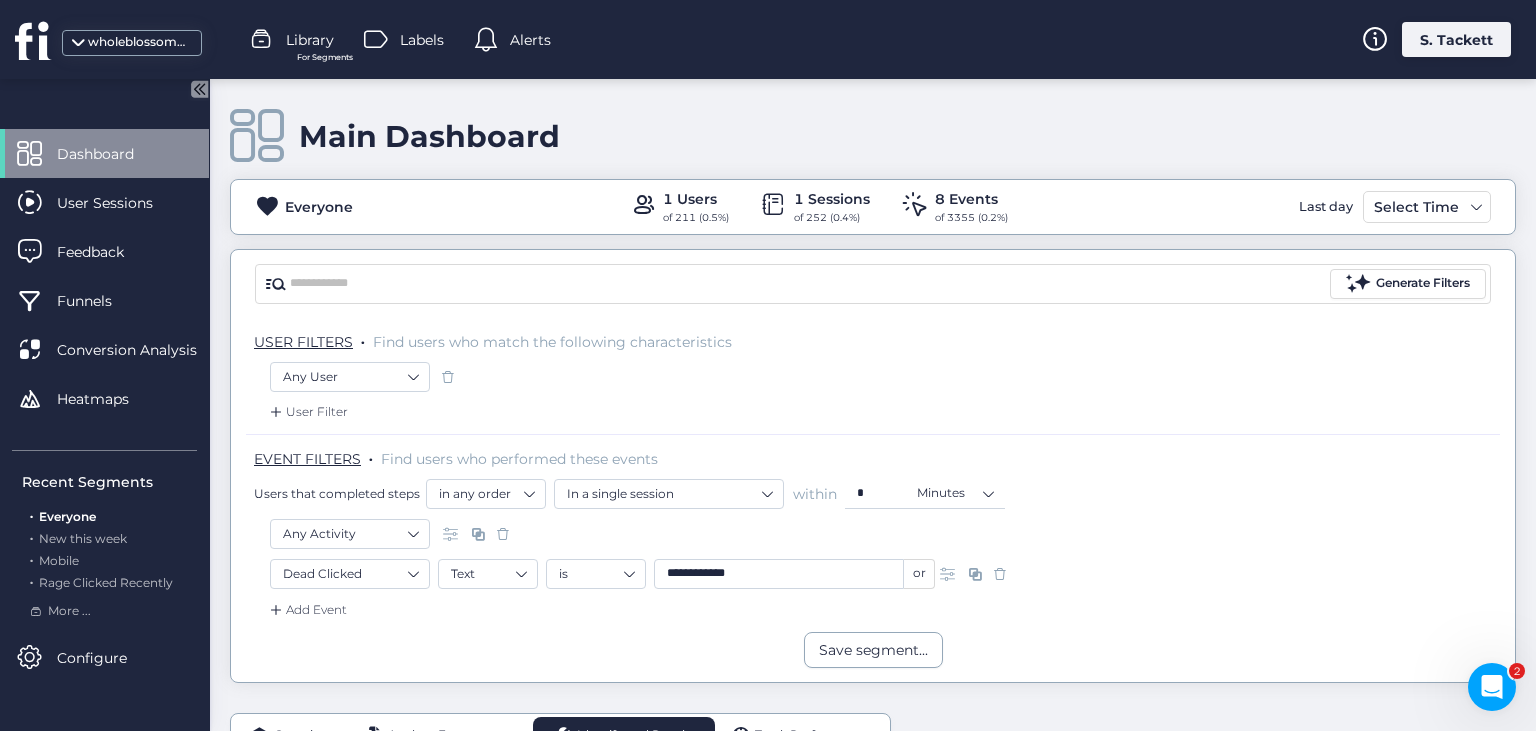 click 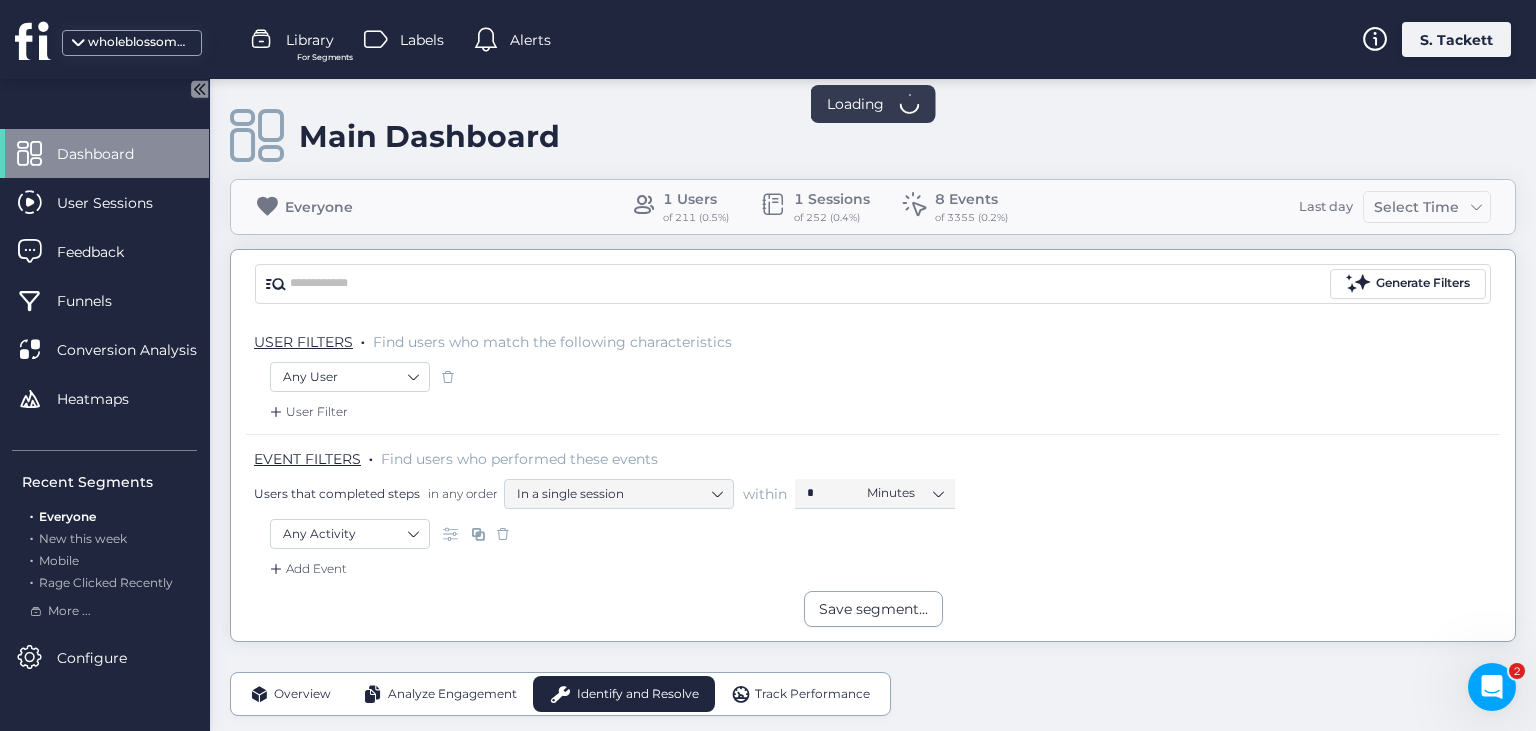 click 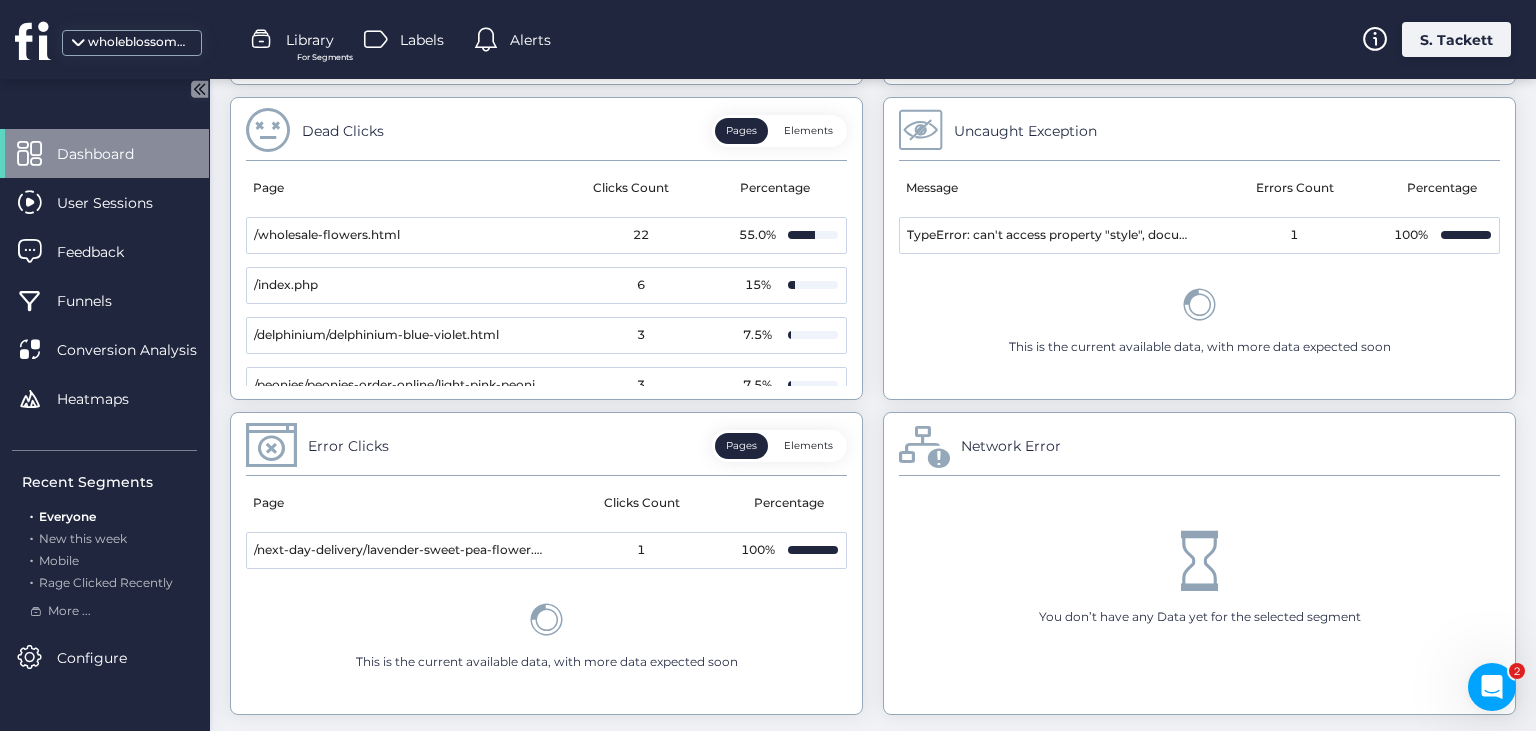 scroll, scrollTop: 1186, scrollLeft: 0, axis: vertical 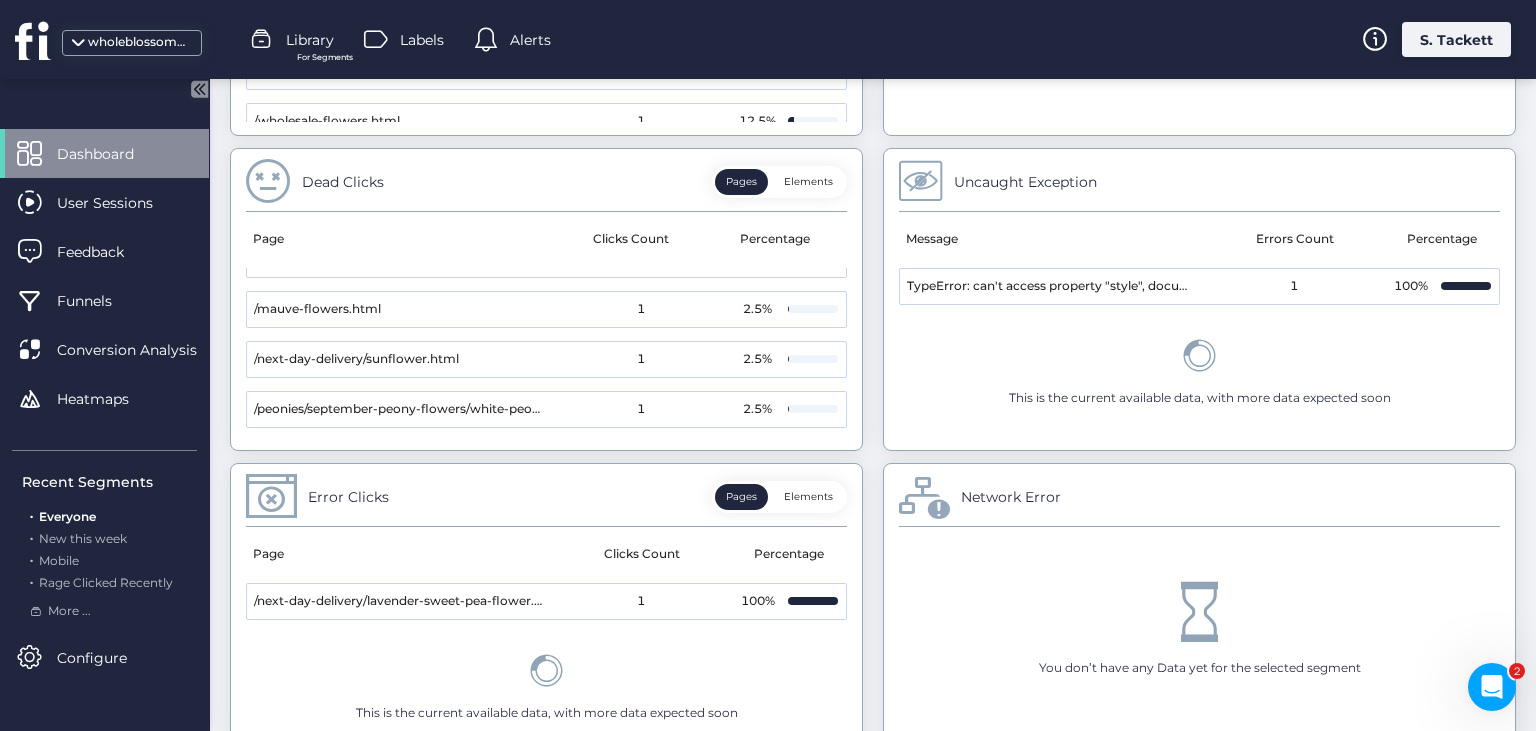 click on "Elements" 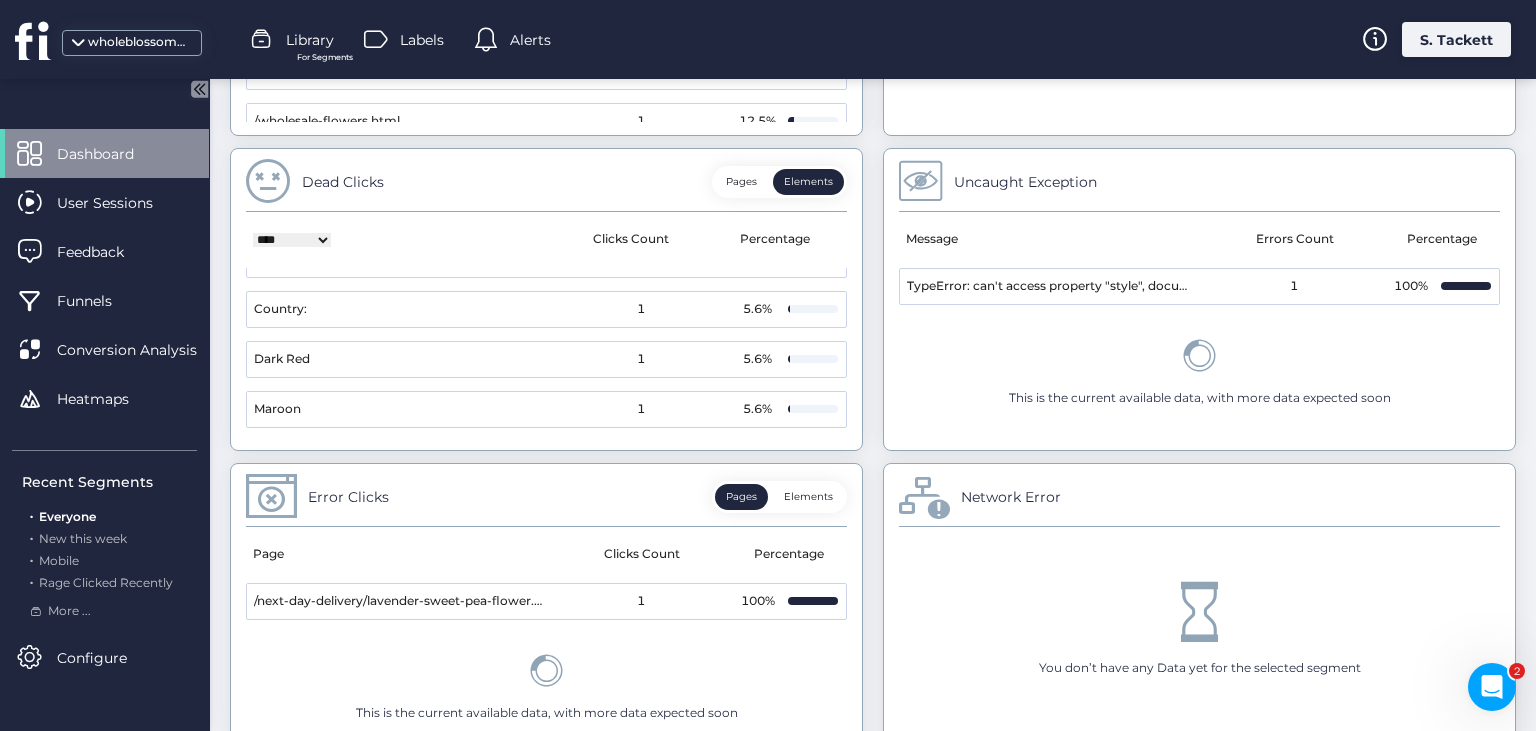 scroll, scrollTop: 0, scrollLeft: 0, axis: both 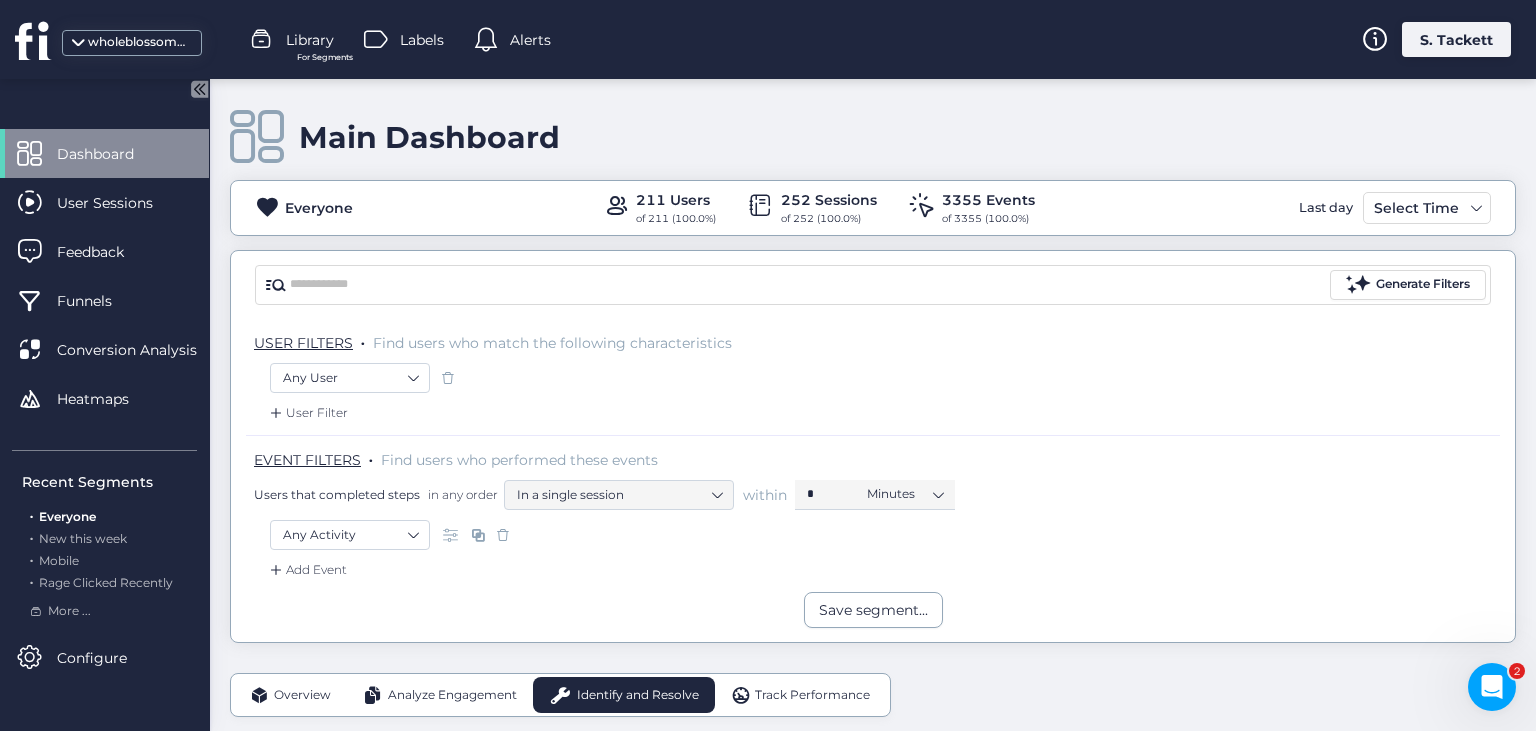 click on "S. Tackett" 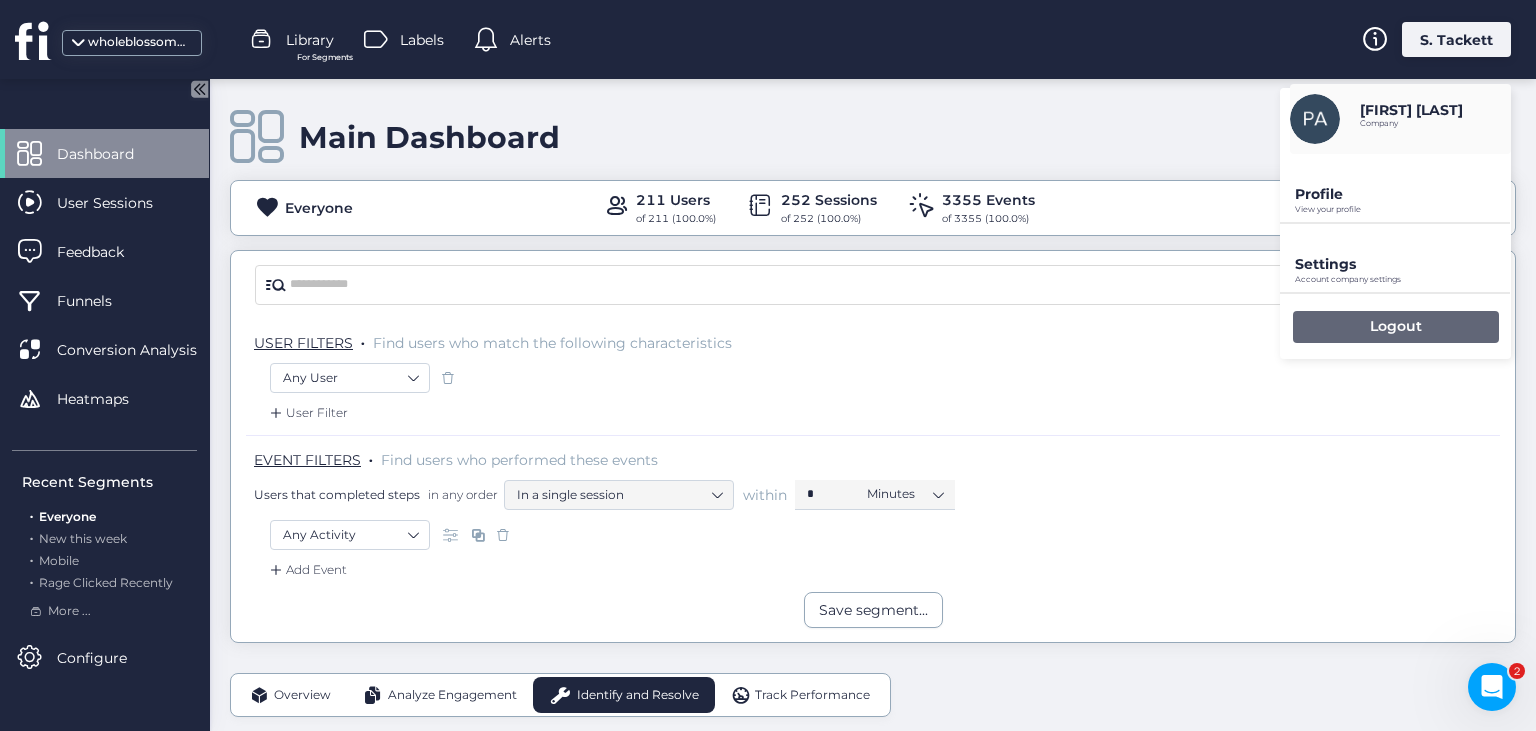 click on "Logout" at bounding box center [1396, 326] 